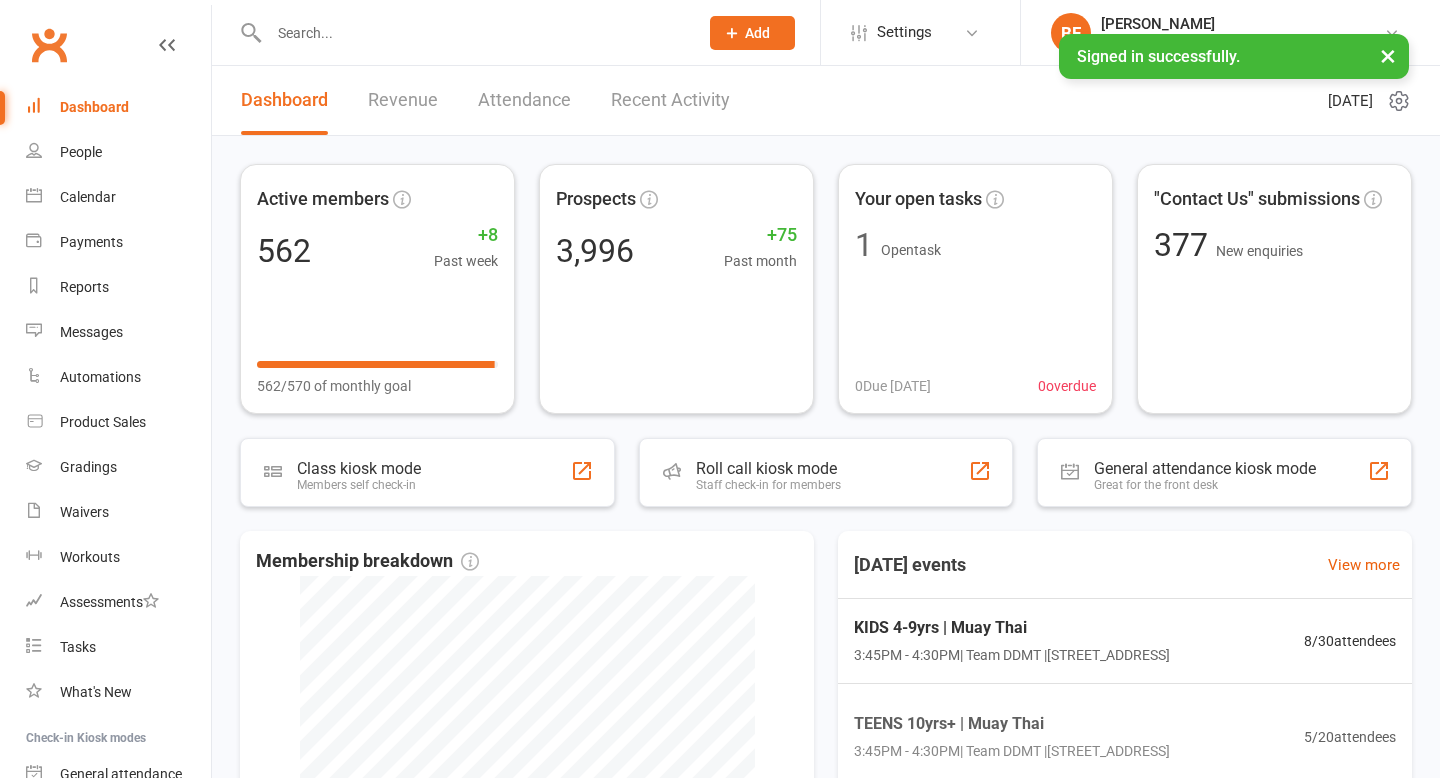 scroll, scrollTop: 0, scrollLeft: 0, axis: both 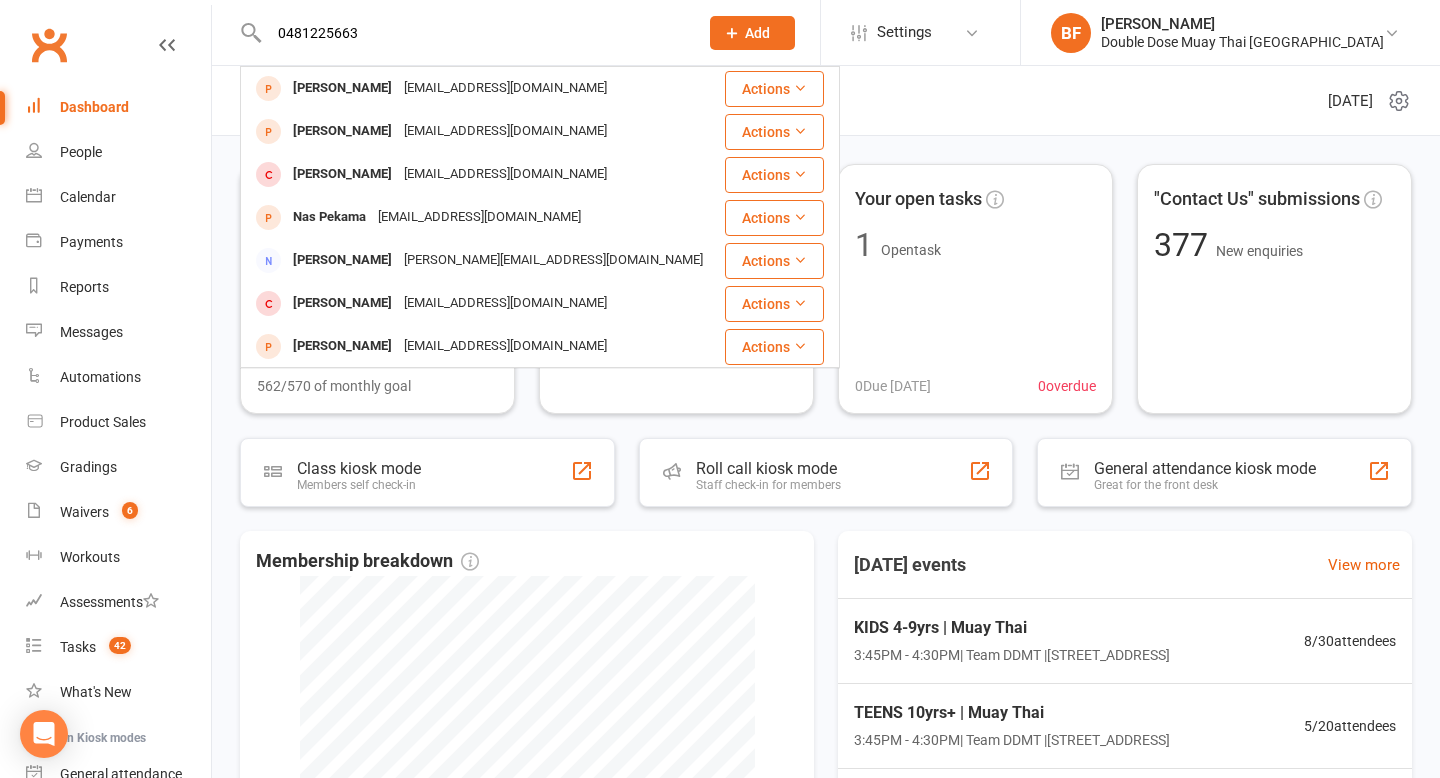 type on "0481225663" 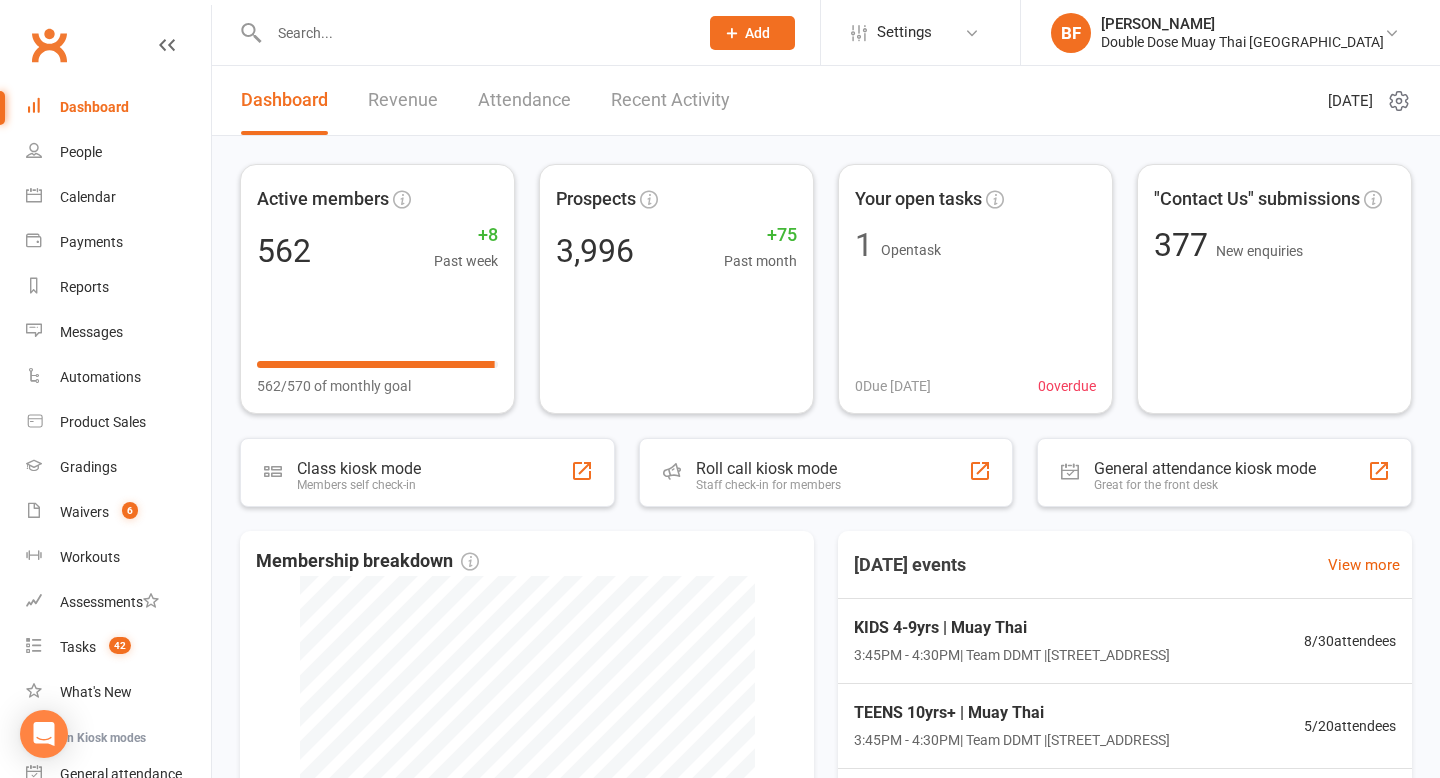 paste on "[PERSON_NAME]" 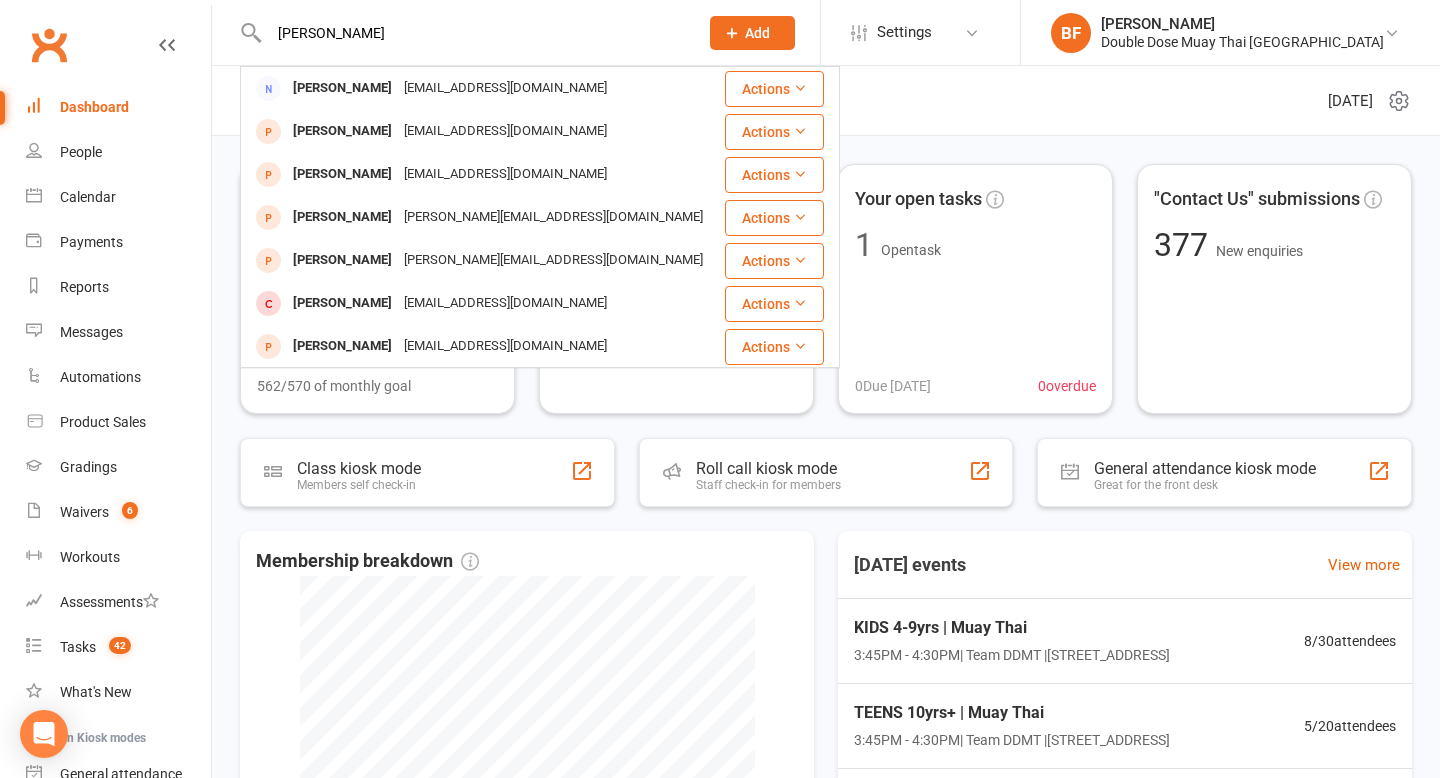 type on "[PERSON_NAME]" 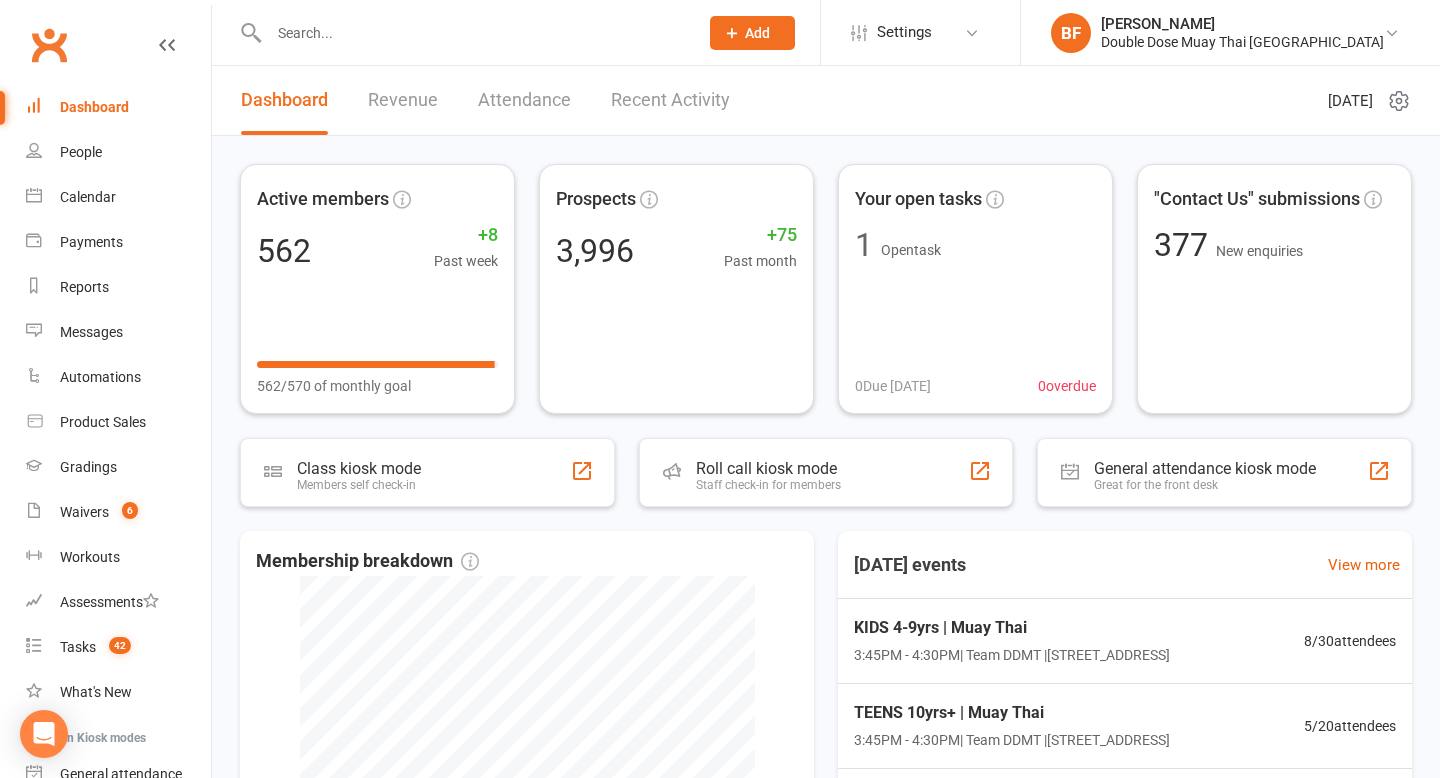 paste on "[PERSON_NAME]" 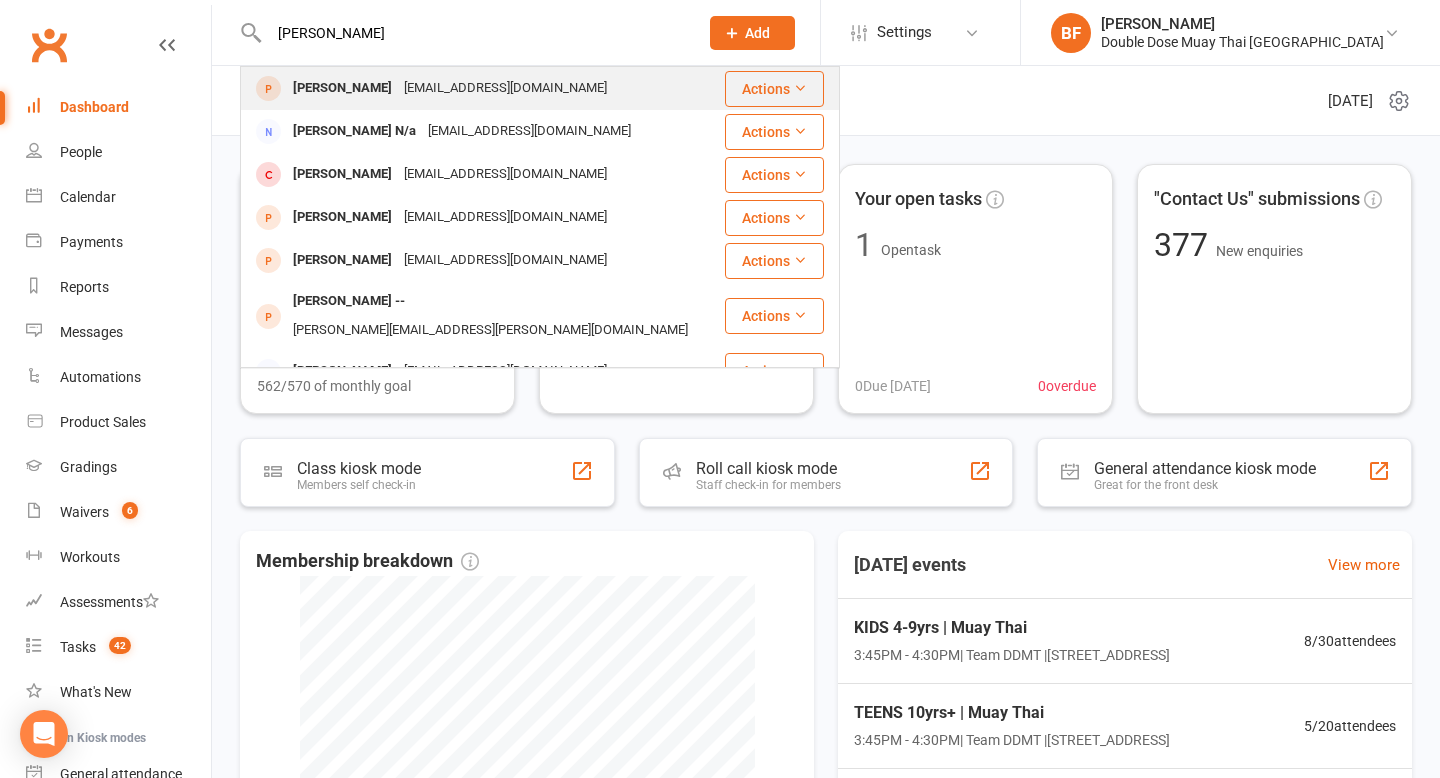 type on "[PERSON_NAME]" 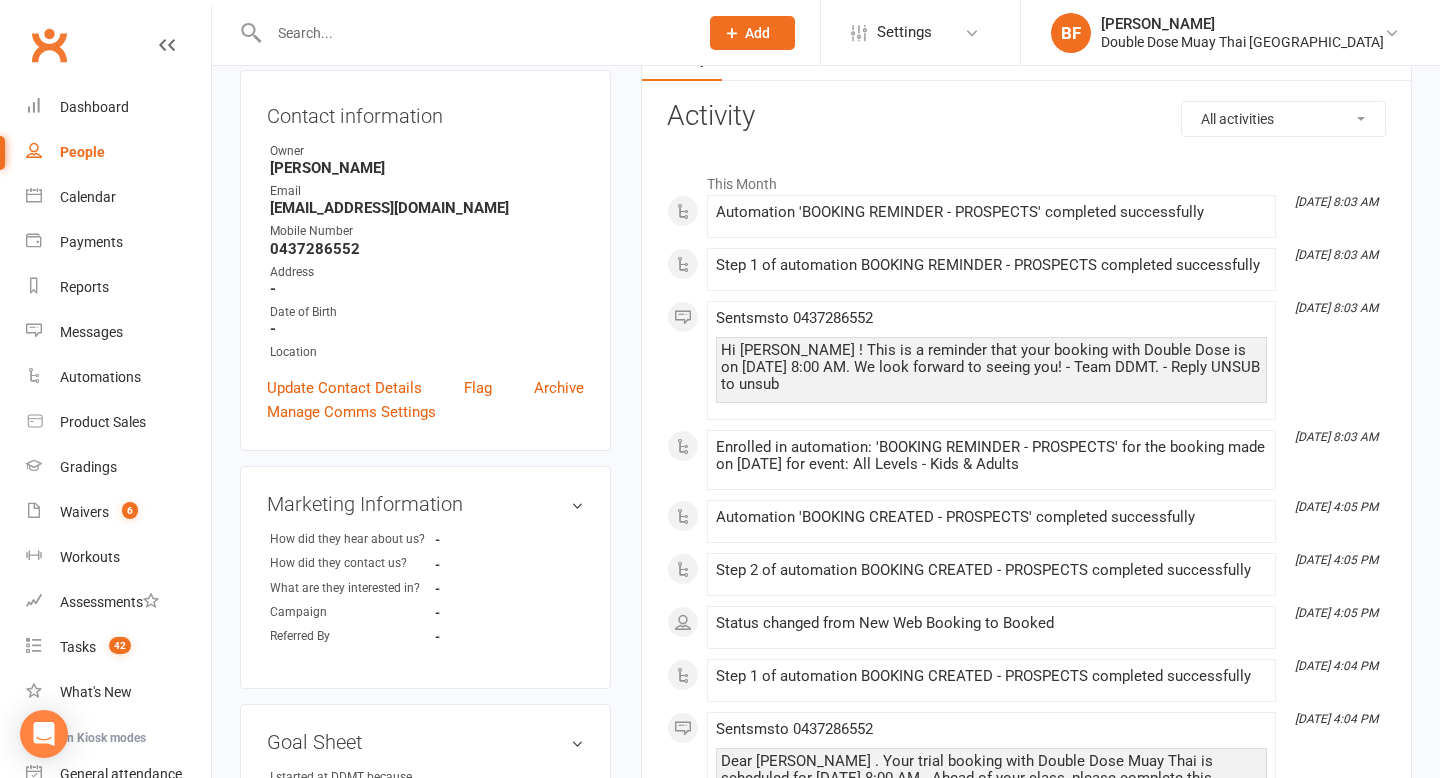 scroll, scrollTop: 0, scrollLeft: 0, axis: both 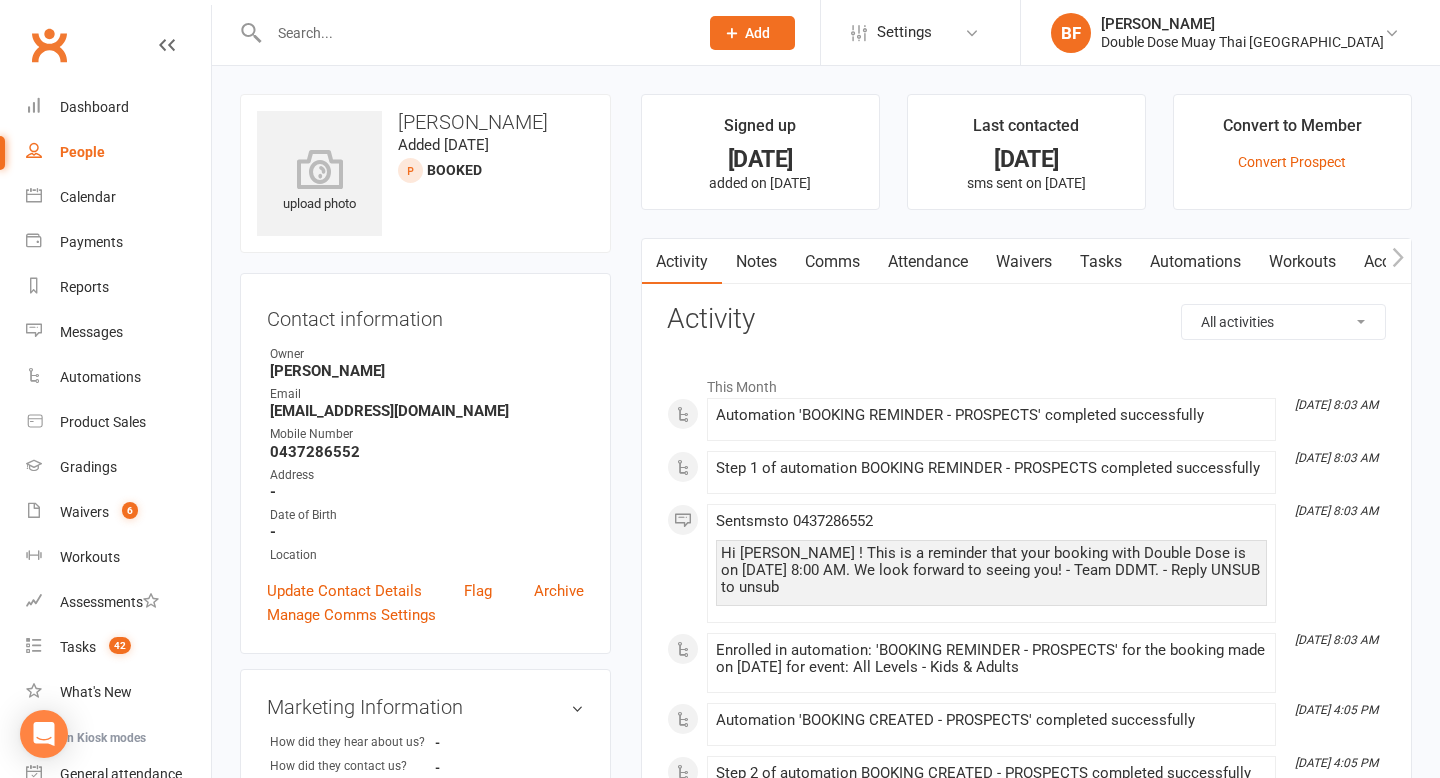 click at bounding box center [473, 33] 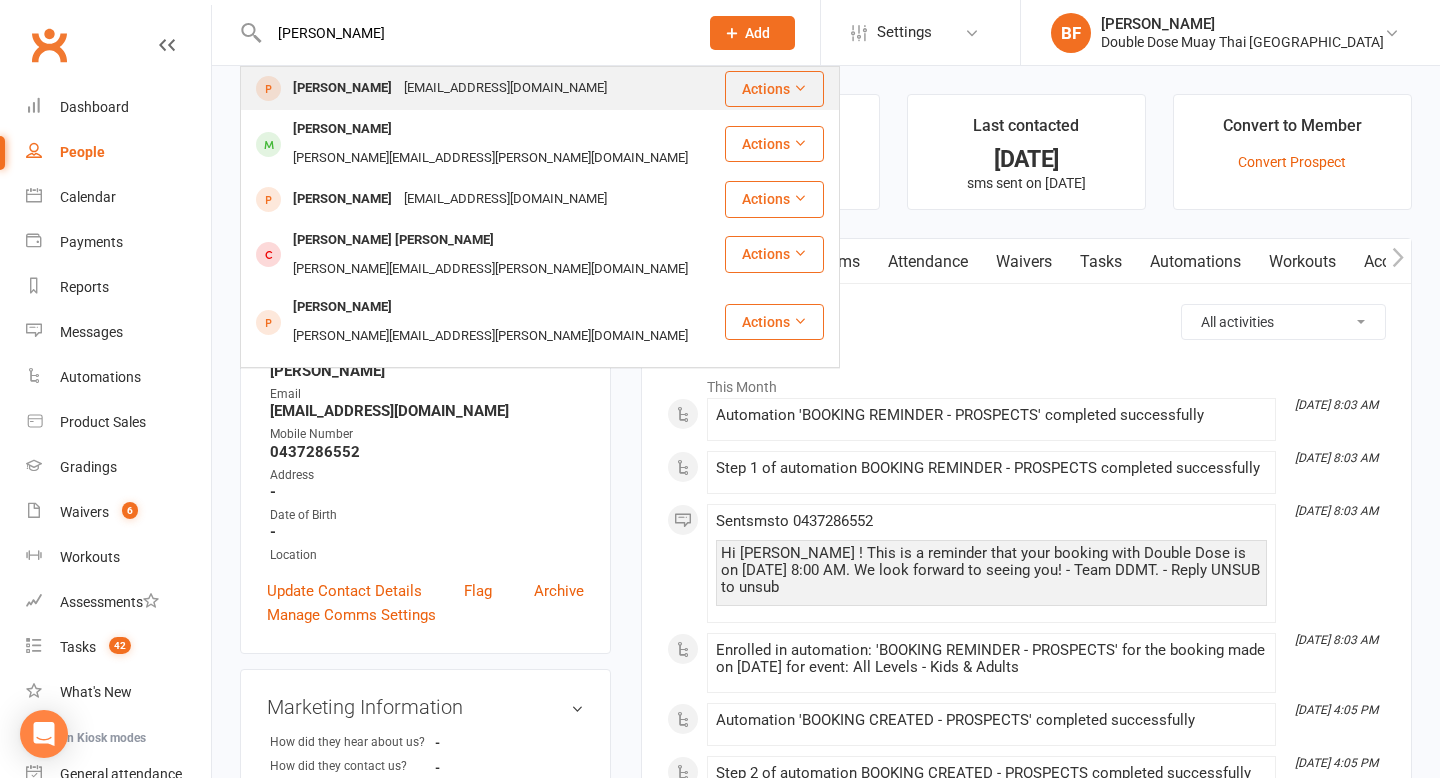 type on "[PERSON_NAME]" 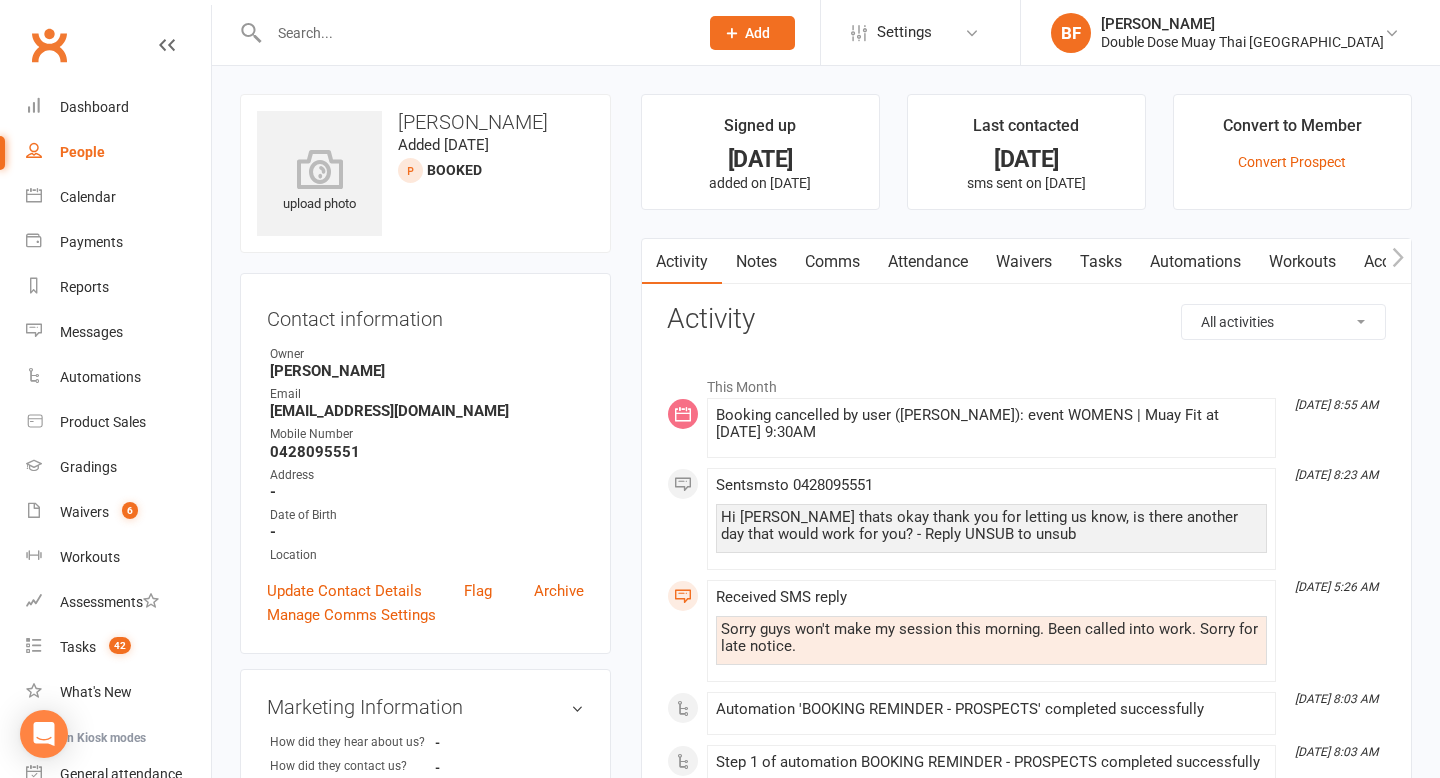 click on "[PERSON_NAME]" at bounding box center (425, 122) 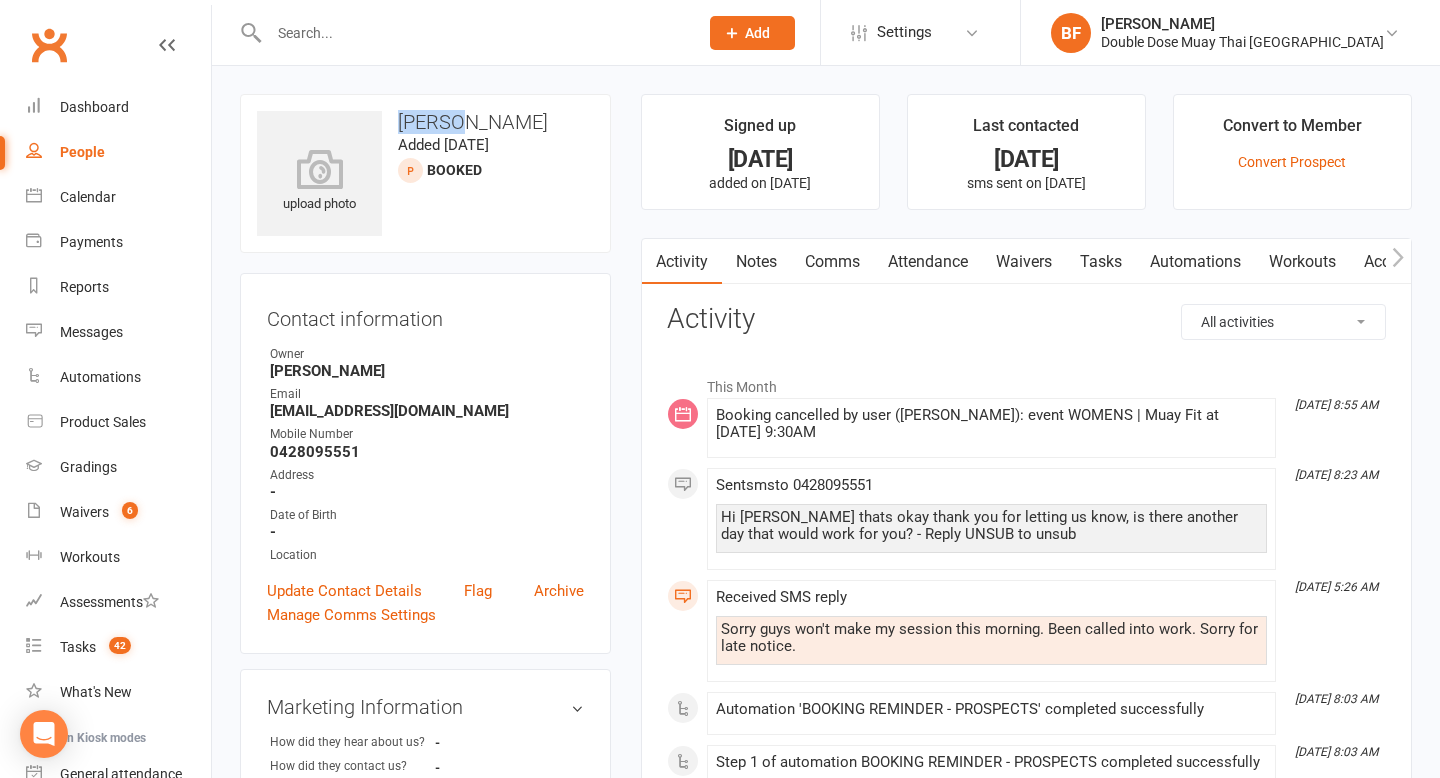 click on "[PERSON_NAME]" at bounding box center [425, 122] 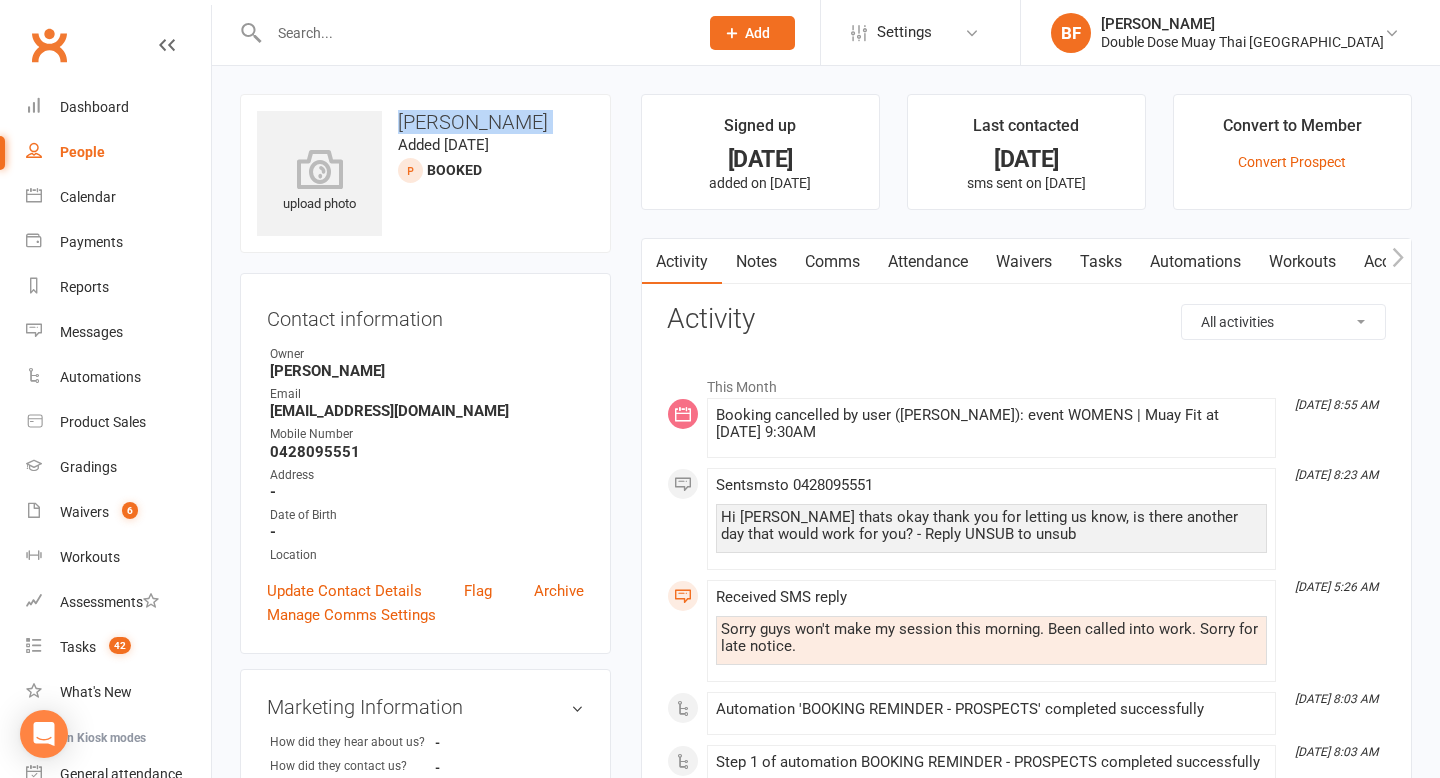 click on "[PERSON_NAME]" at bounding box center (425, 122) 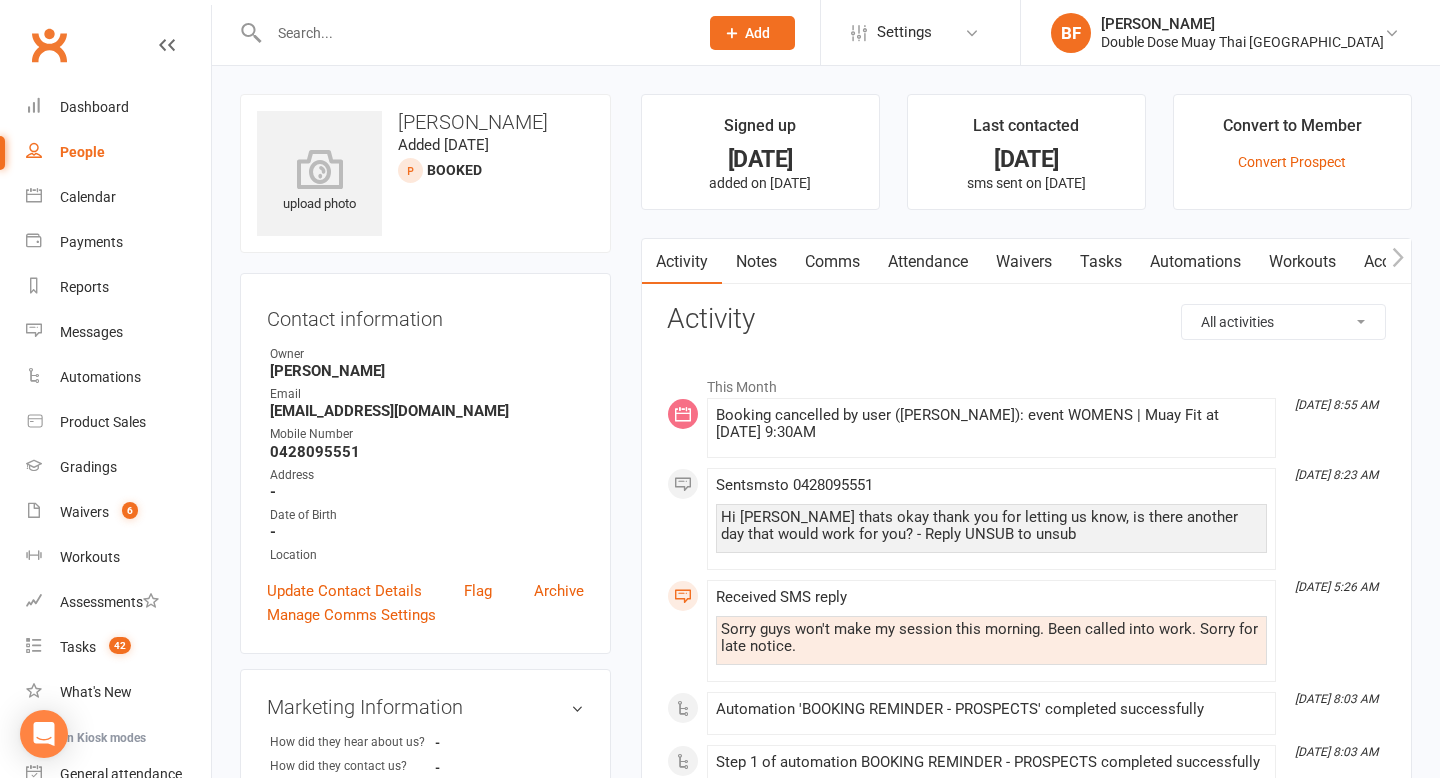 click on "Added [DATE]" at bounding box center [443, 145] 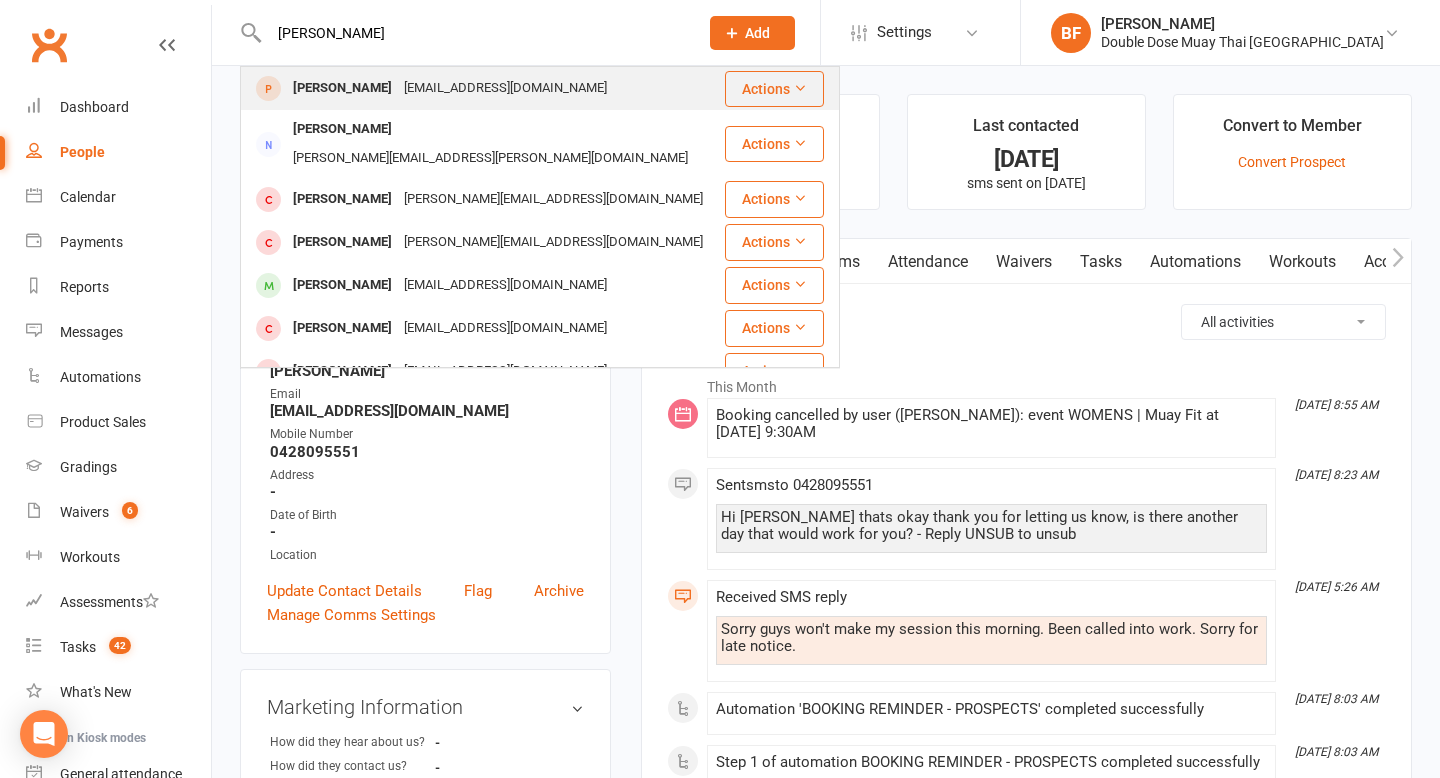 type on "[PERSON_NAME]" 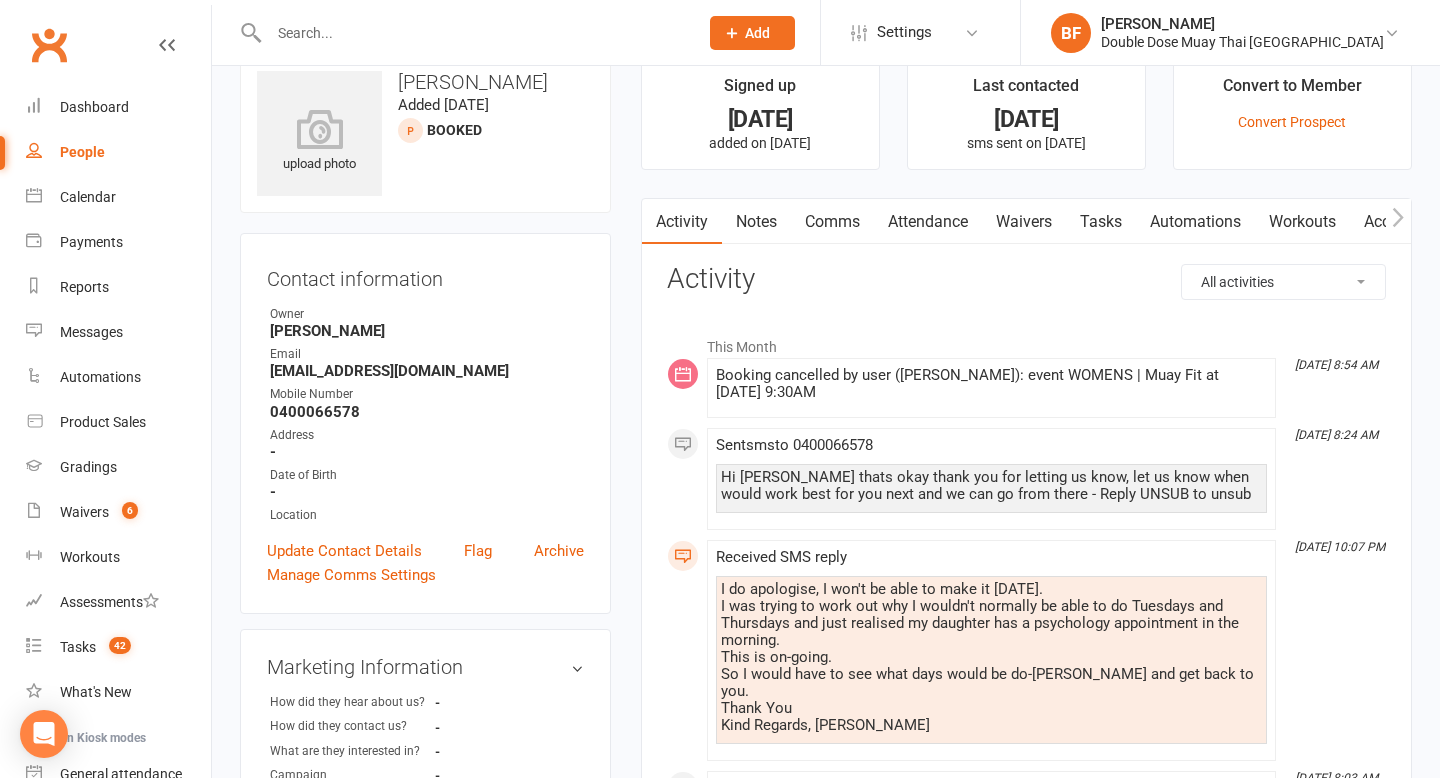 scroll, scrollTop: 42, scrollLeft: 0, axis: vertical 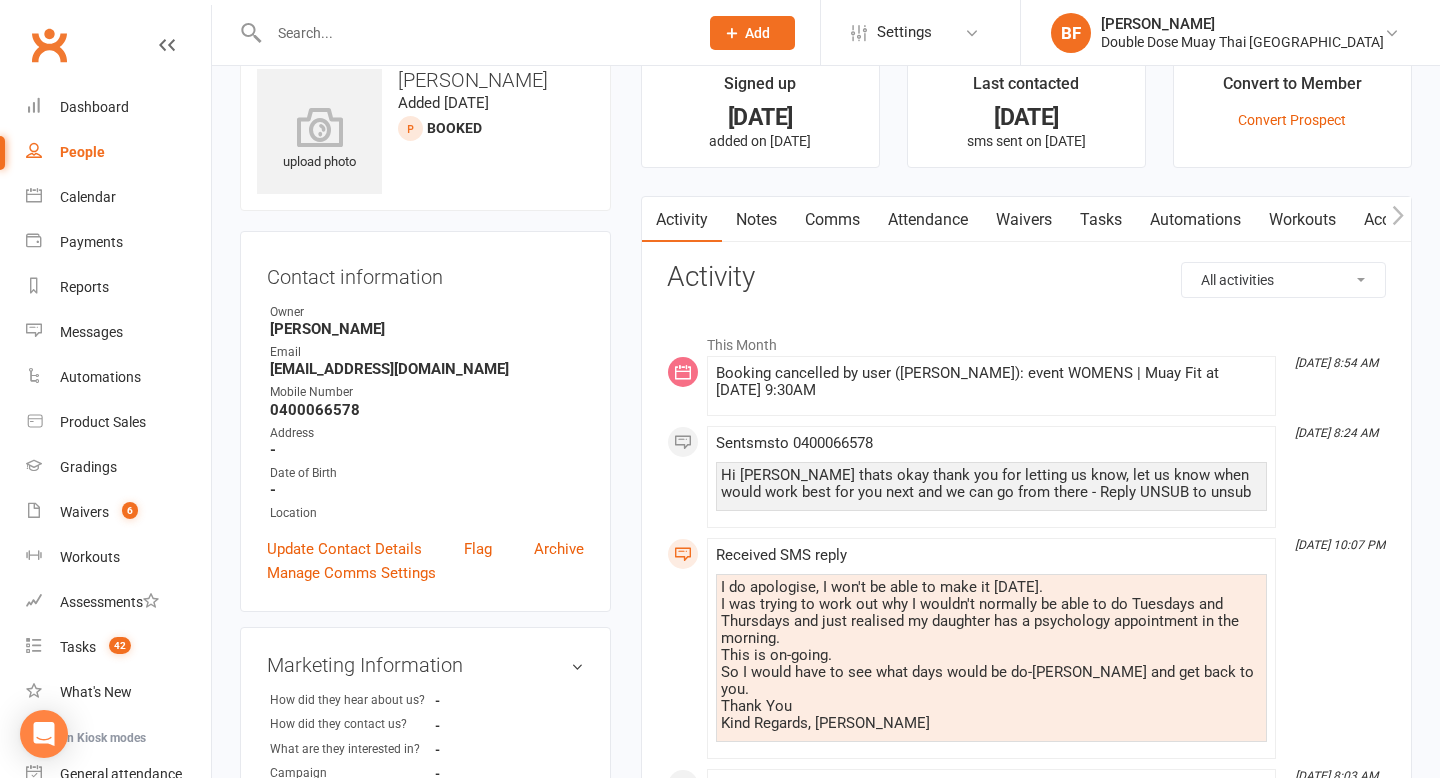 click at bounding box center [473, 33] 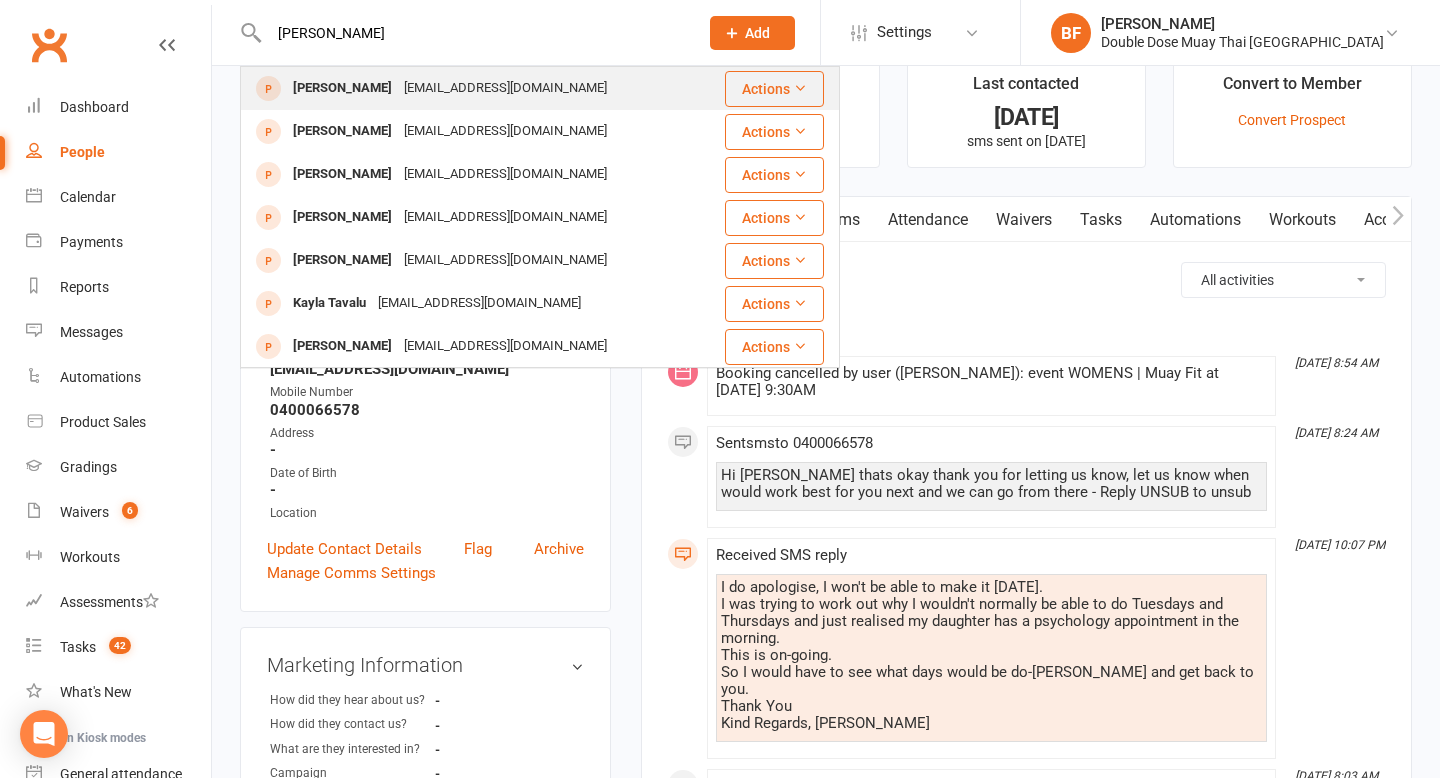 type on "[PERSON_NAME]" 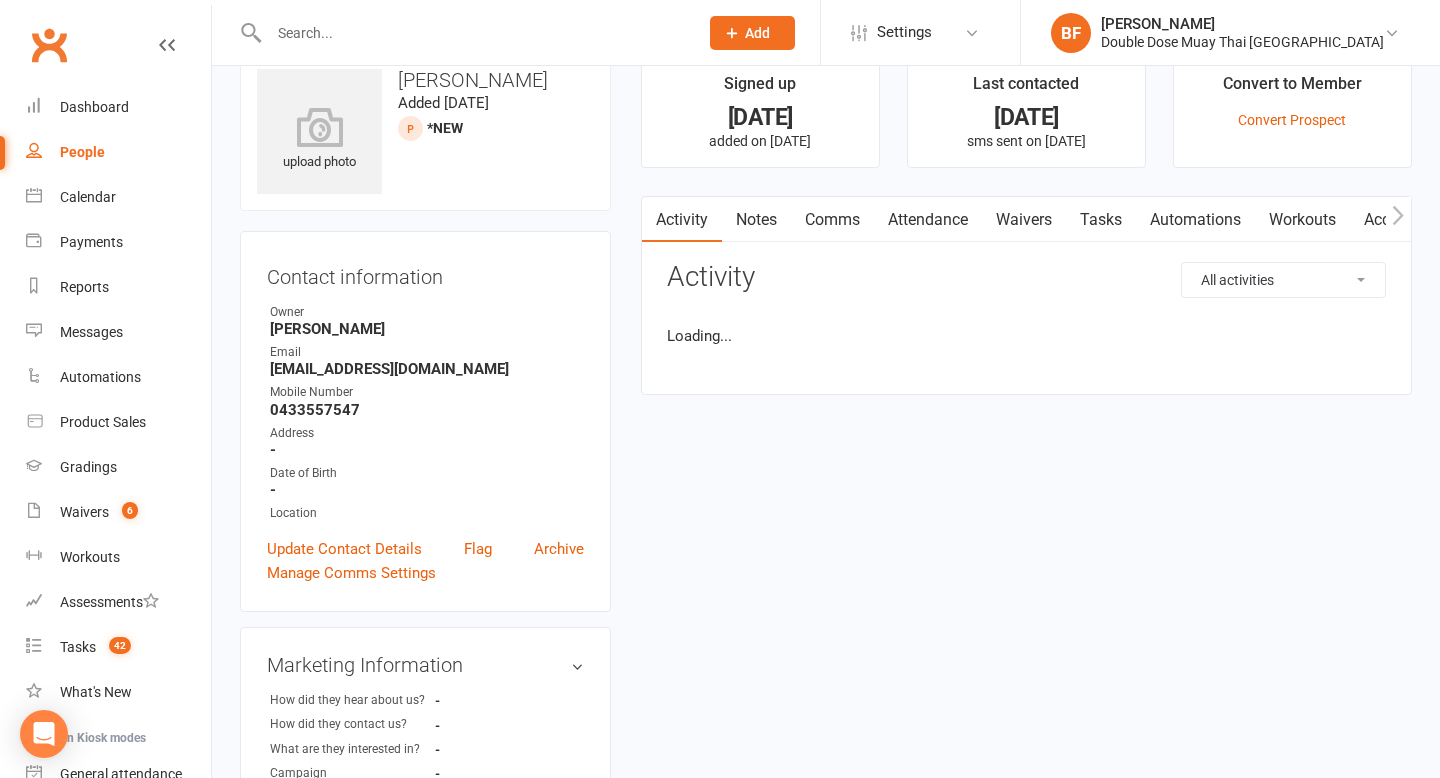 scroll, scrollTop: 0, scrollLeft: 0, axis: both 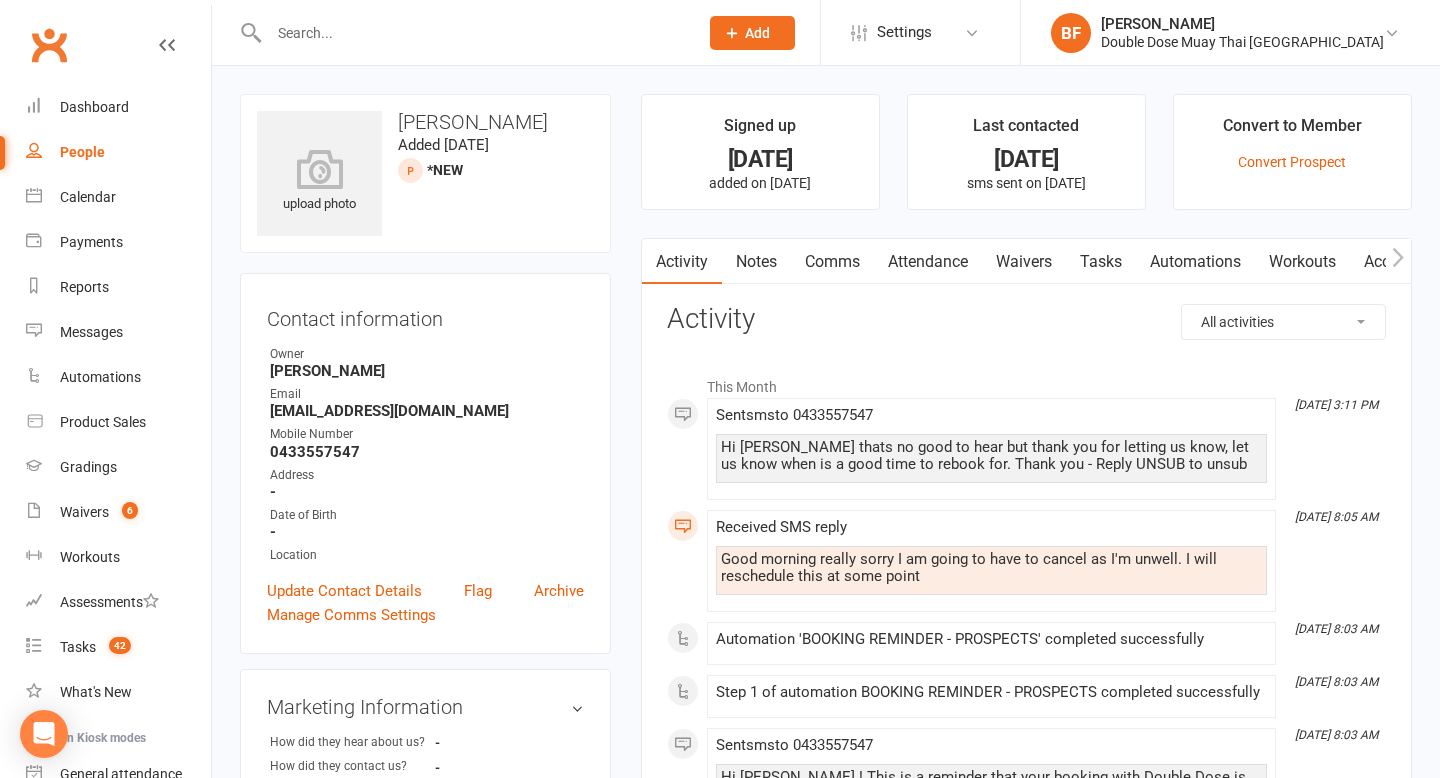 click at bounding box center (473, 33) 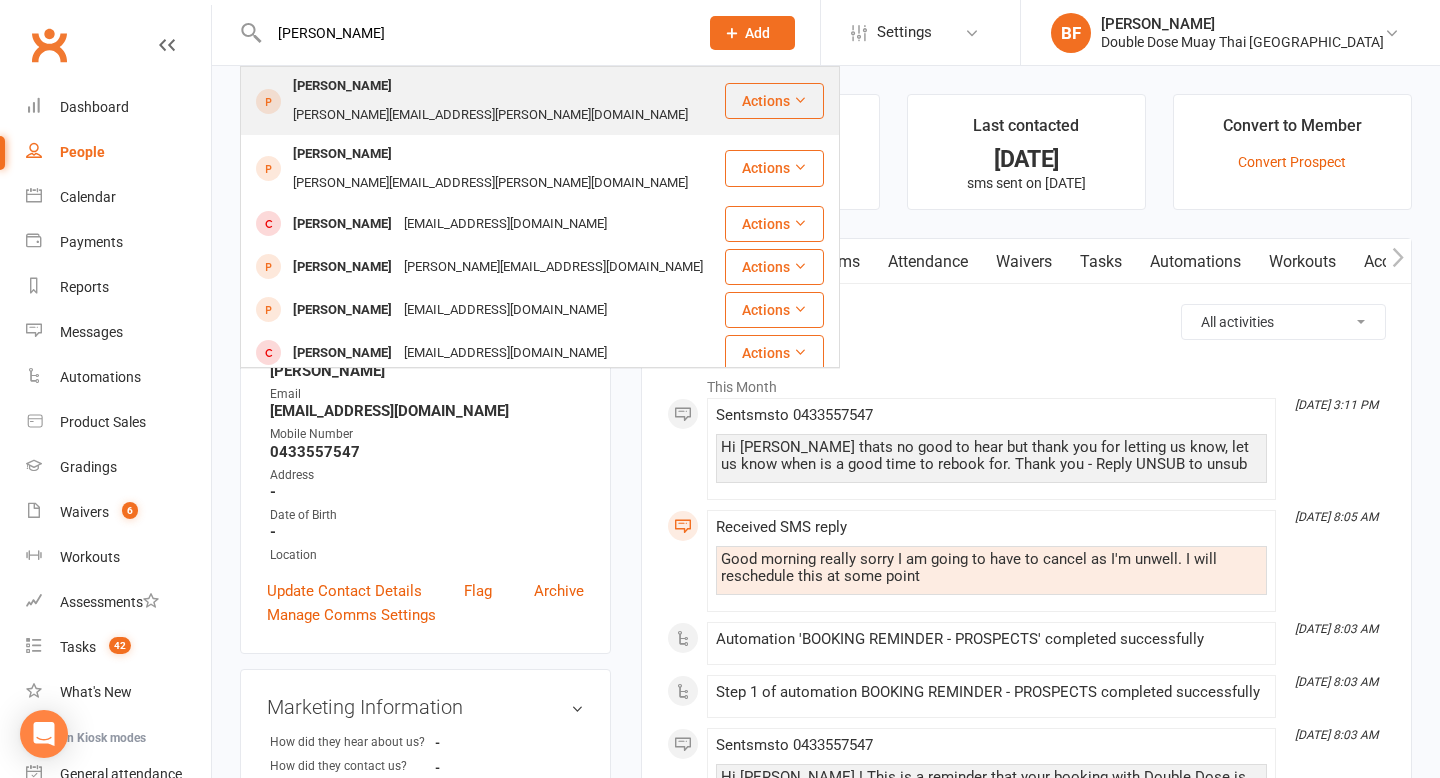type on "[PERSON_NAME]" 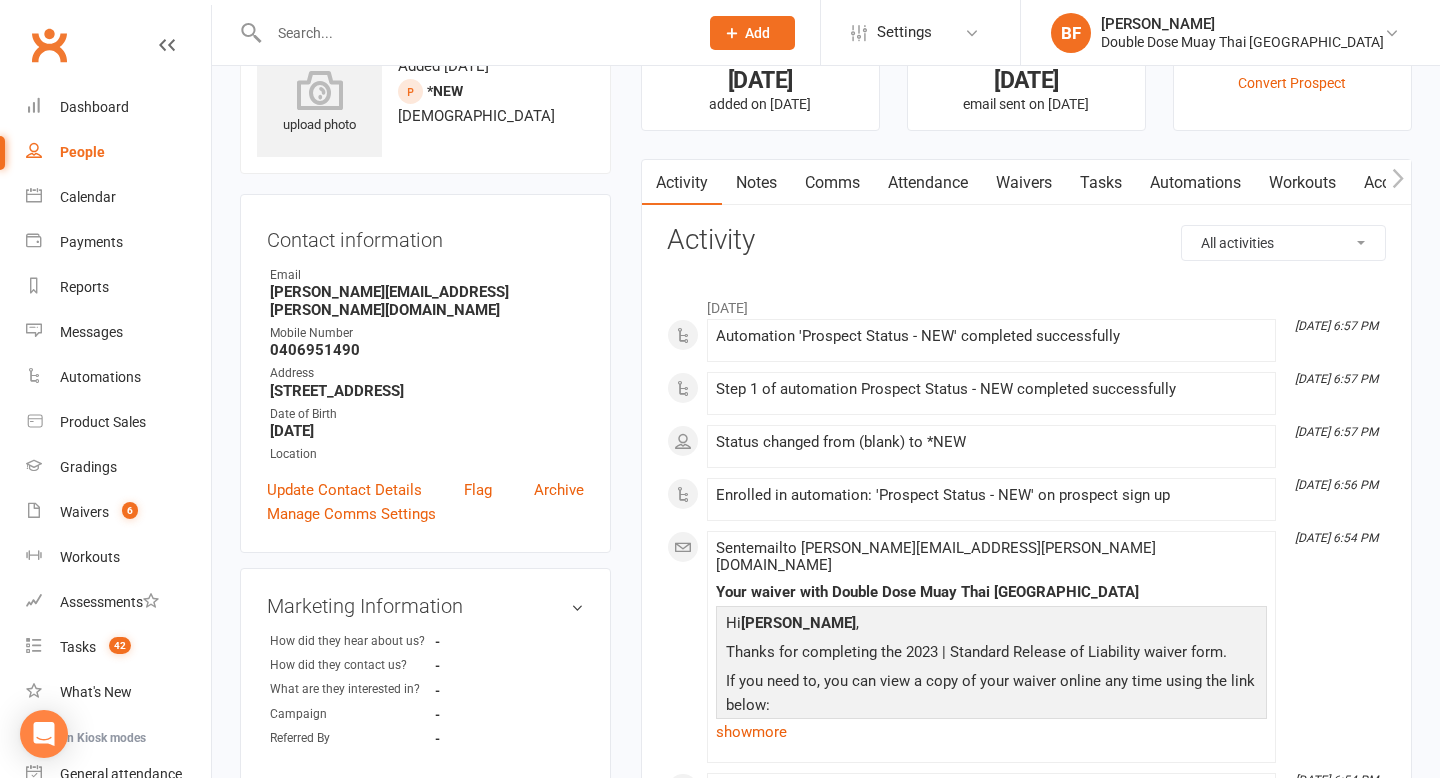 scroll, scrollTop: 0, scrollLeft: 0, axis: both 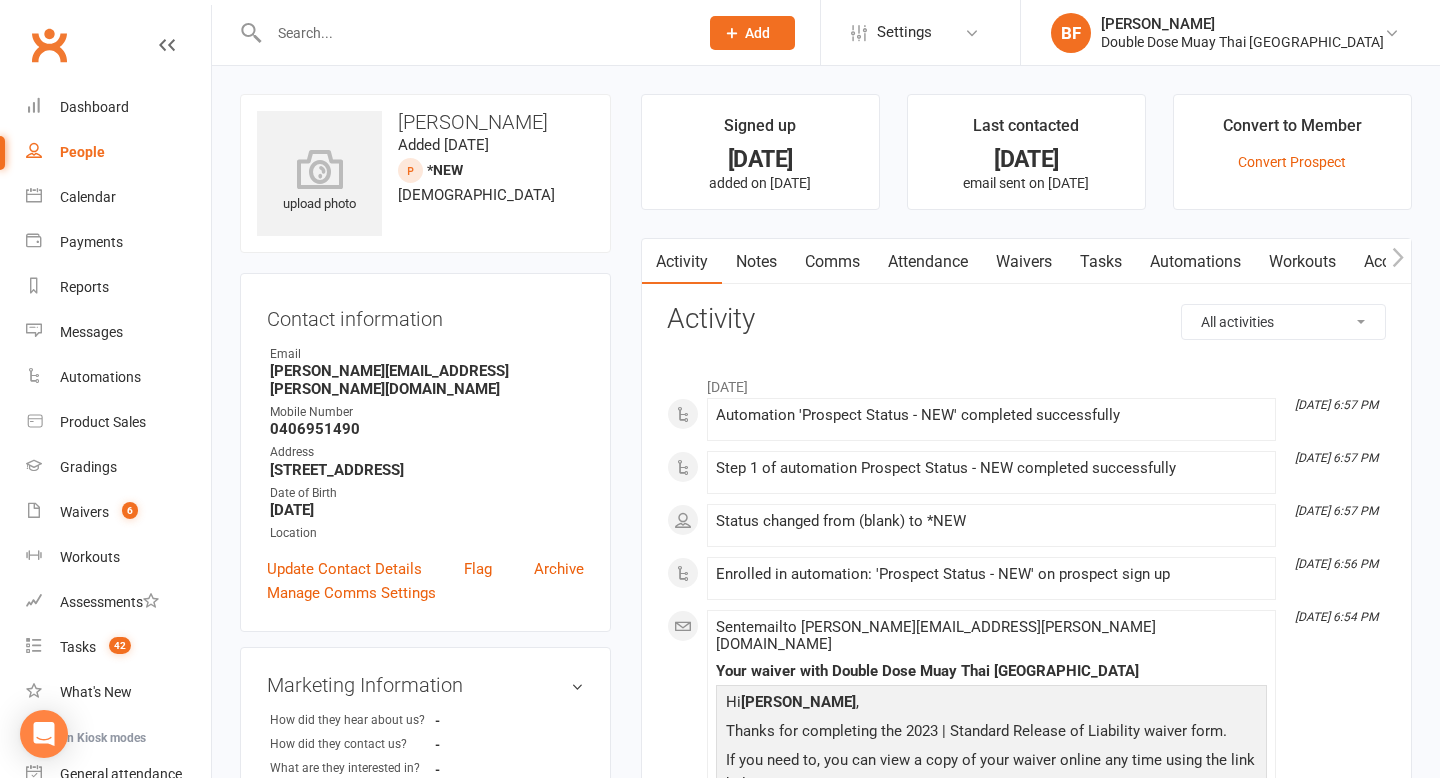 click at bounding box center [473, 33] 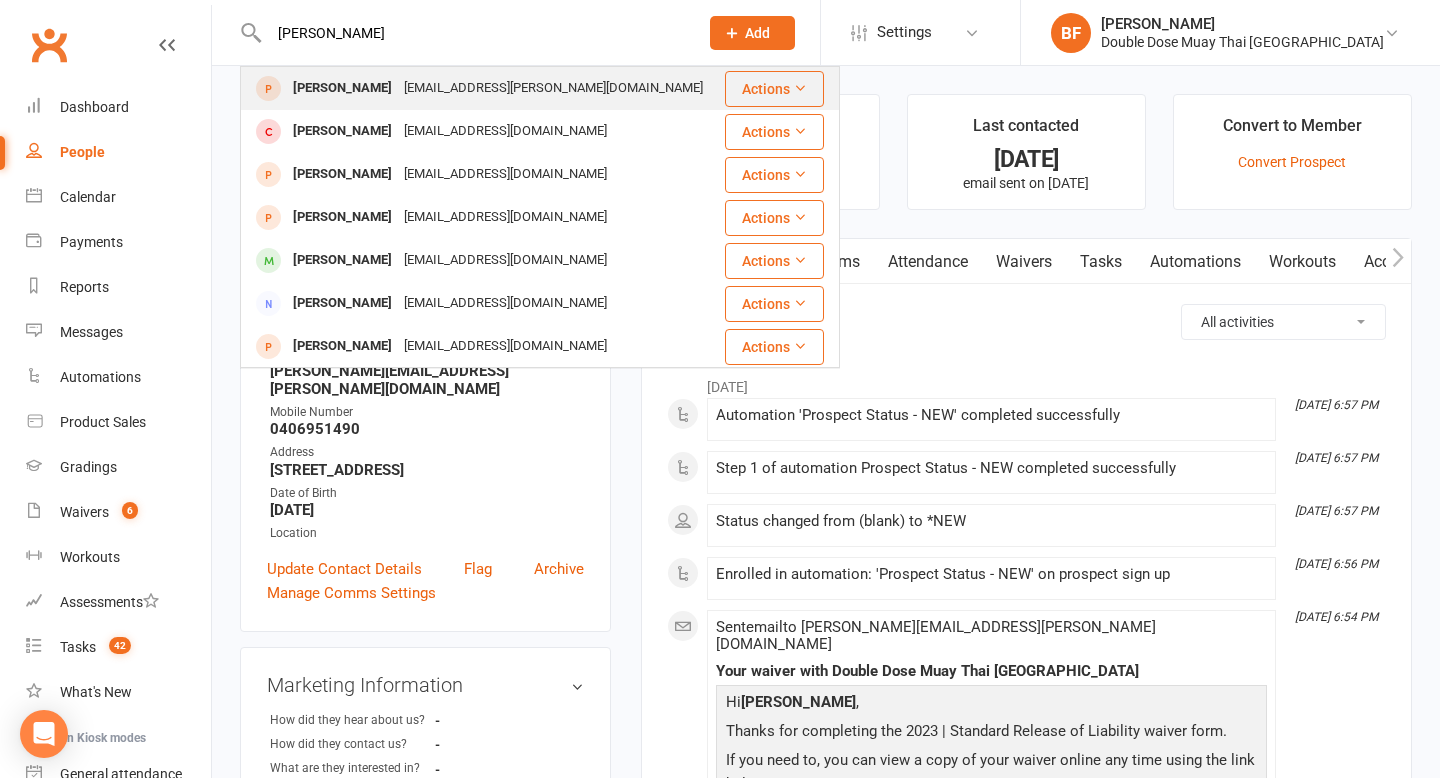type on "[PERSON_NAME]" 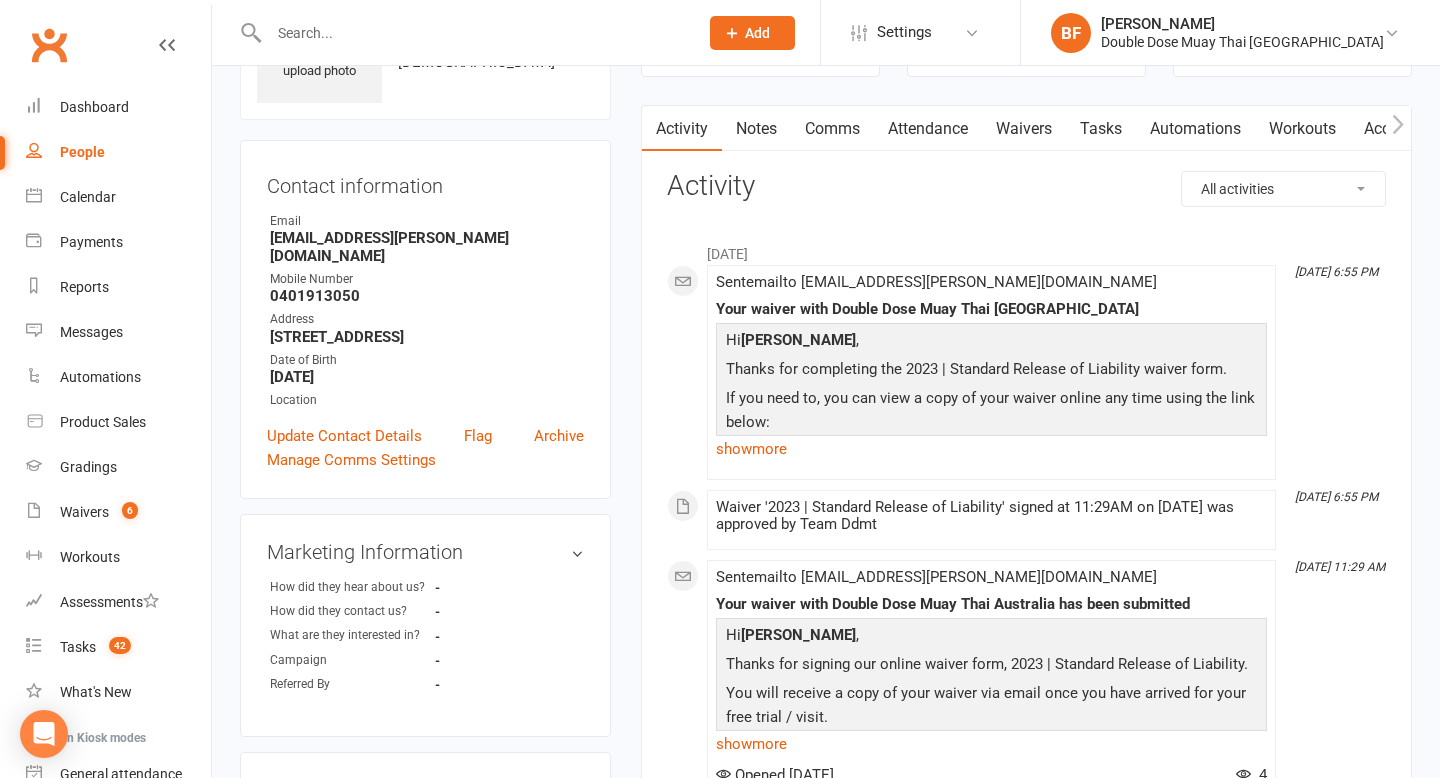 scroll, scrollTop: 0, scrollLeft: 0, axis: both 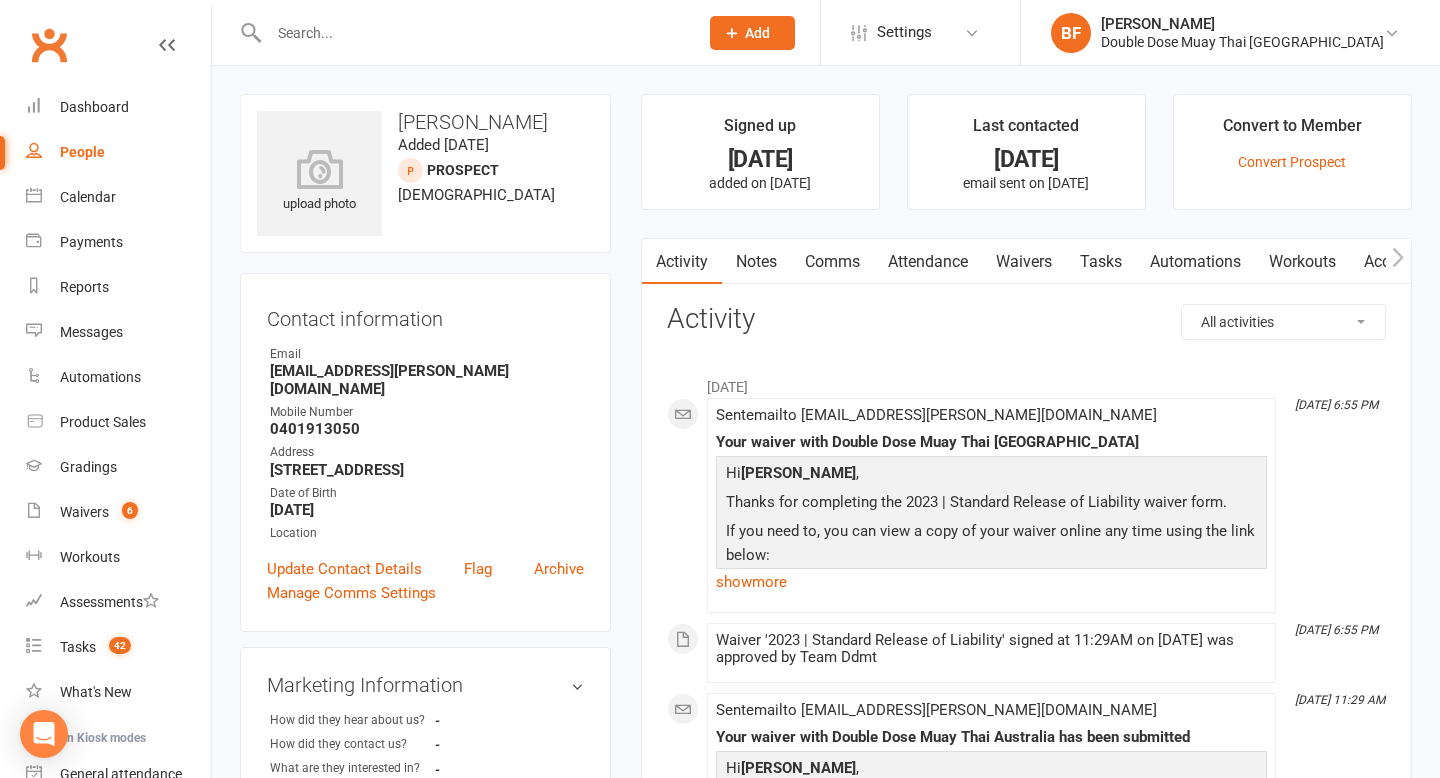 click at bounding box center (473, 33) 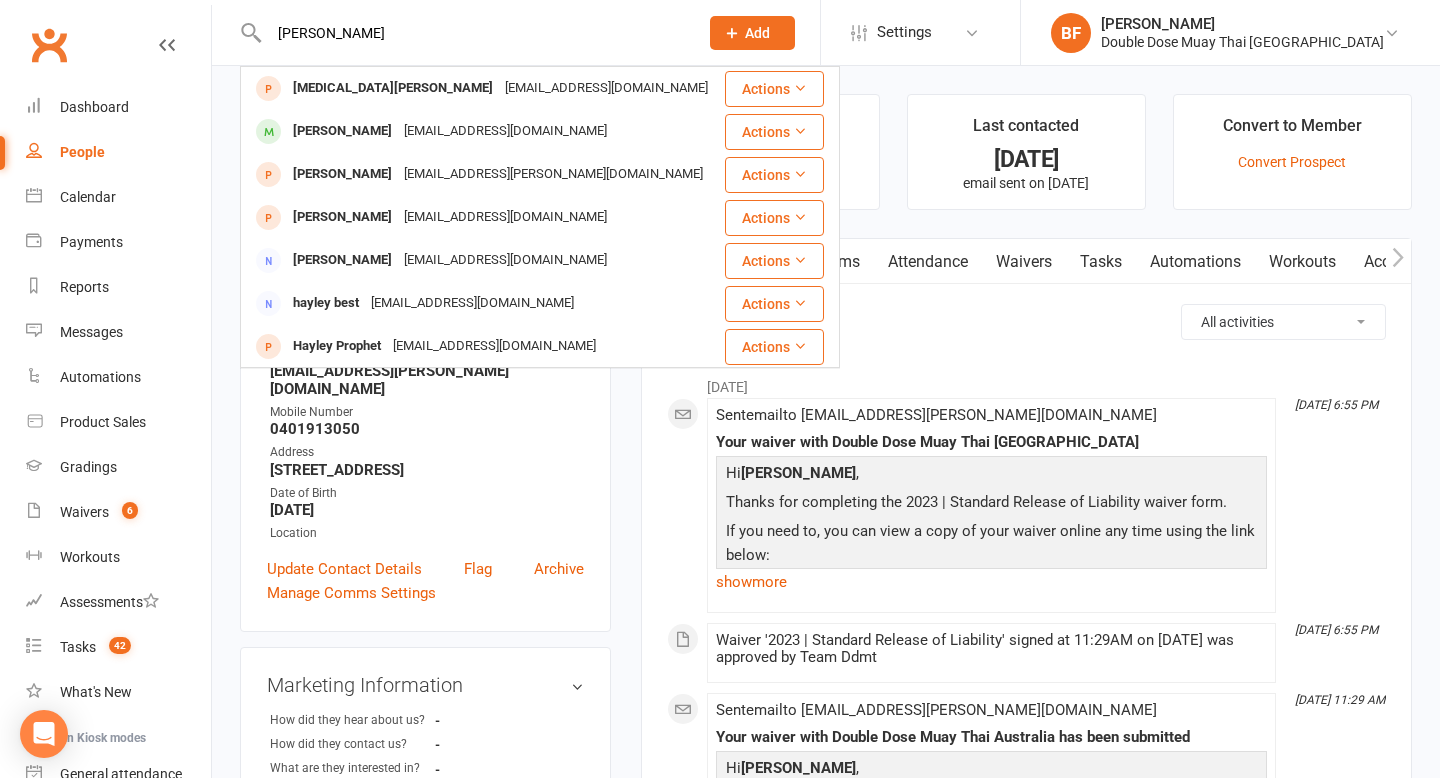 type on "[PERSON_NAME]" 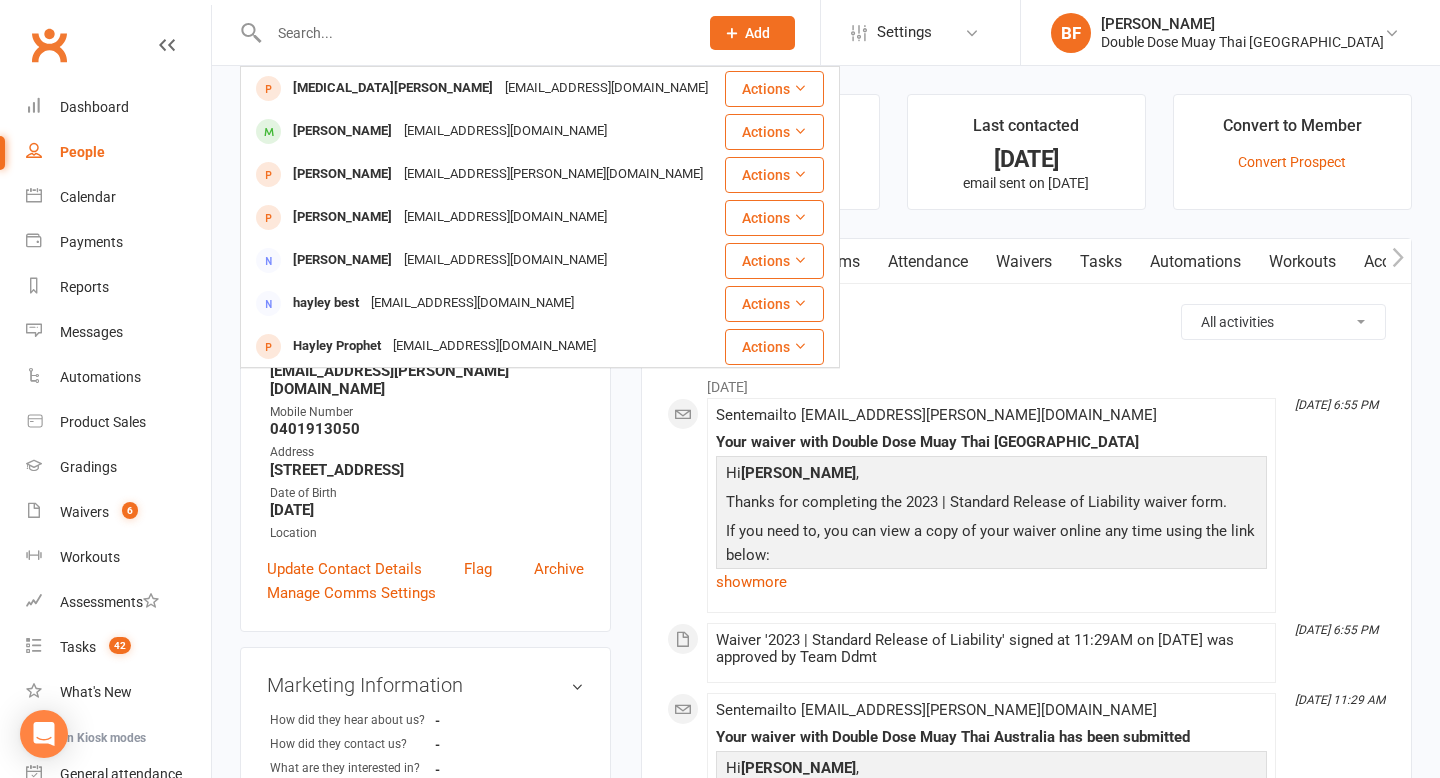 type on "\" 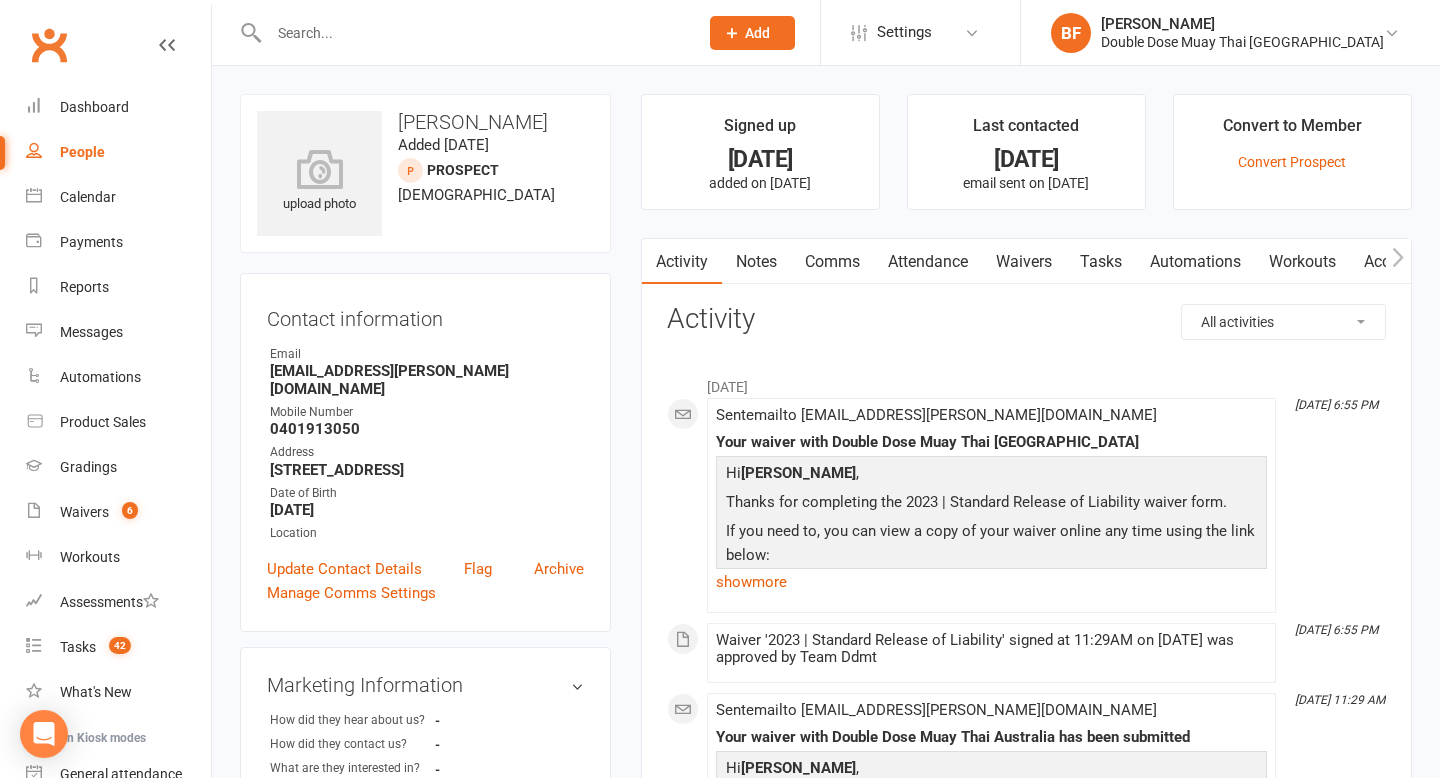 paste on "[PERSON_NAME]" 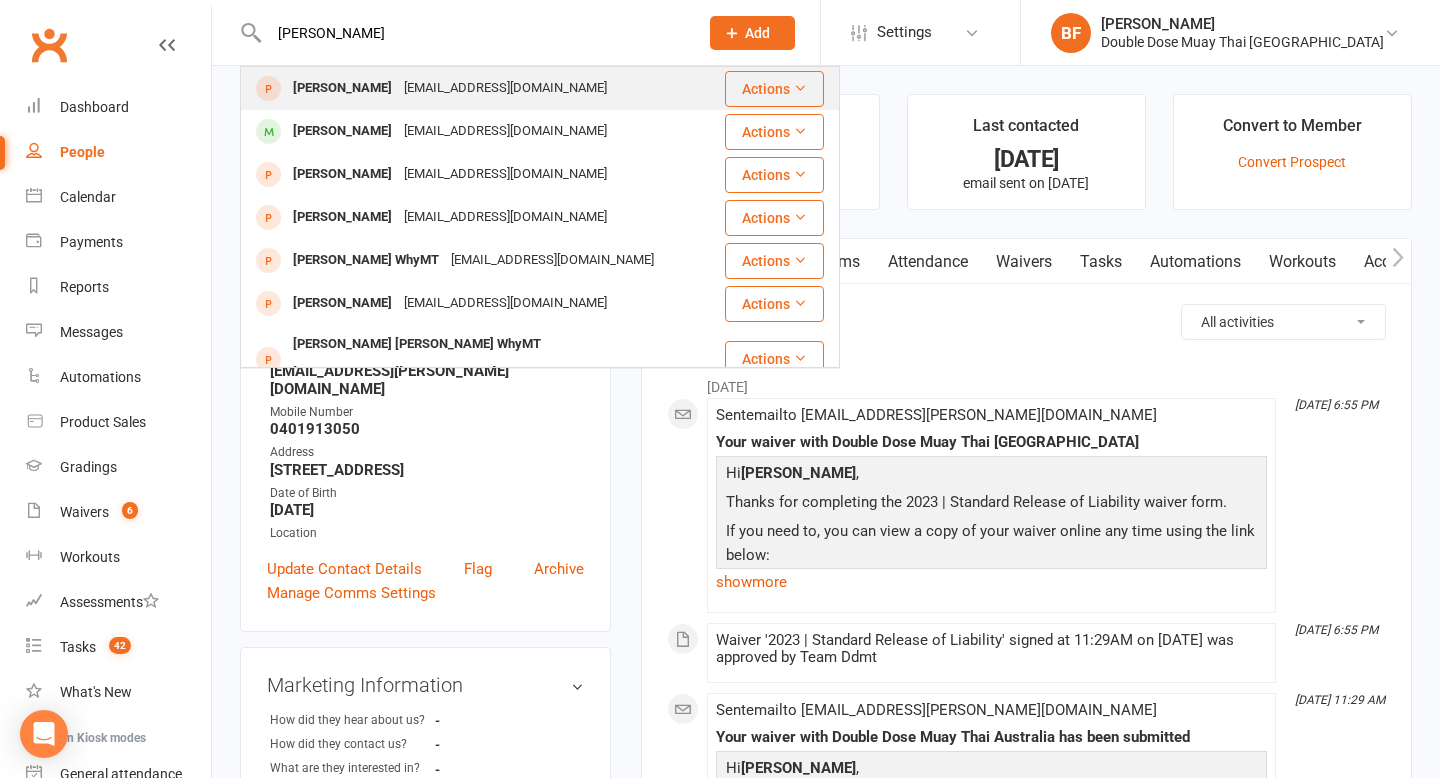 type on "[PERSON_NAME]" 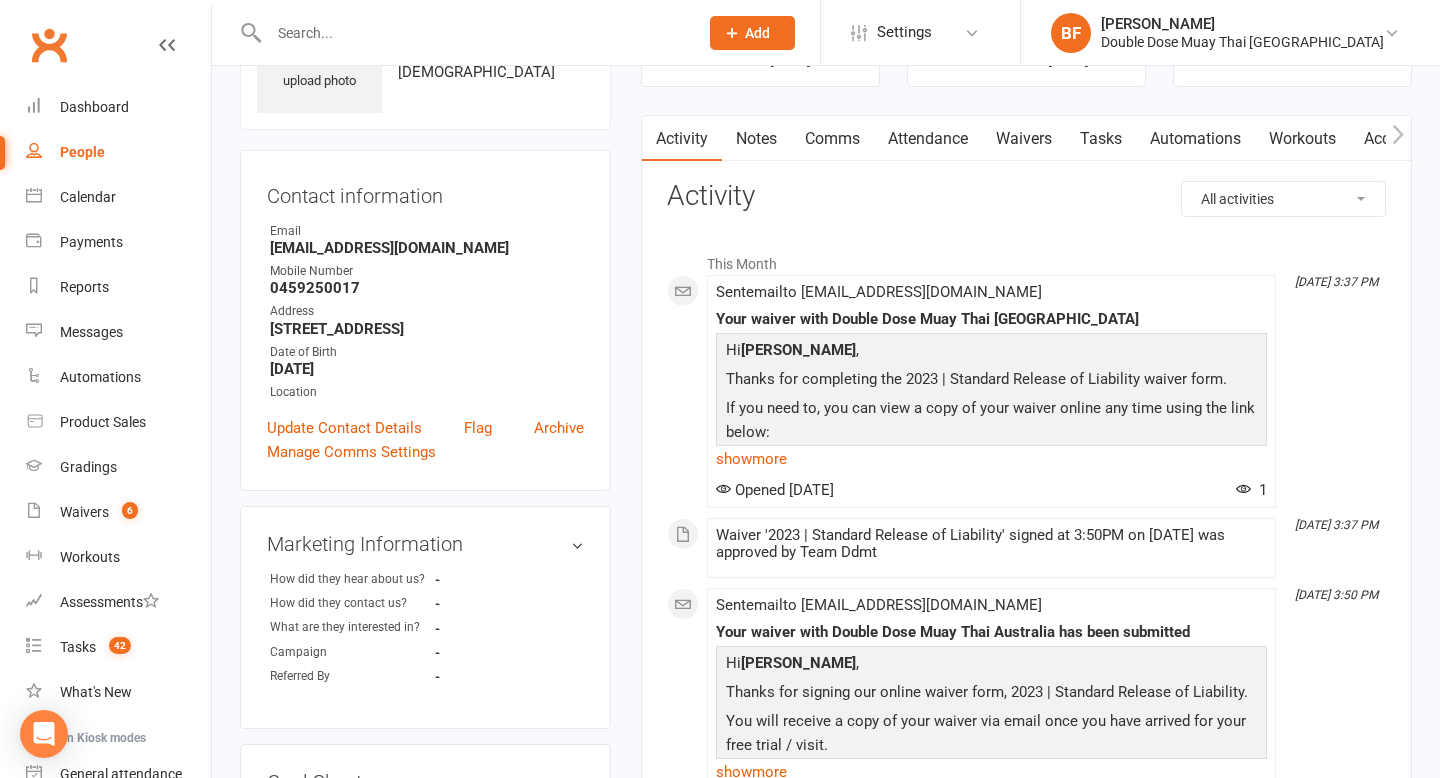 scroll, scrollTop: 0, scrollLeft: 0, axis: both 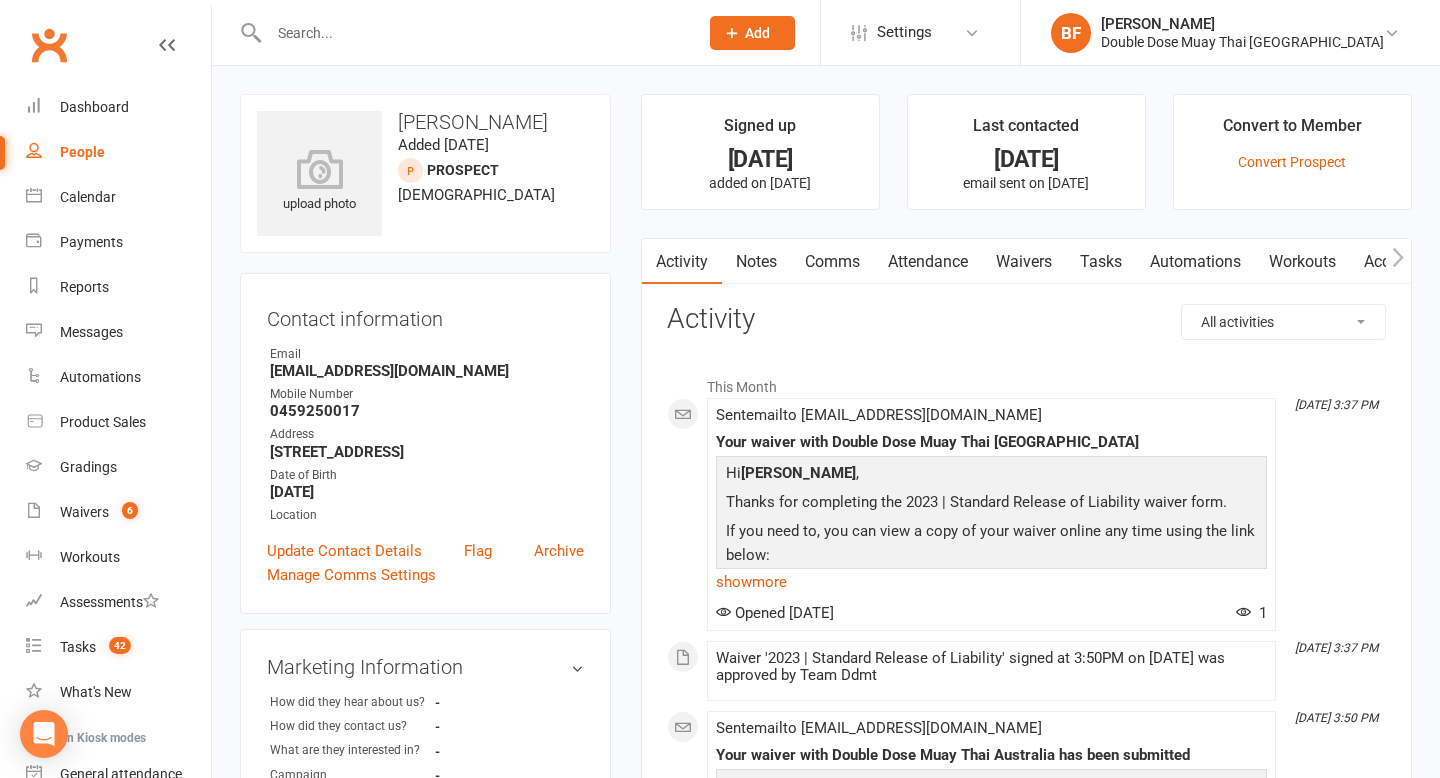 click at bounding box center (473, 33) 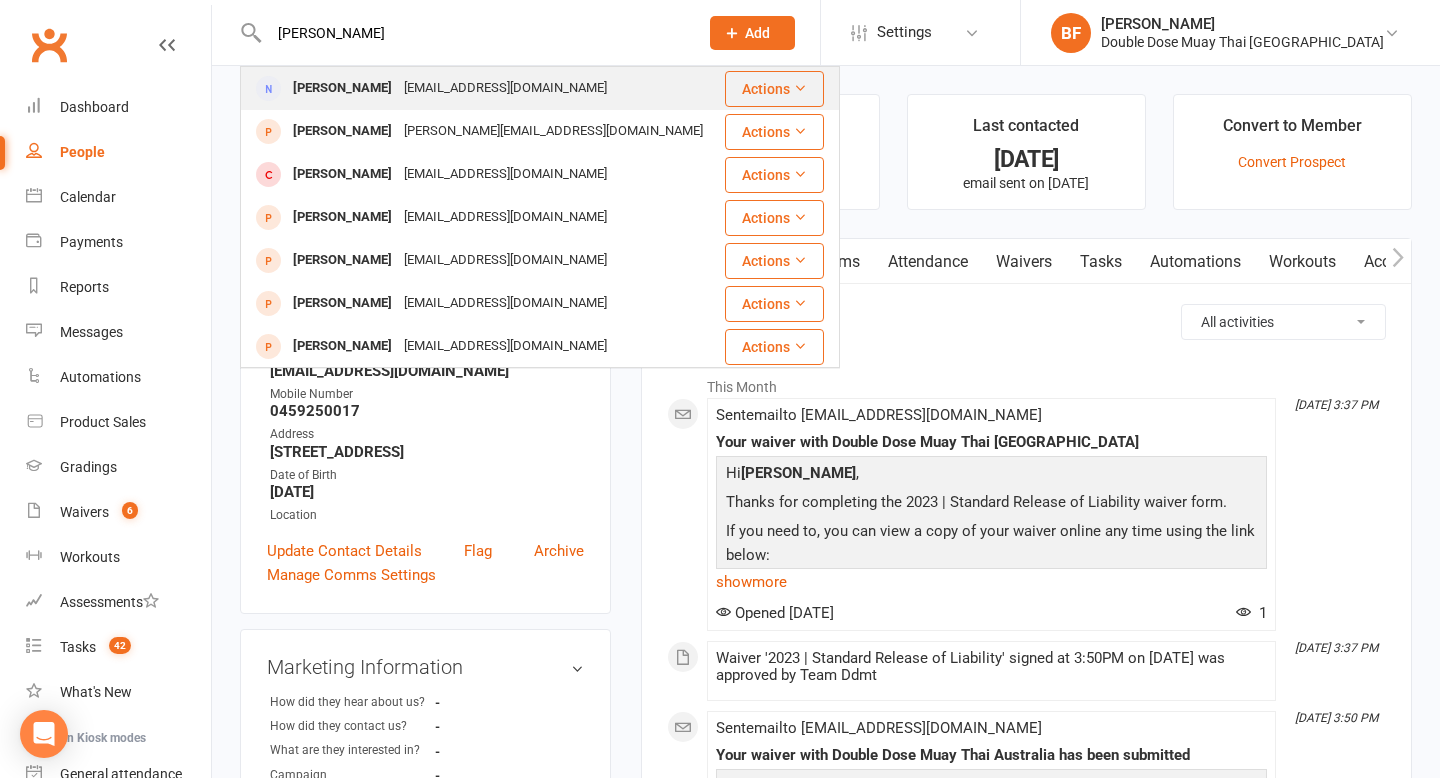 type on "[PERSON_NAME]" 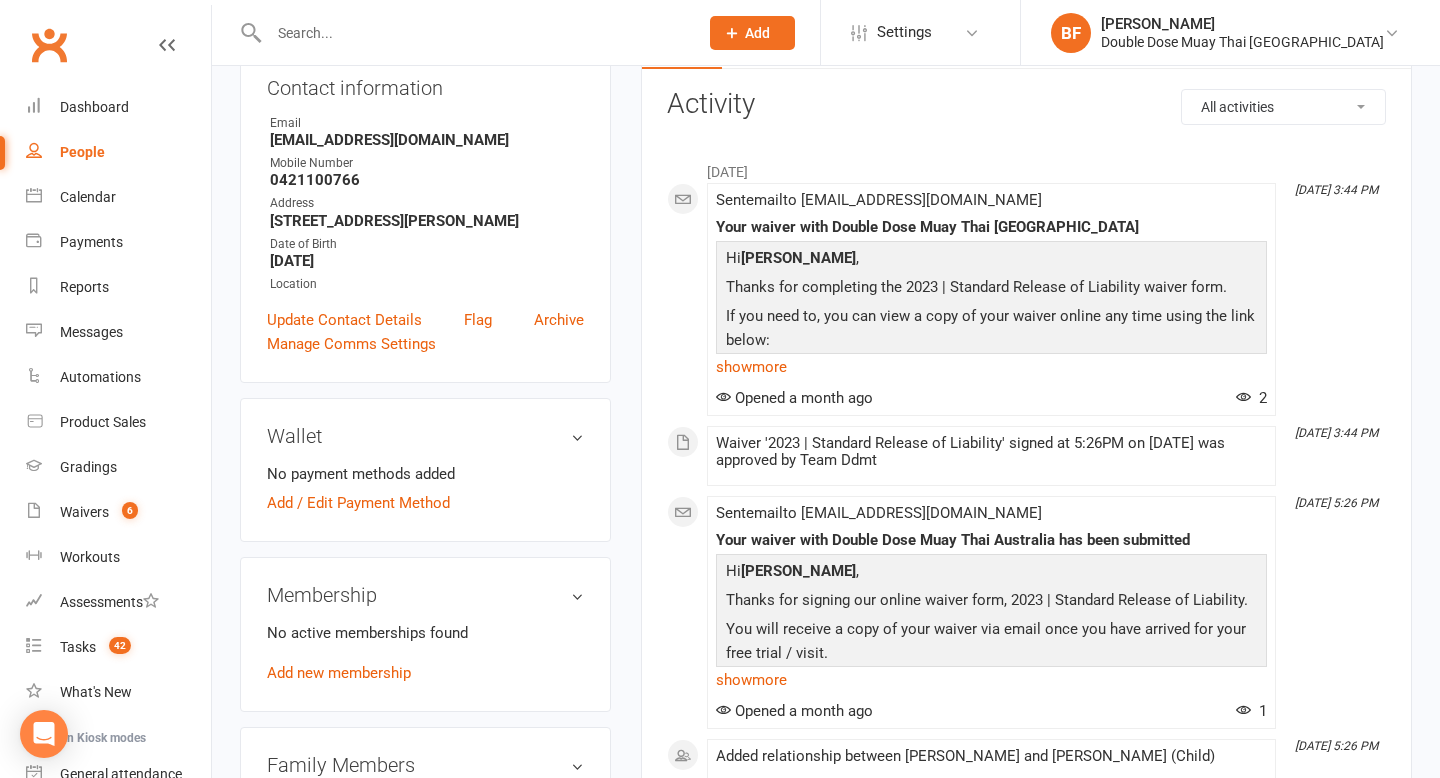 scroll, scrollTop: 0, scrollLeft: 0, axis: both 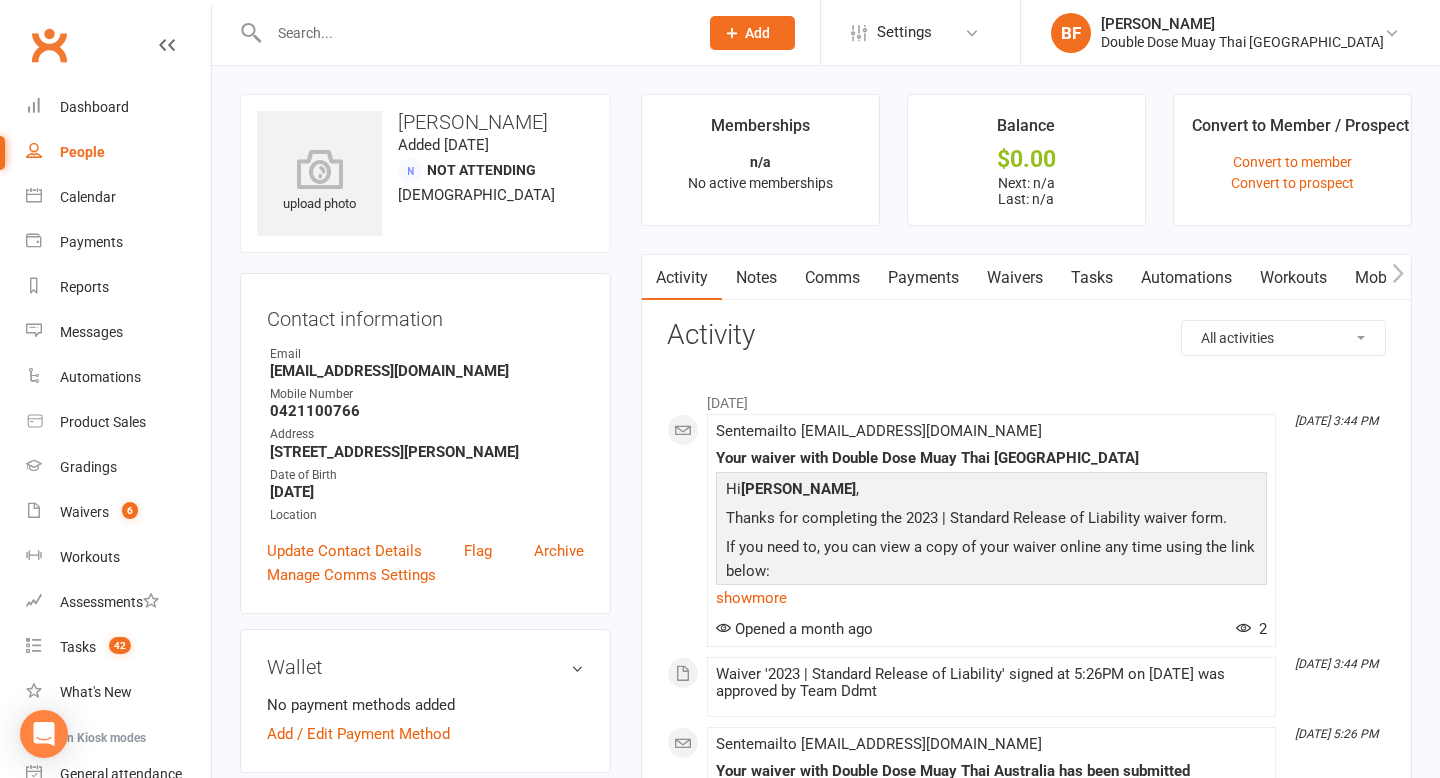 click at bounding box center (473, 33) 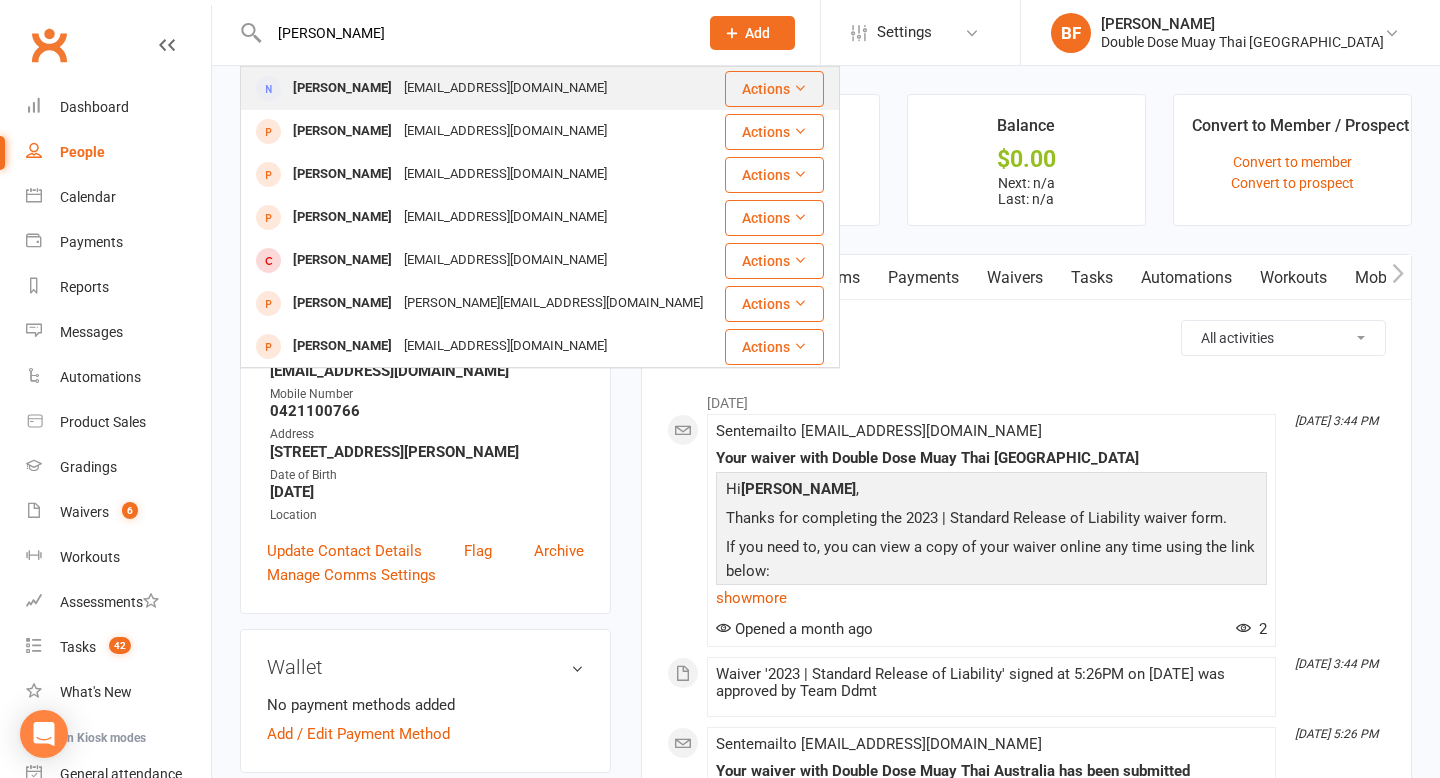 type on "[PERSON_NAME]" 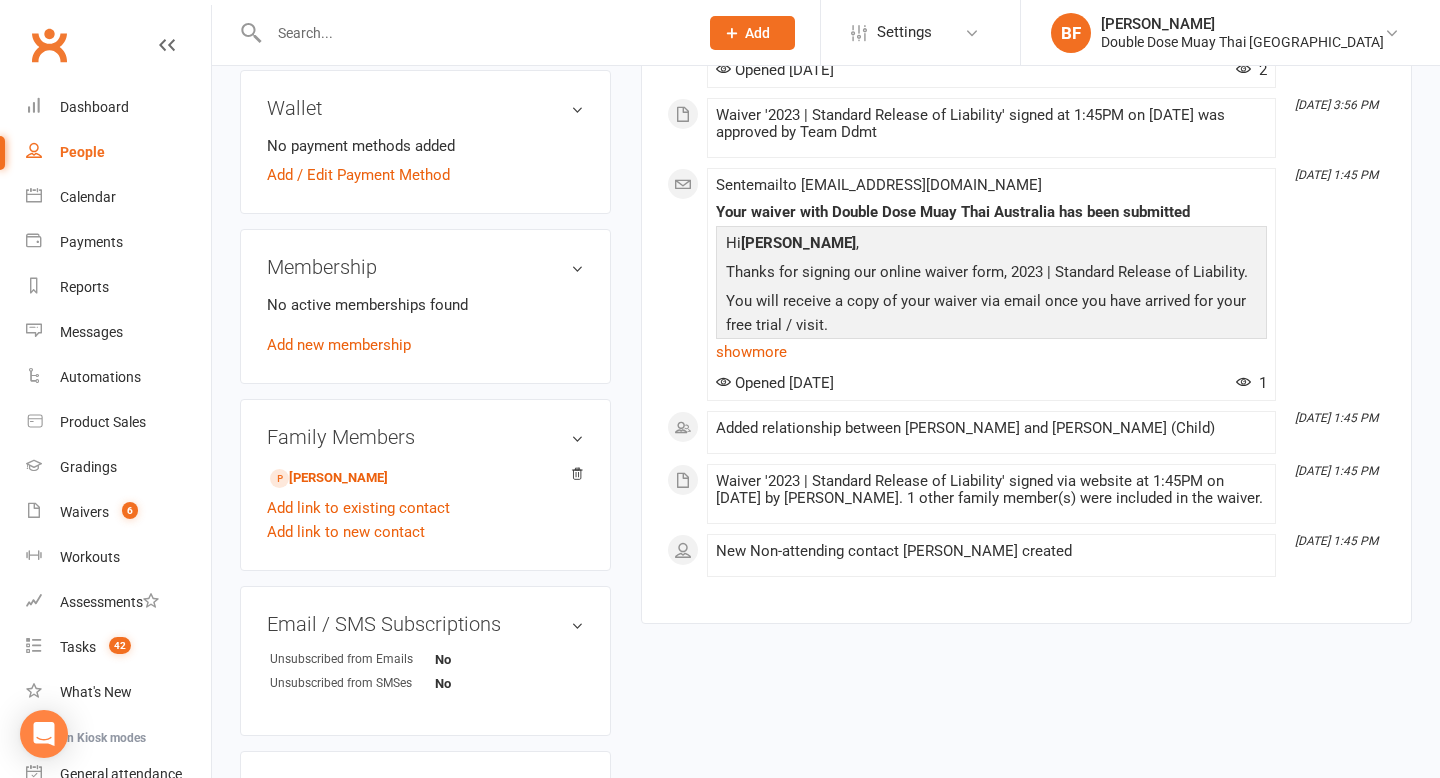 scroll, scrollTop: 562, scrollLeft: 0, axis: vertical 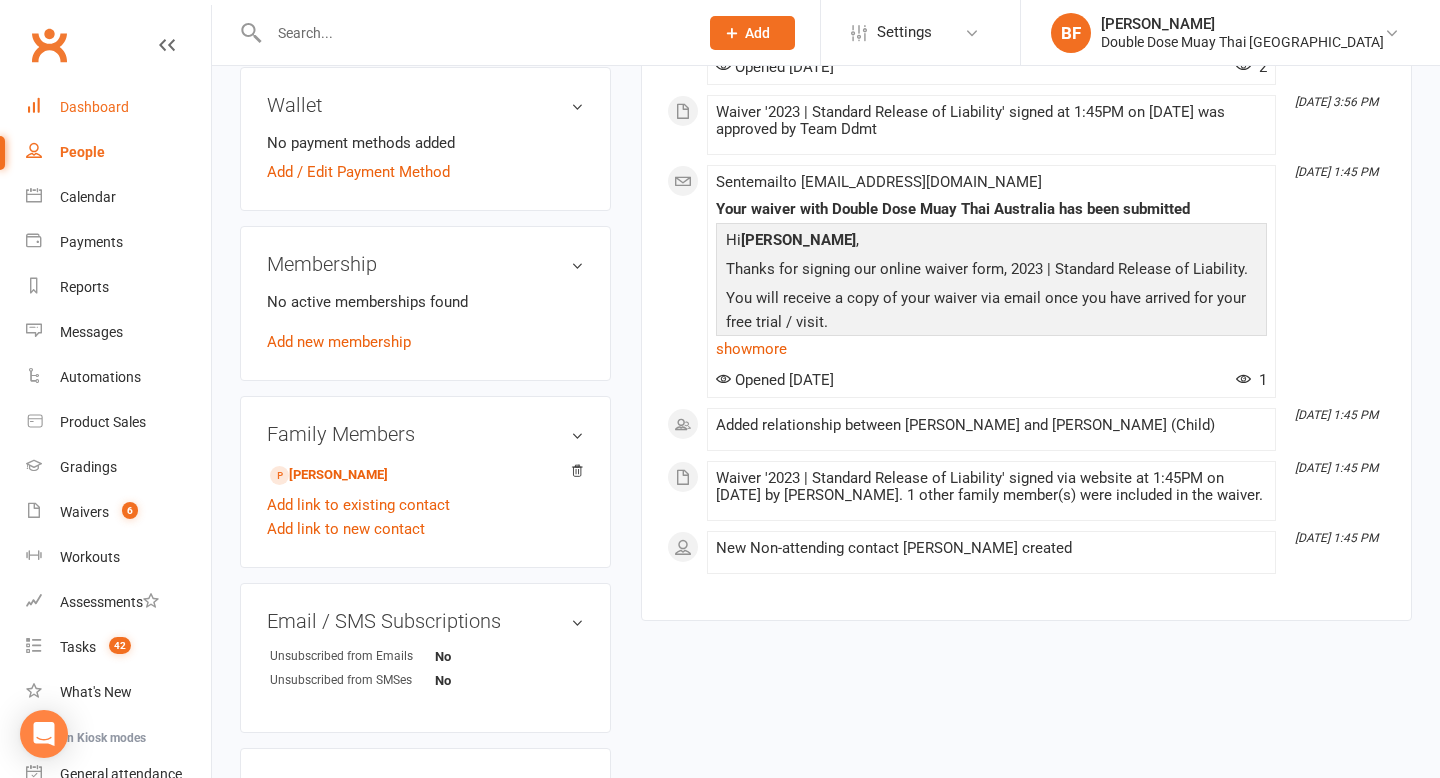 click on "Dashboard" at bounding box center [94, 107] 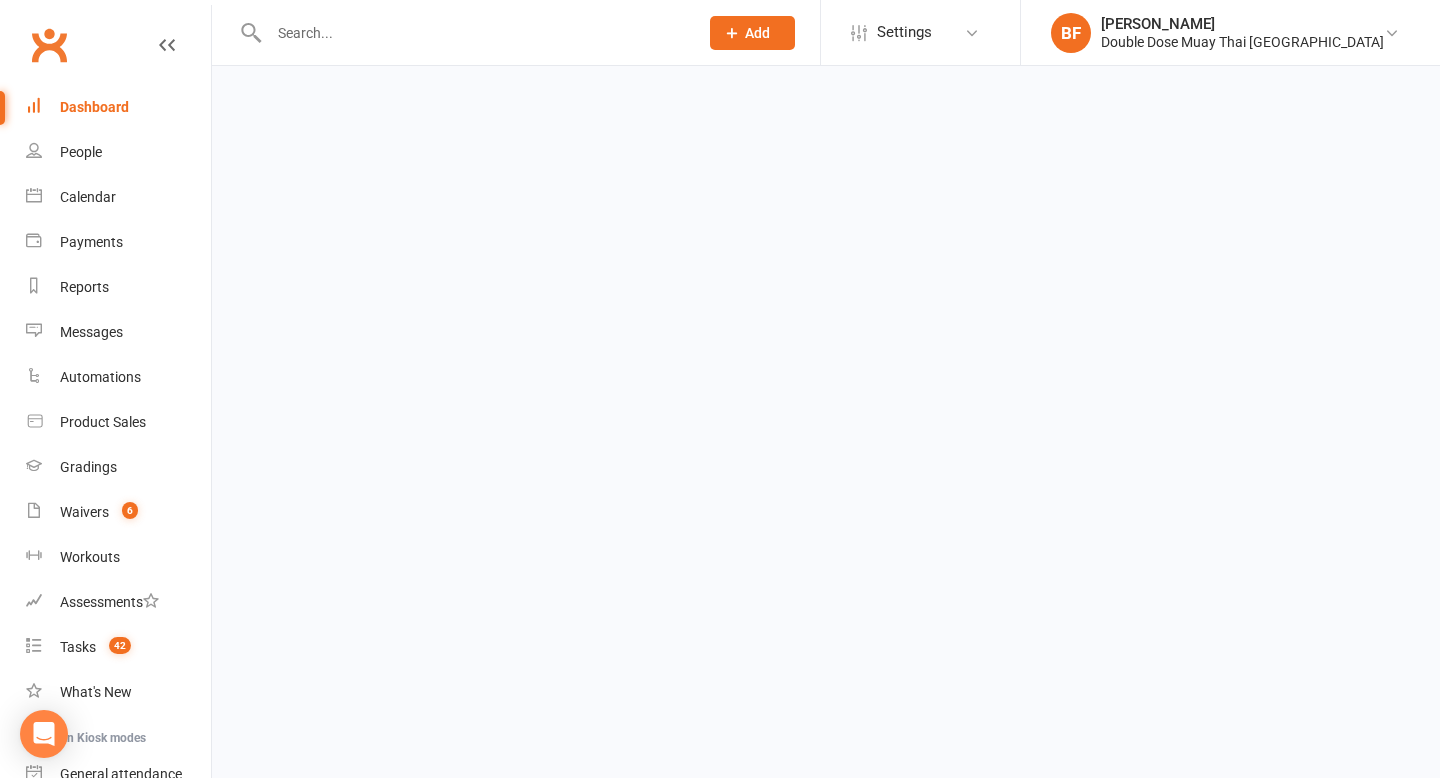 scroll, scrollTop: 0, scrollLeft: 0, axis: both 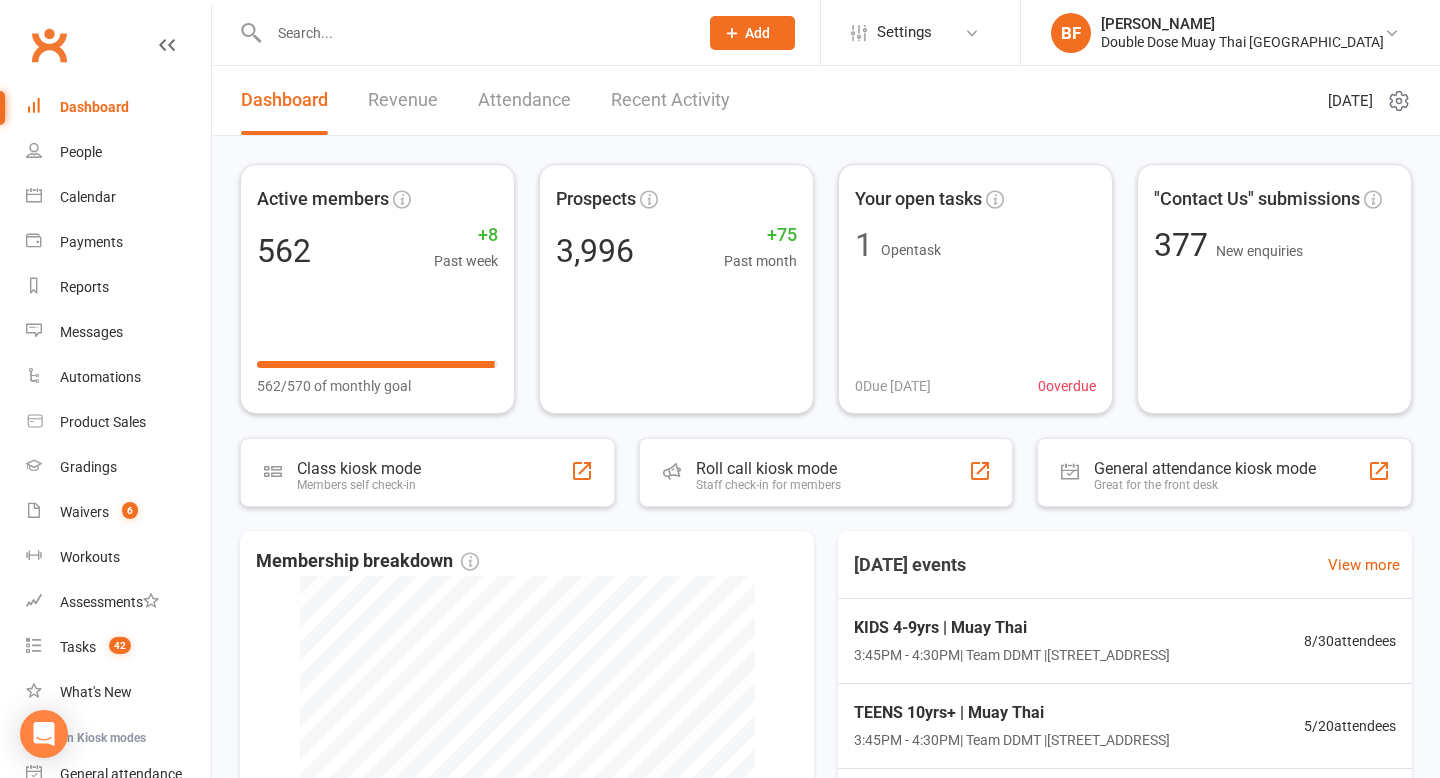 click at bounding box center (473, 33) 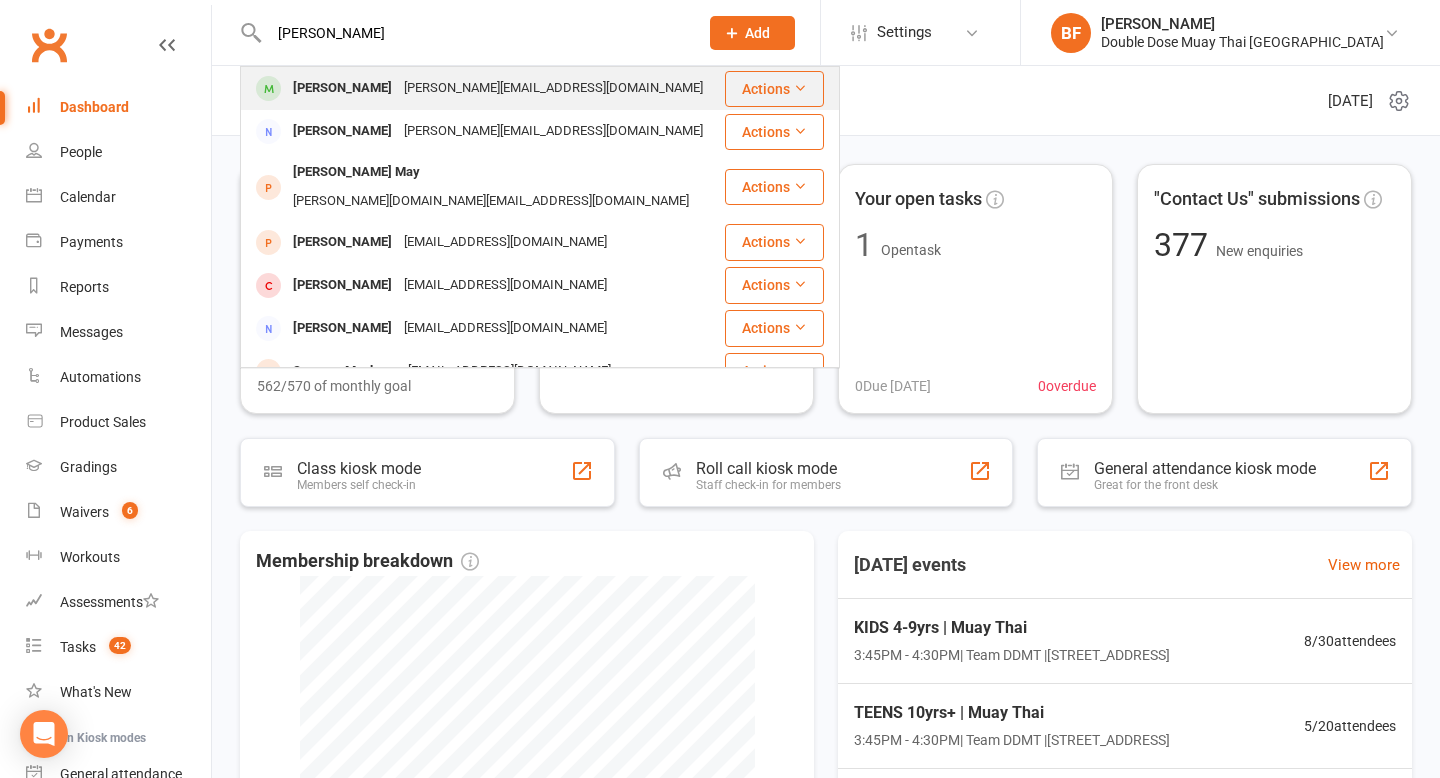 type on "[PERSON_NAME]" 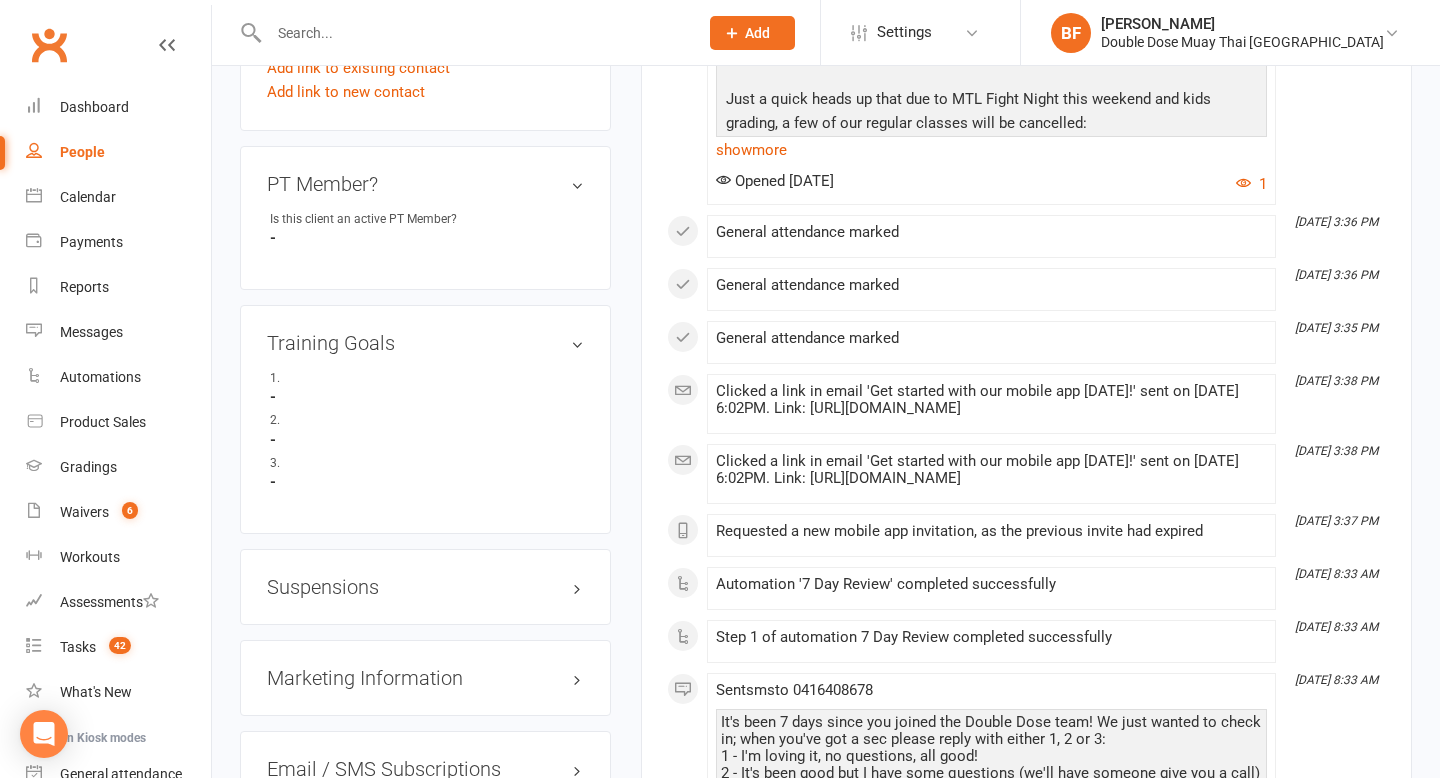 scroll, scrollTop: 1121, scrollLeft: 0, axis: vertical 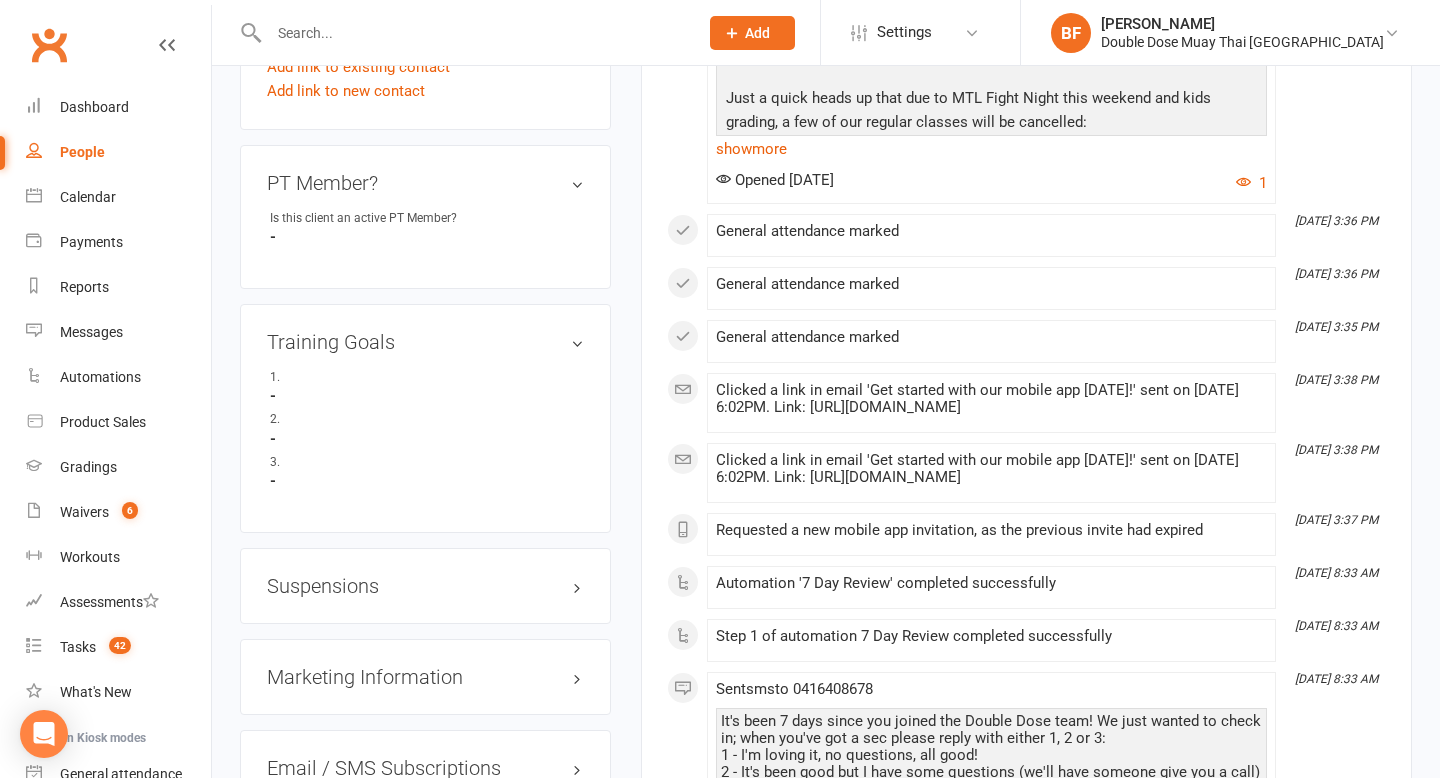 click on "Suspensions" at bounding box center [425, 586] 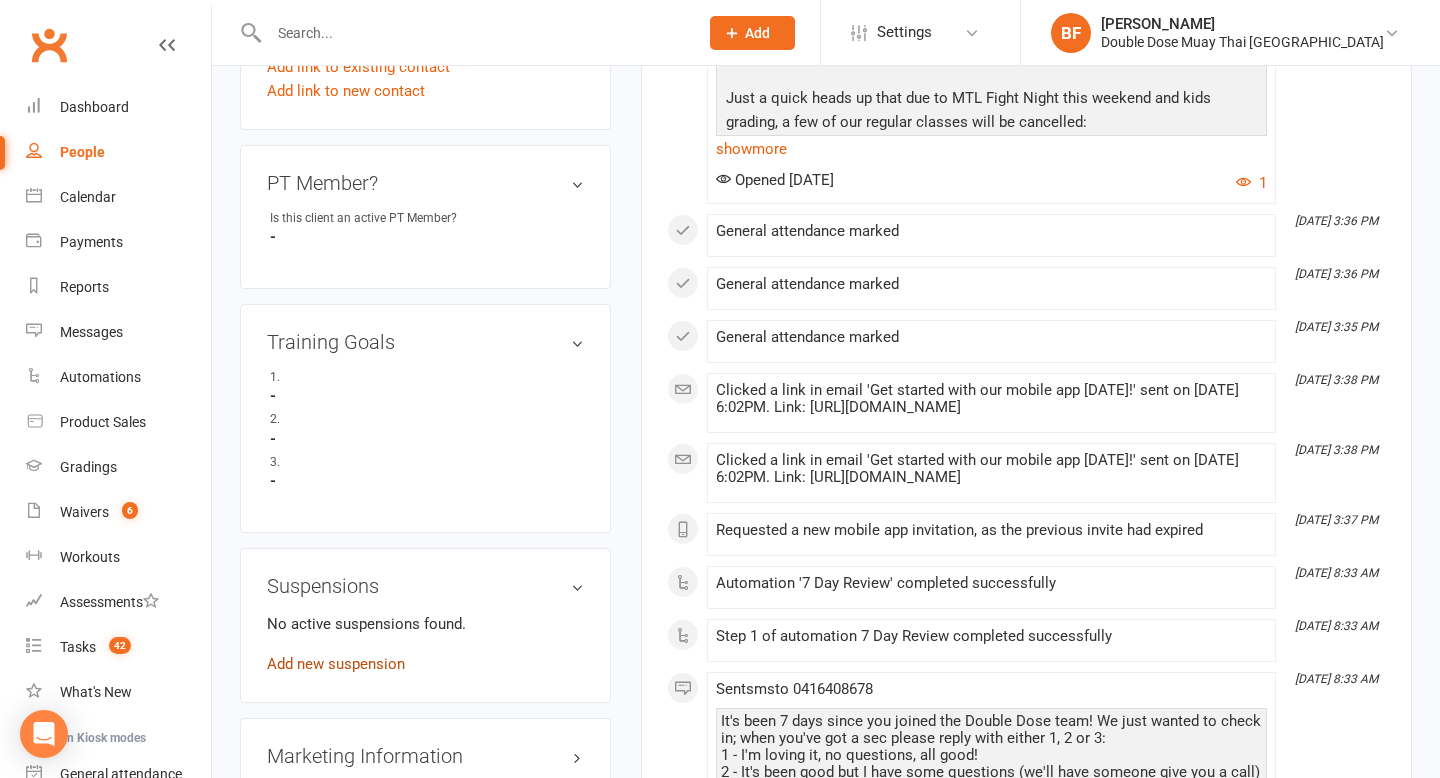 click on "Add new suspension" at bounding box center [336, 664] 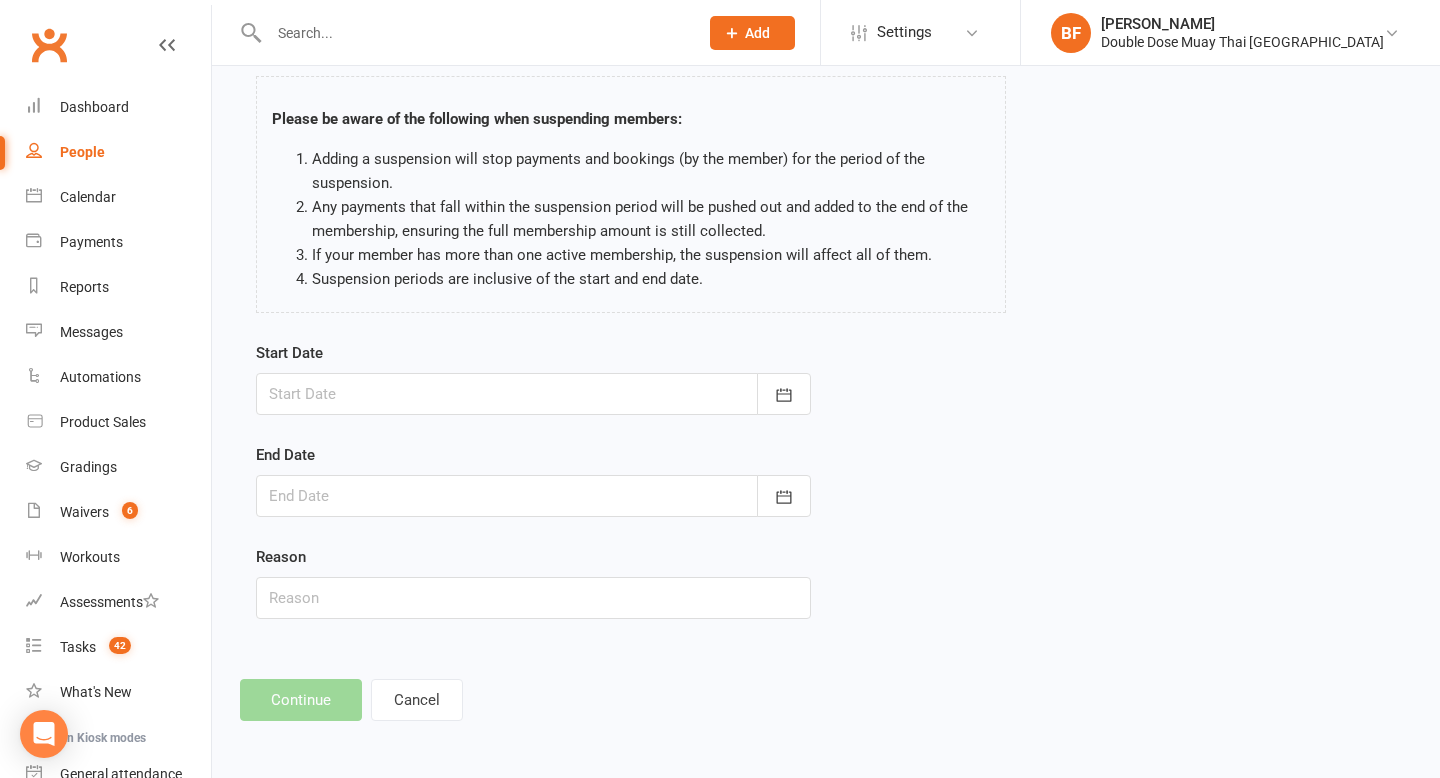 scroll, scrollTop: 0, scrollLeft: 0, axis: both 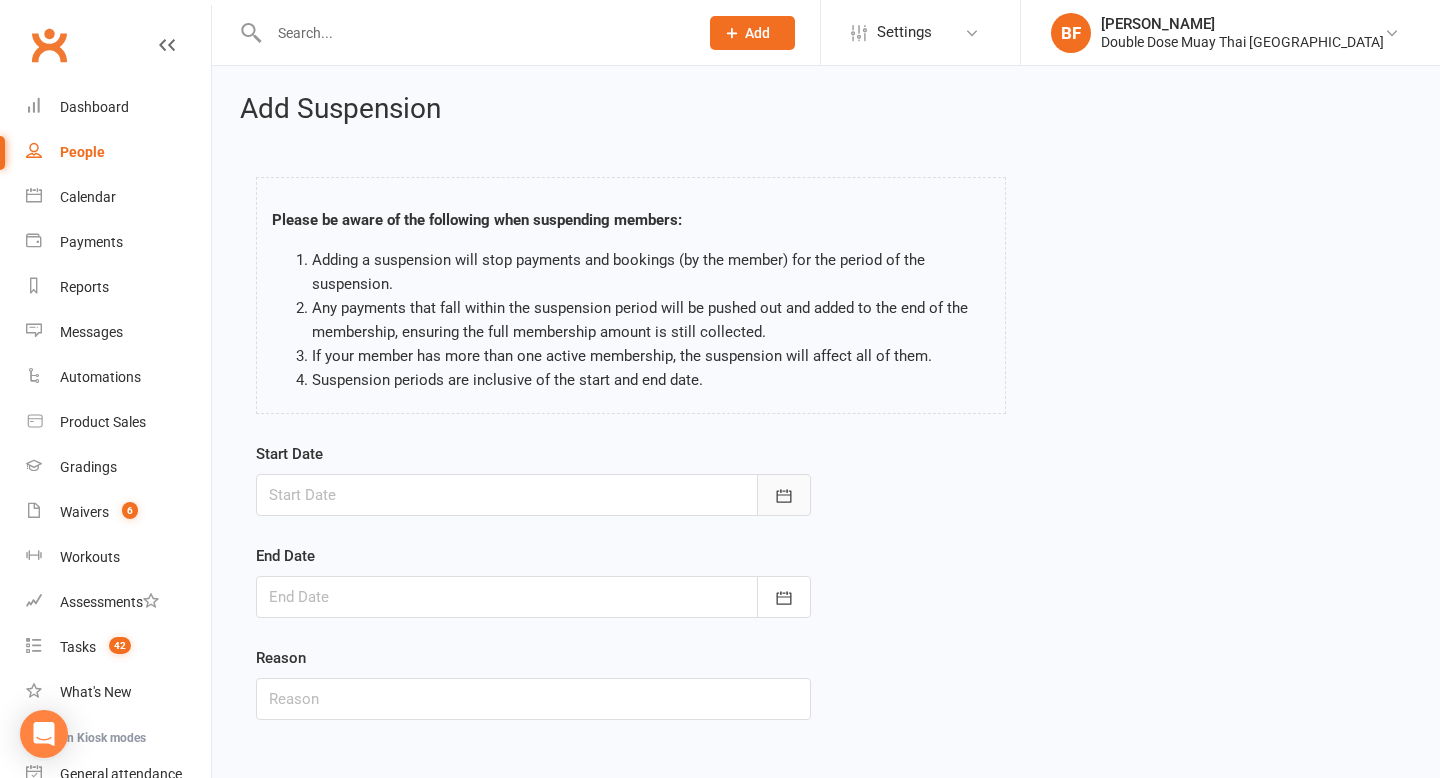 click at bounding box center (784, 495) 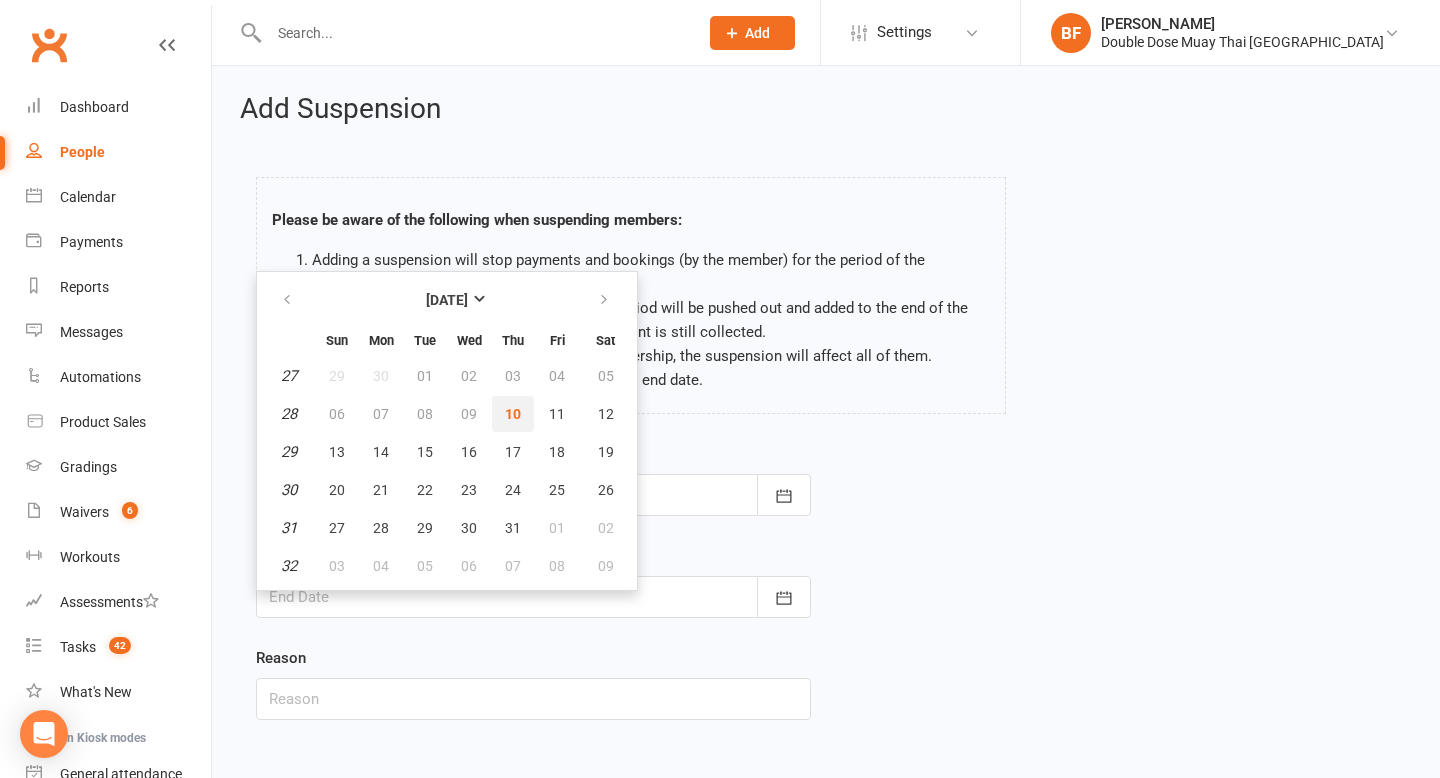 click on "10" at bounding box center [513, 414] 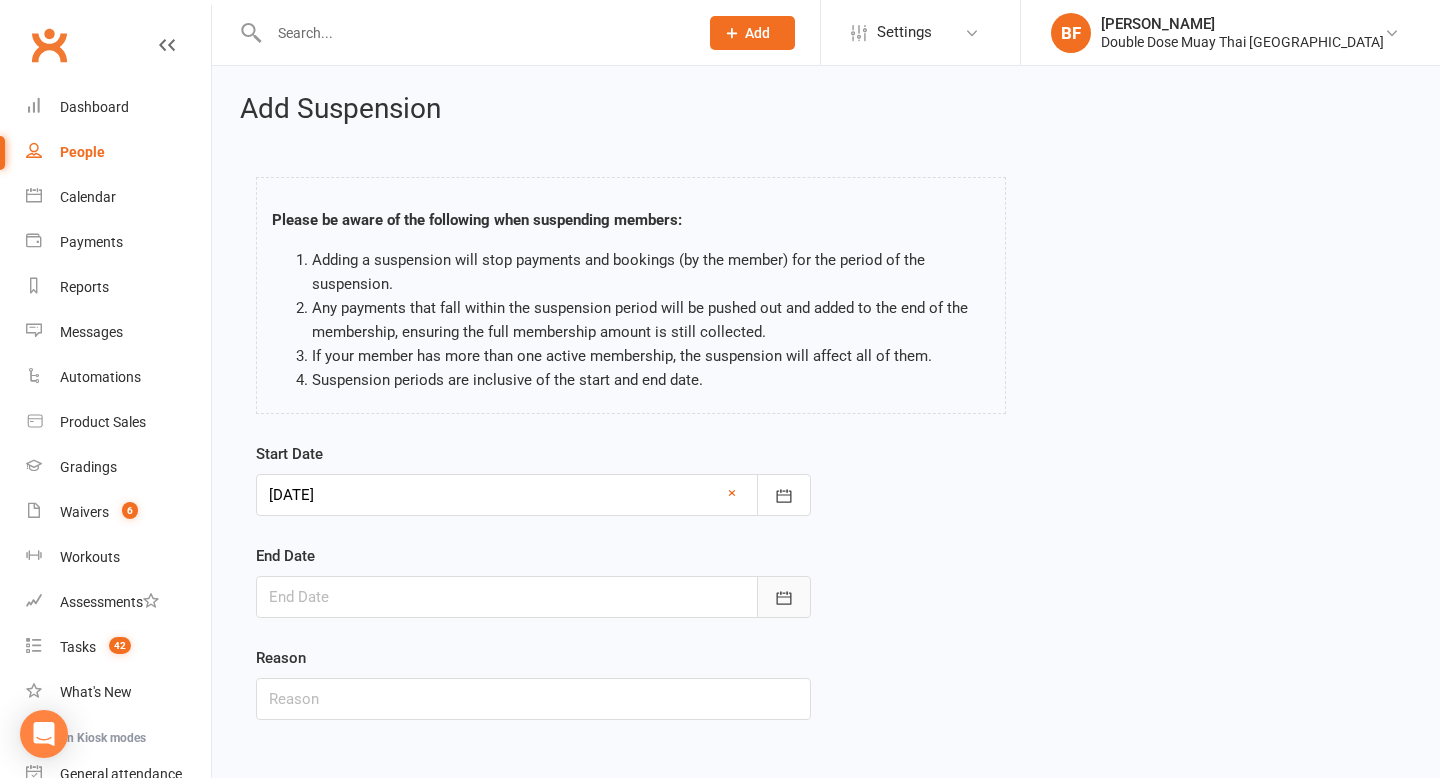 click 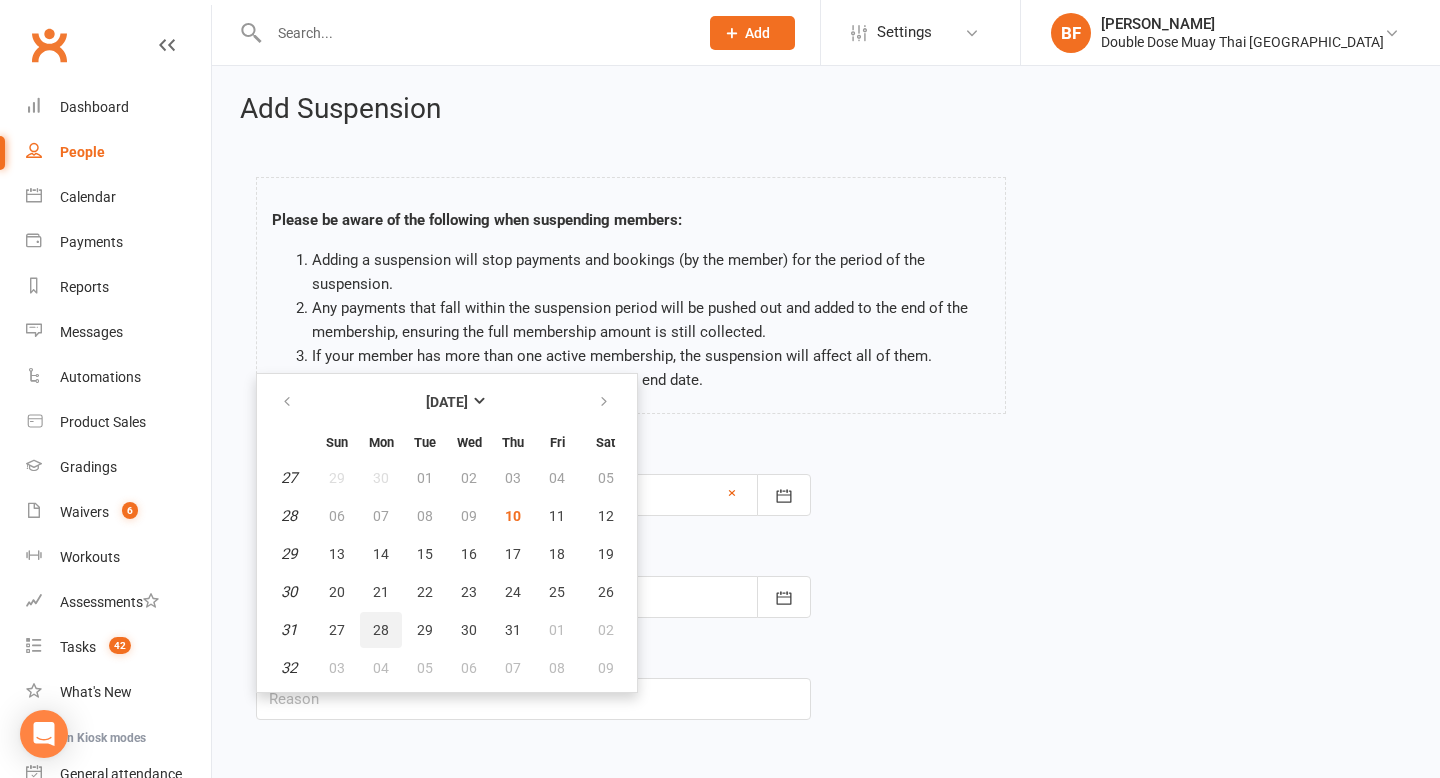 click on "28" at bounding box center [381, 630] 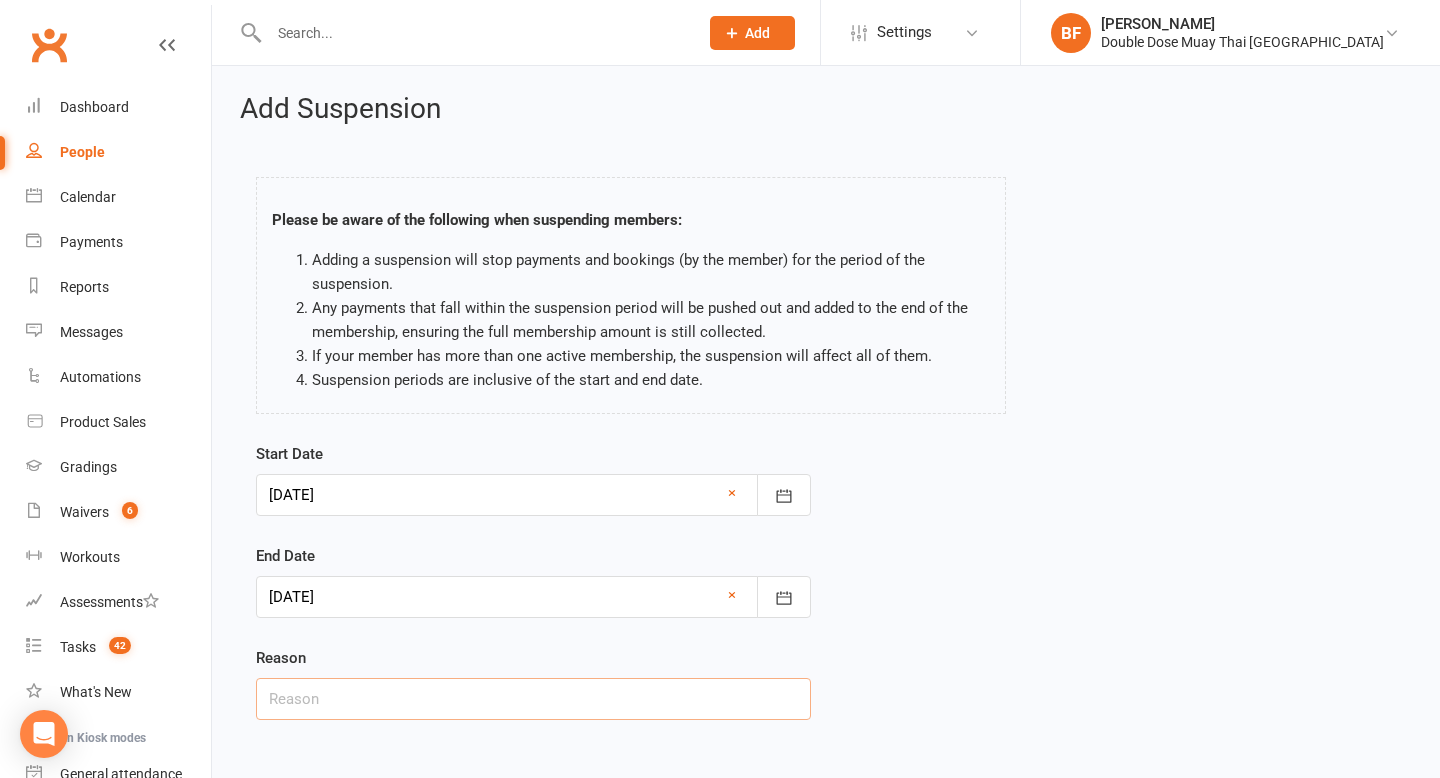 click at bounding box center [533, 699] 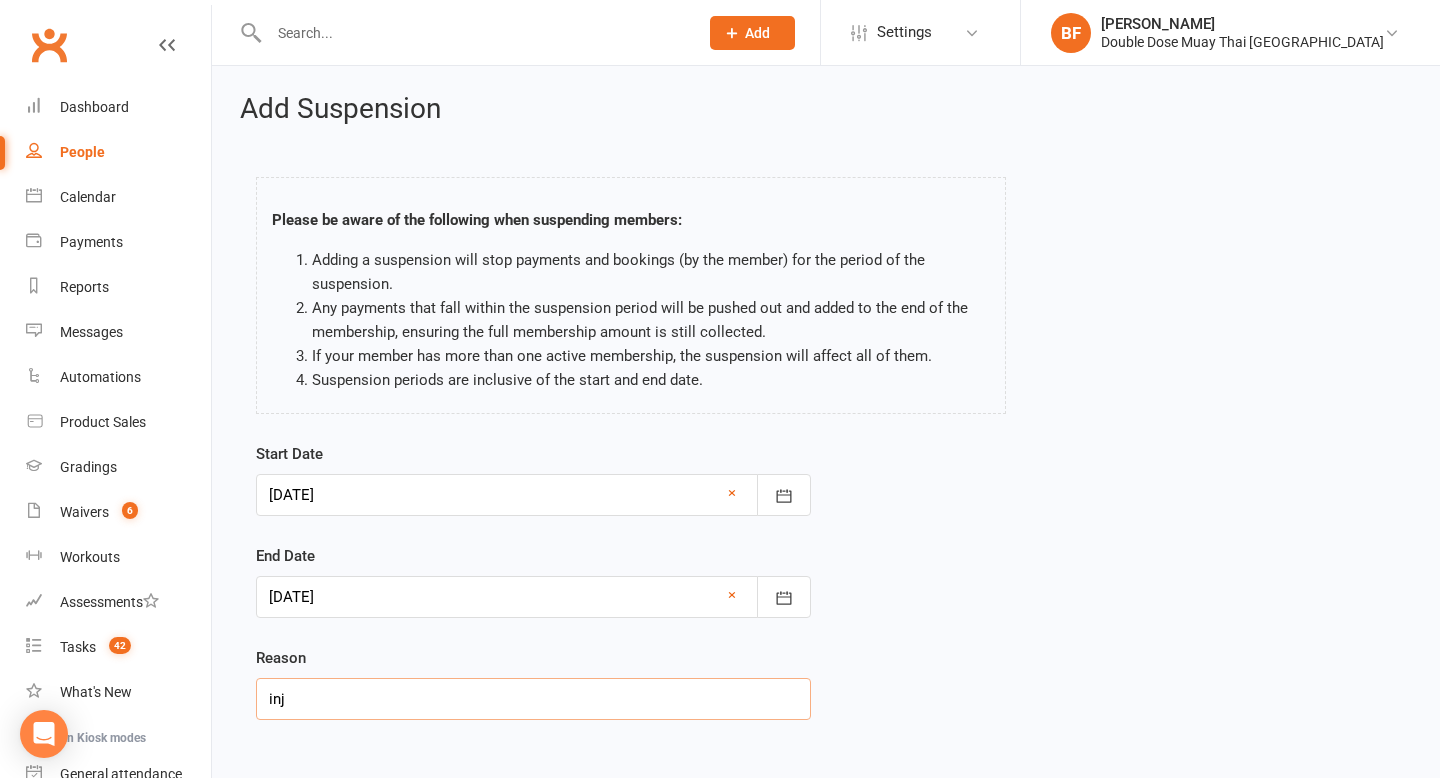 scroll, scrollTop: 101, scrollLeft: 0, axis: vertical 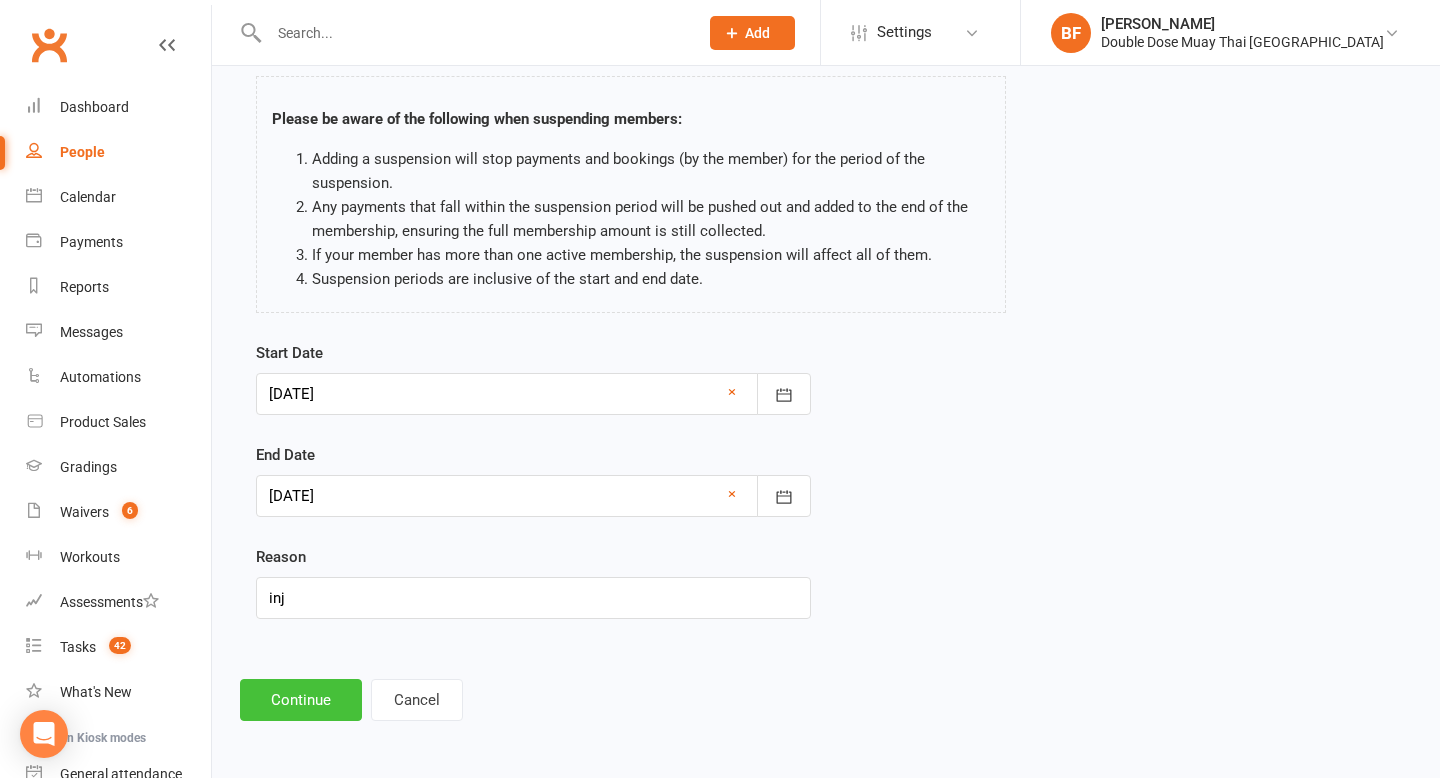 click on "Continue" at bounding box center (301, 700) 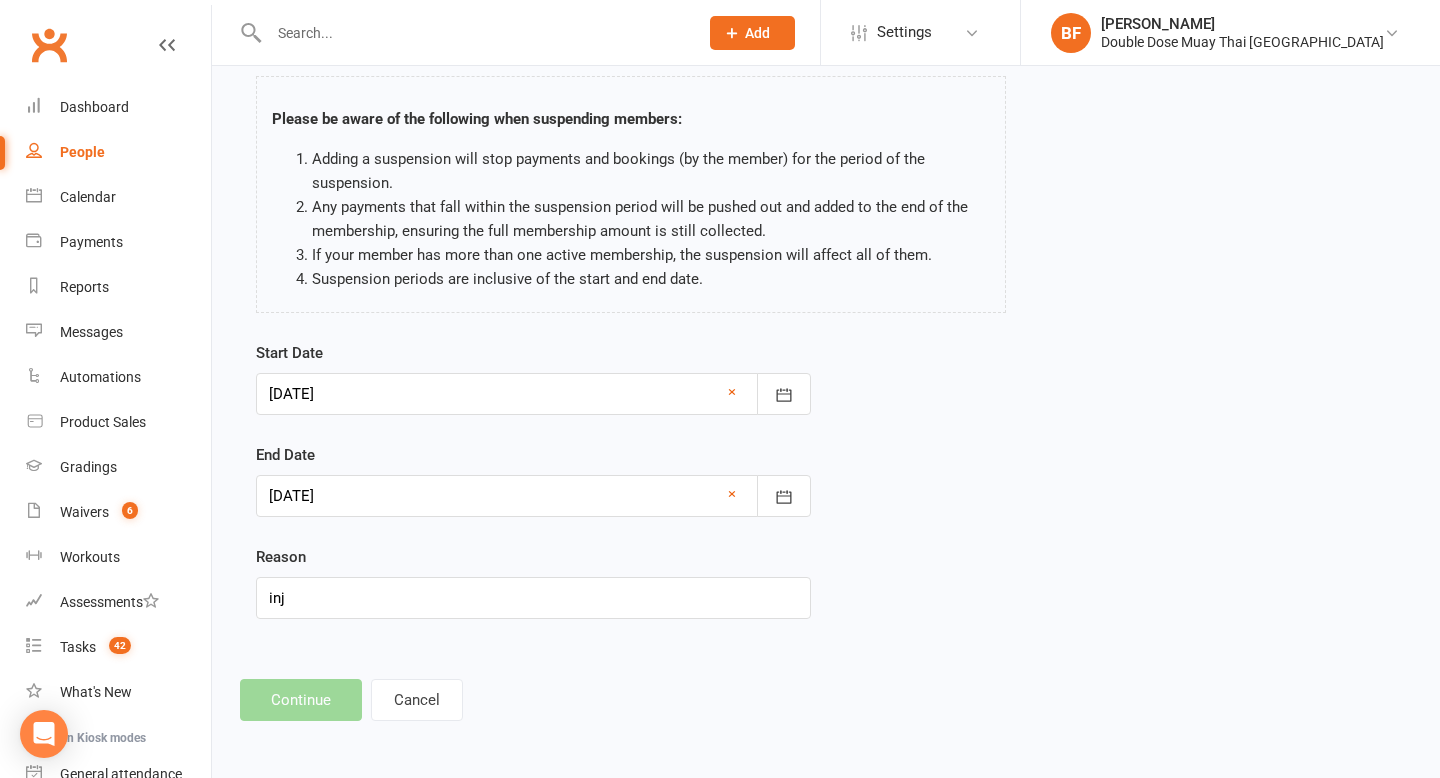 scroll, scrollTop: 0, scrollLeft: 0, axis: both 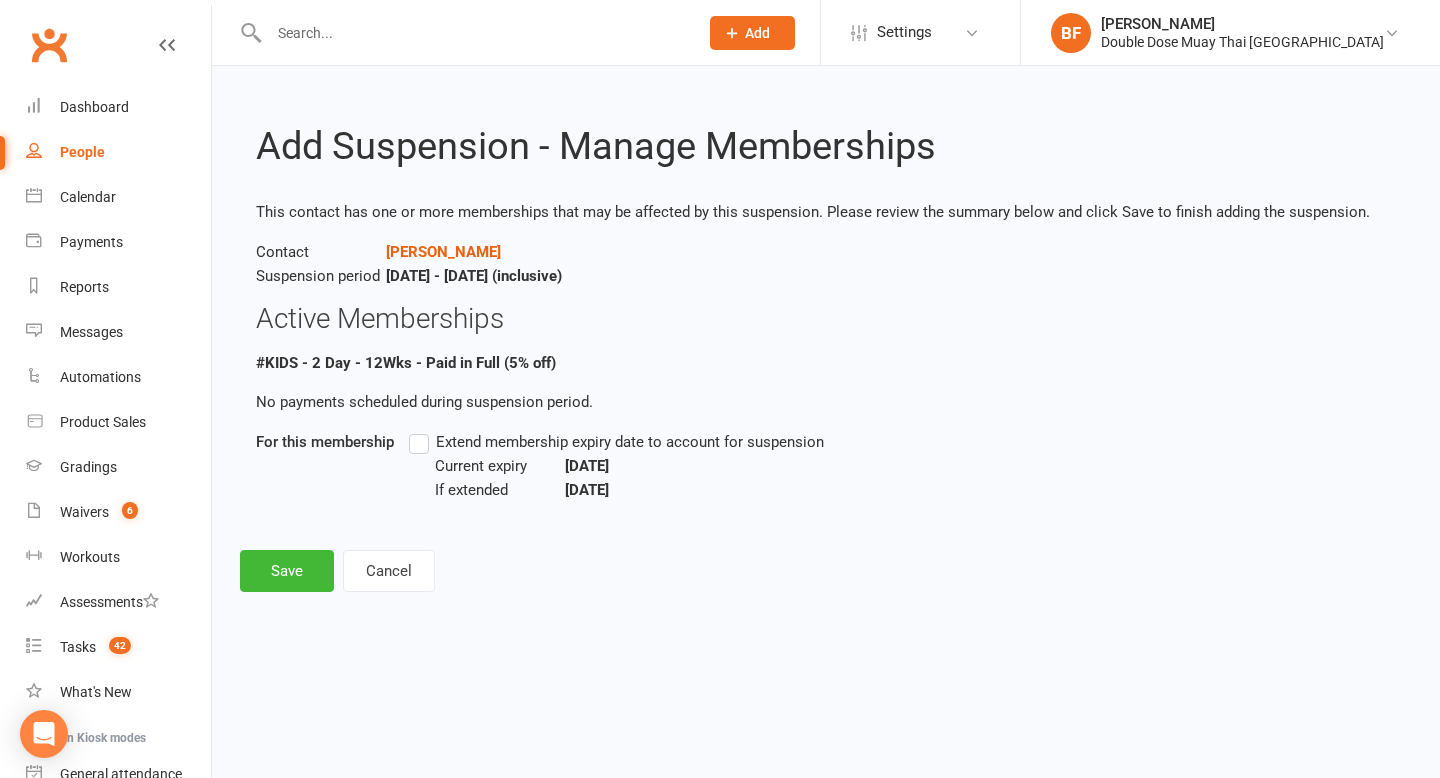 click on "Extend membership expiry date to account for suspension" at bounding box center (616, 442) 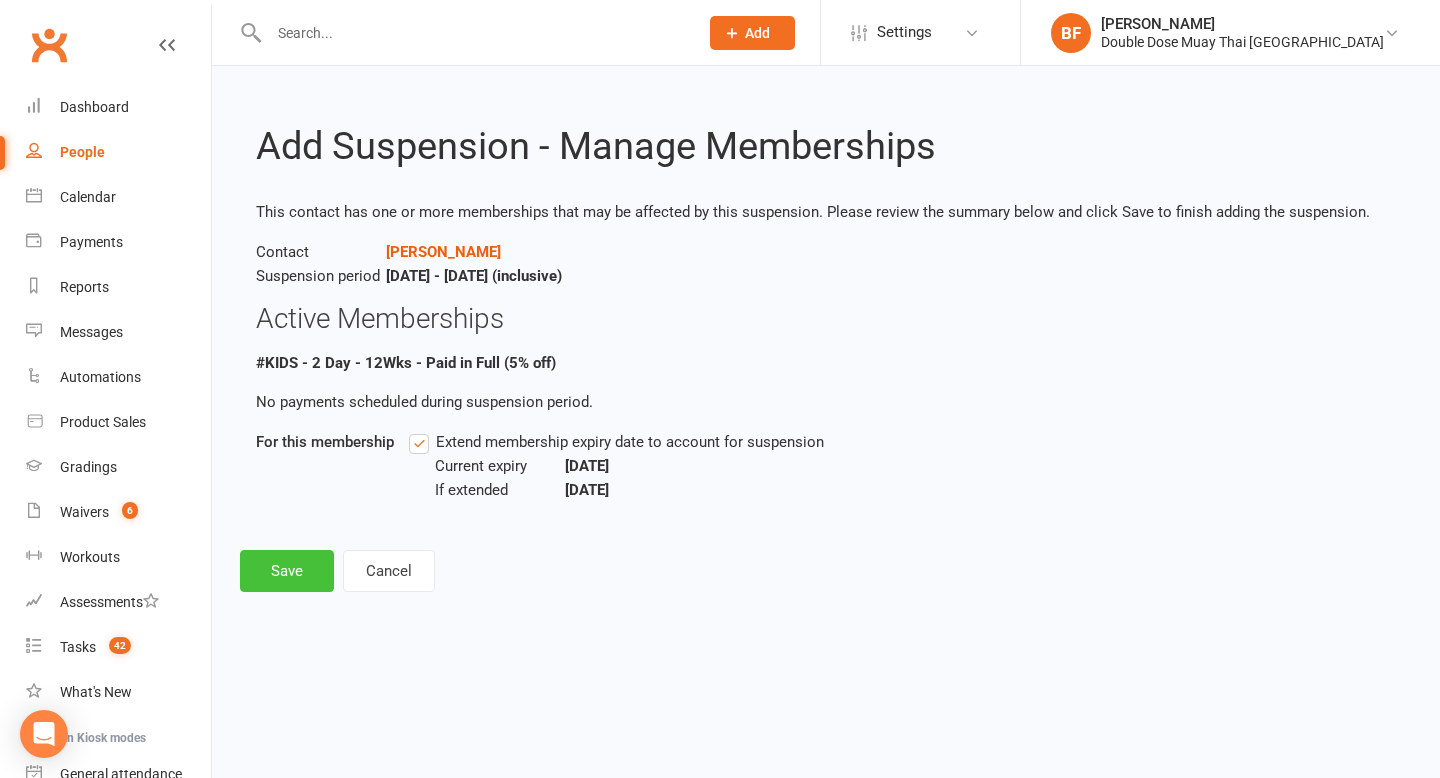 click on "Save" at bounding box center [287, 571] 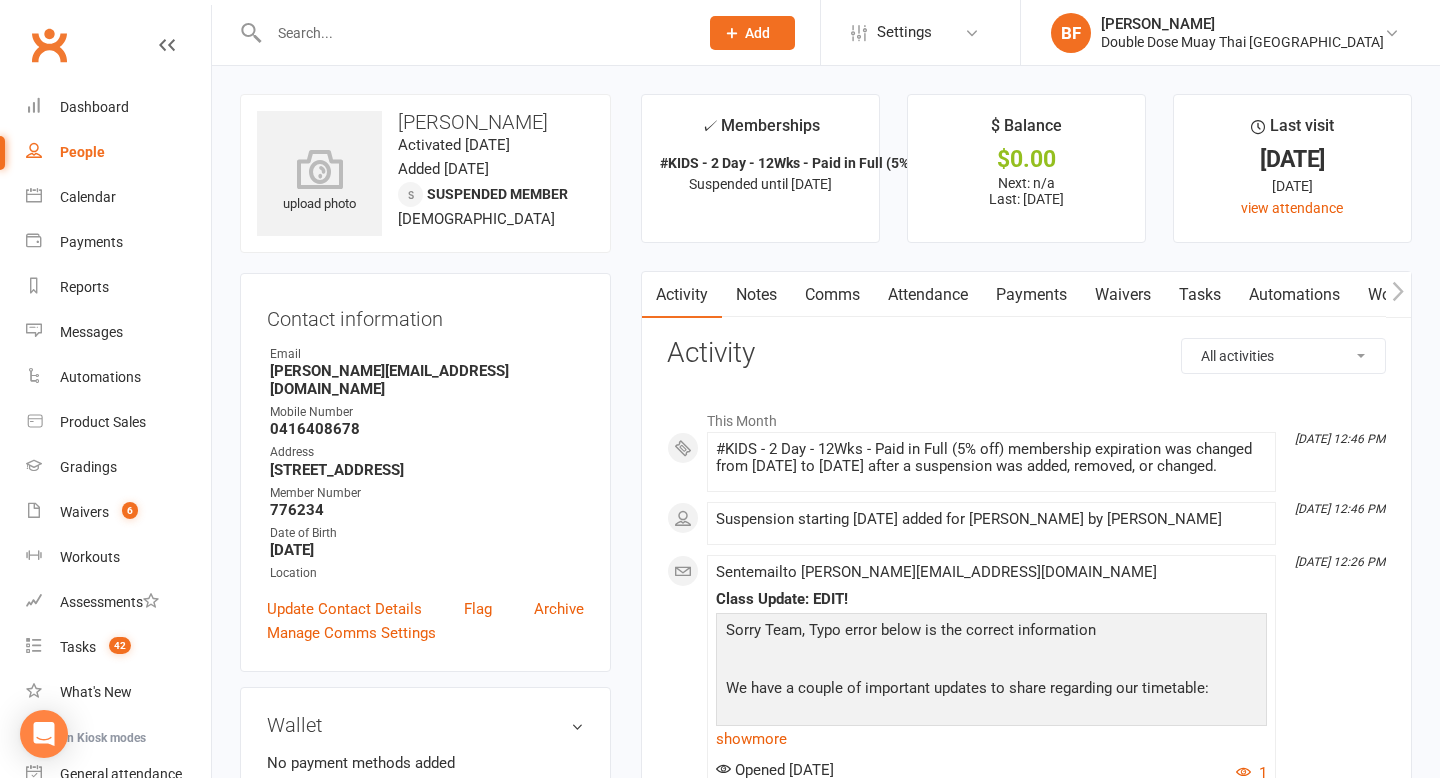 click at bounding box center [462, 32] 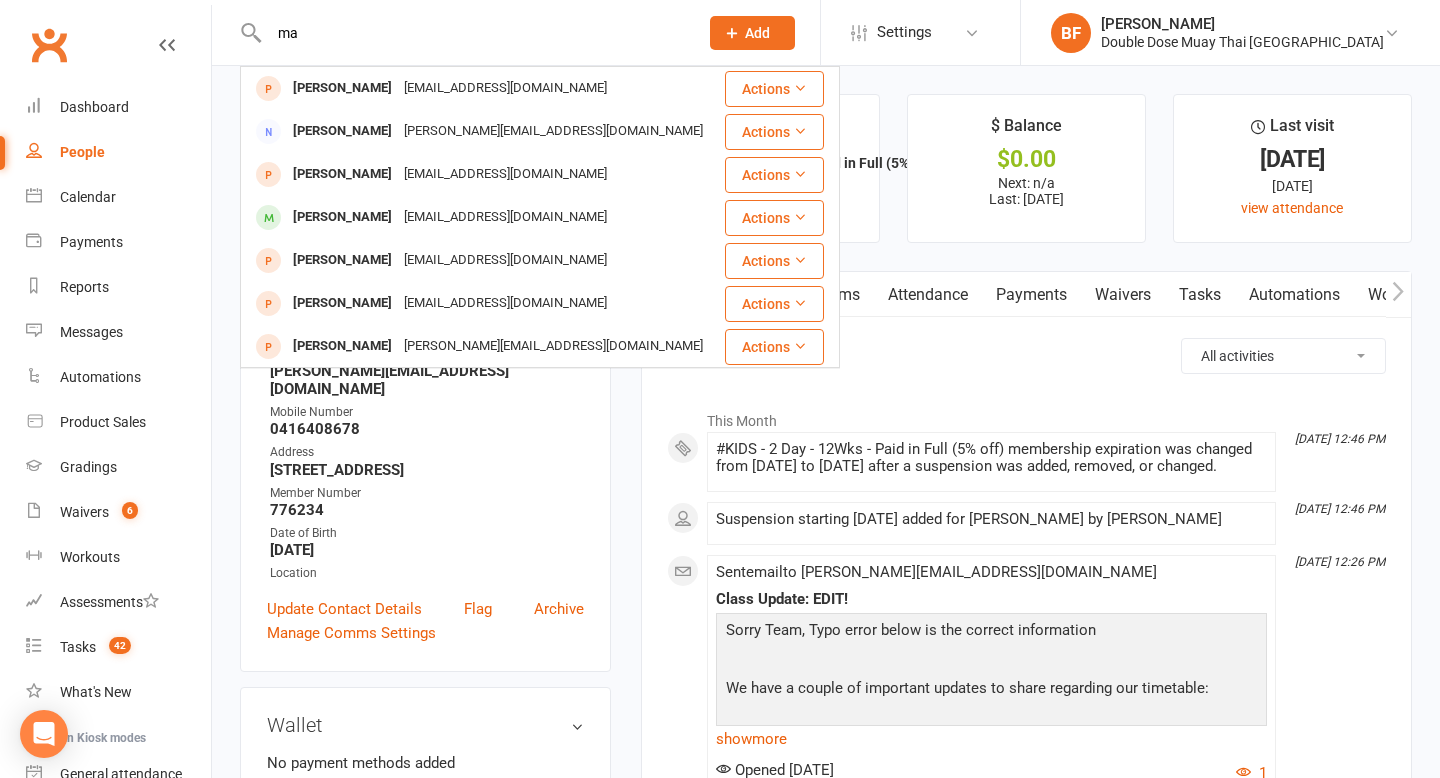 type on "m" 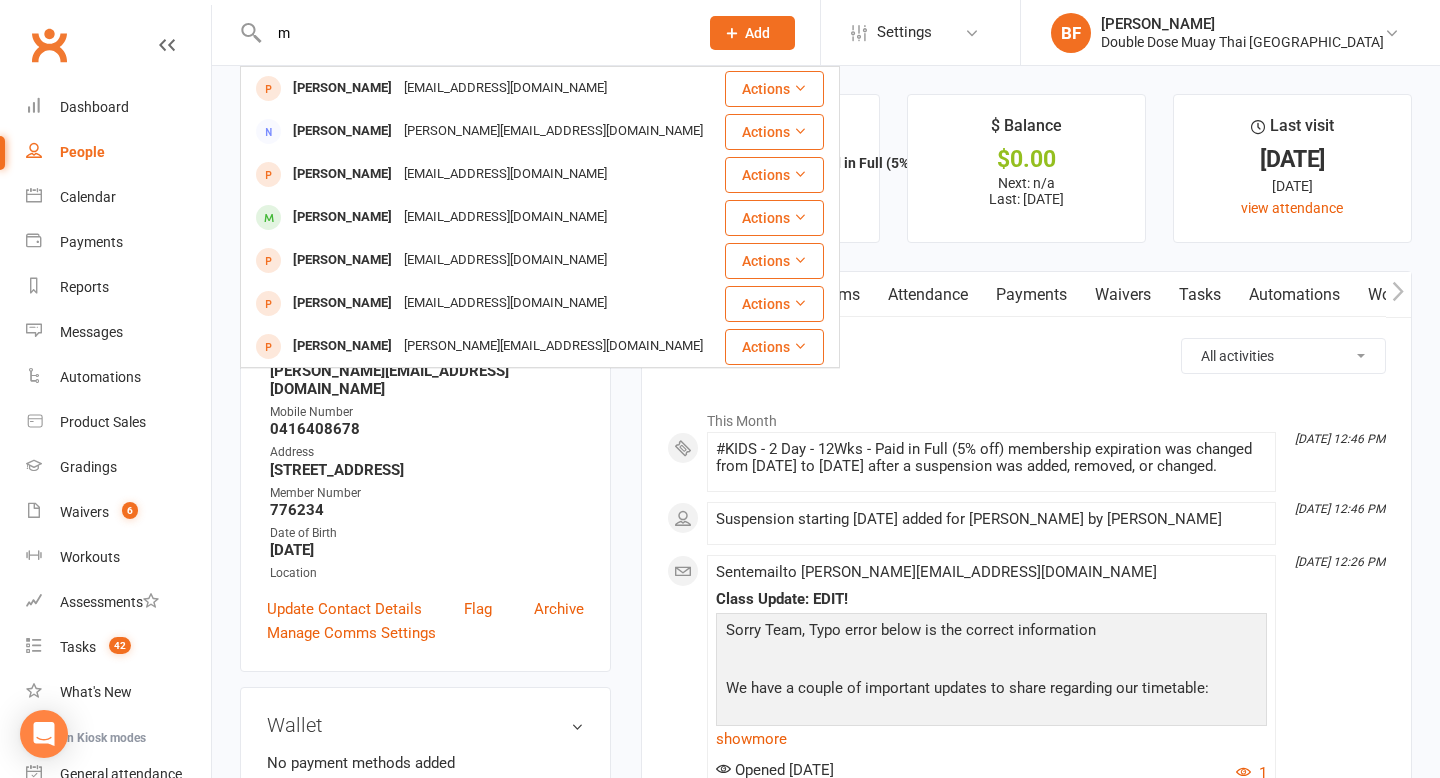 type 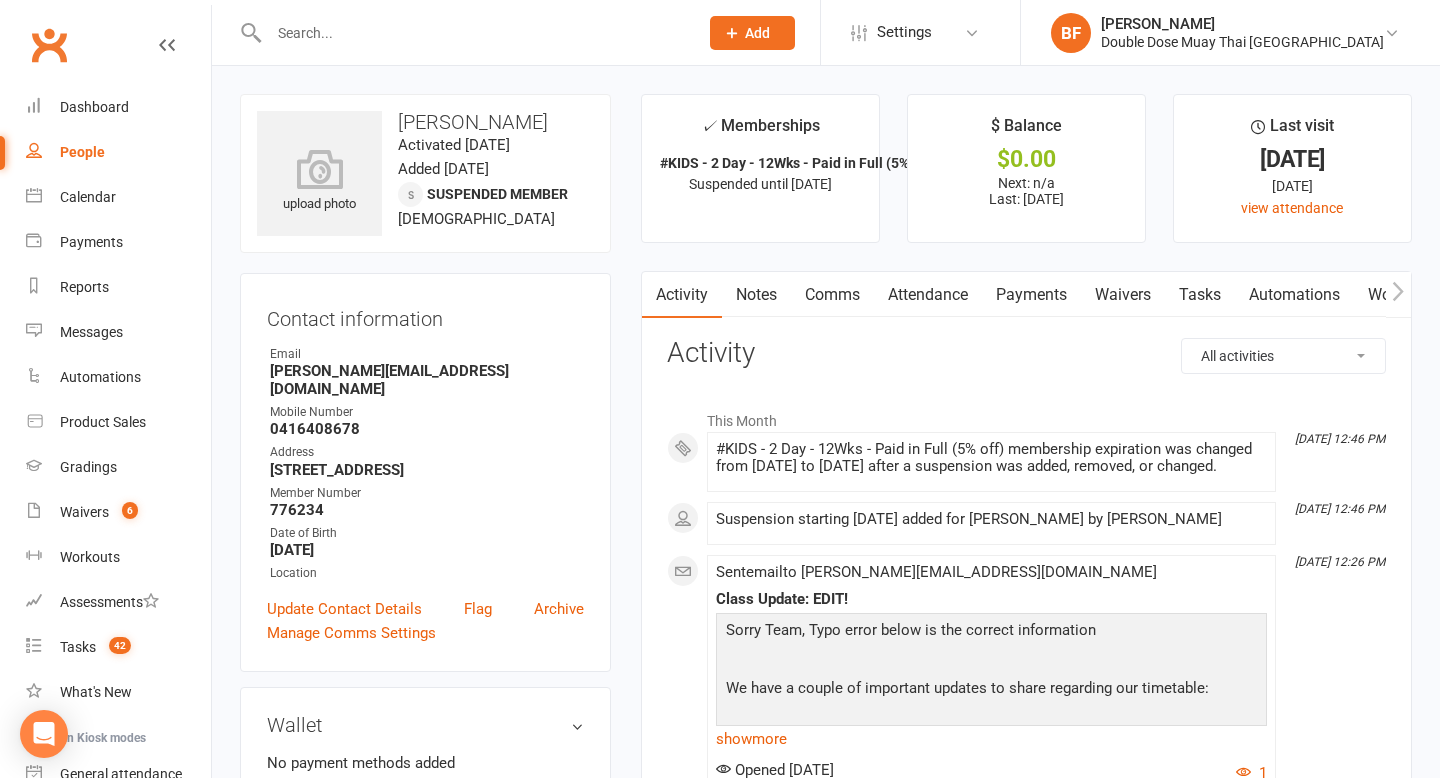 click on "People" at bounding box center (118, 152) 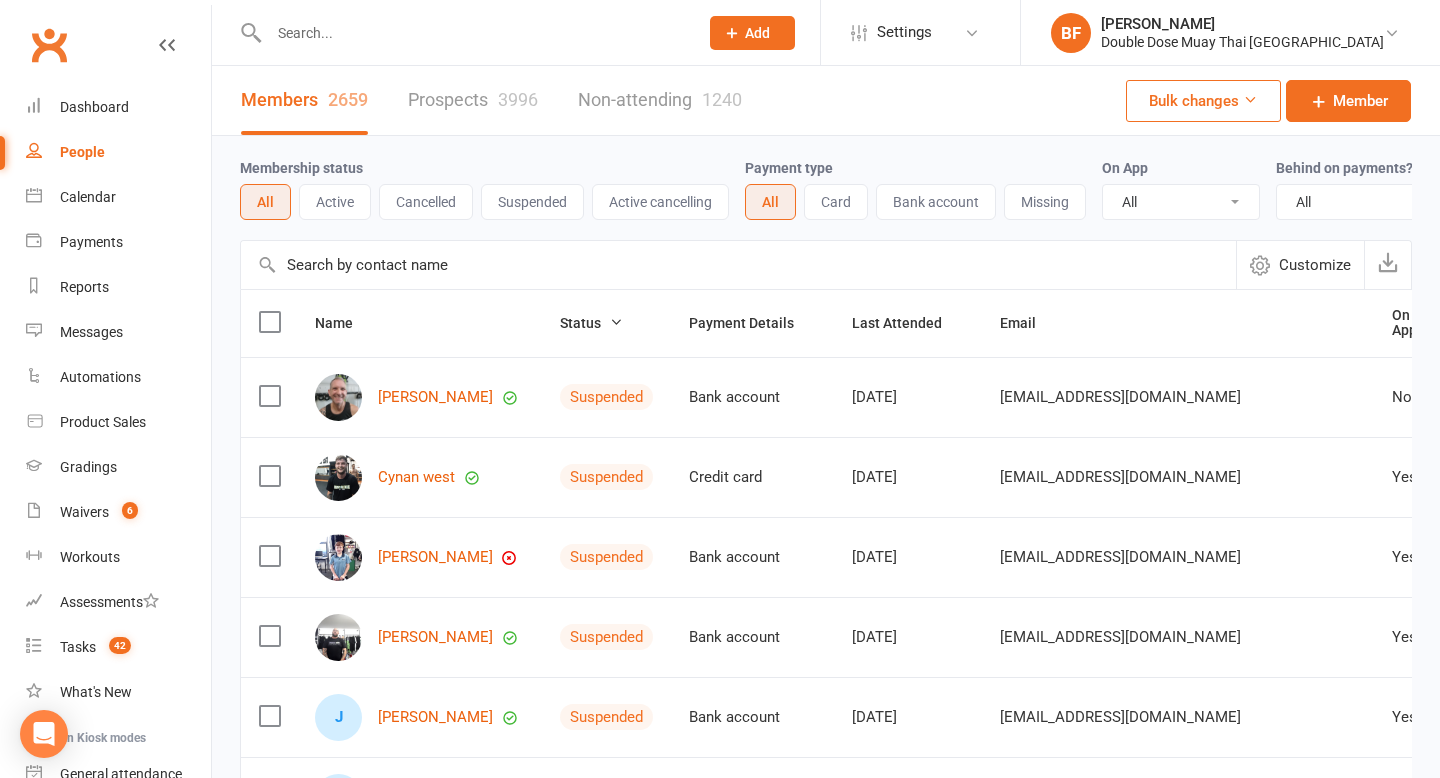 click on "Prospects 3996" at bounding box center [473, 100] 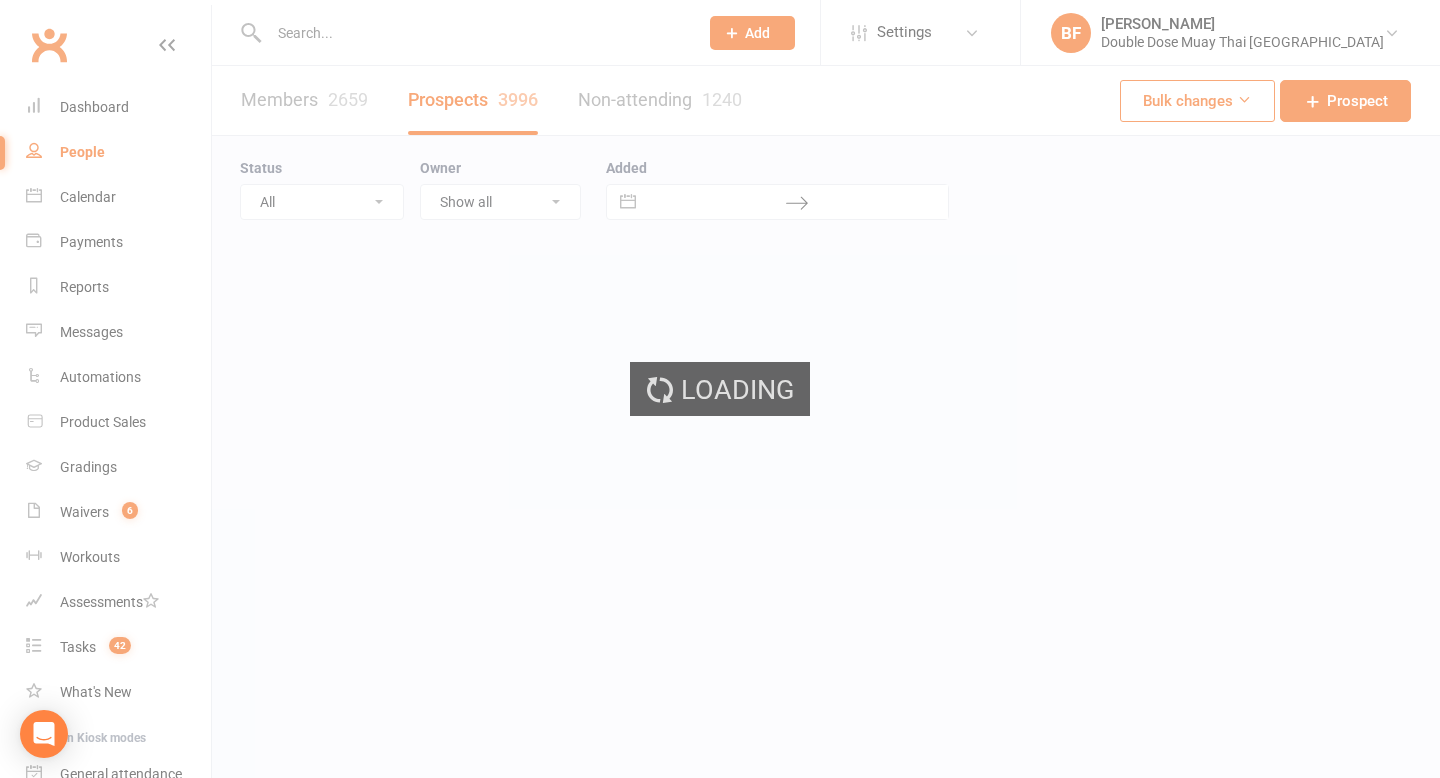 select on "100" 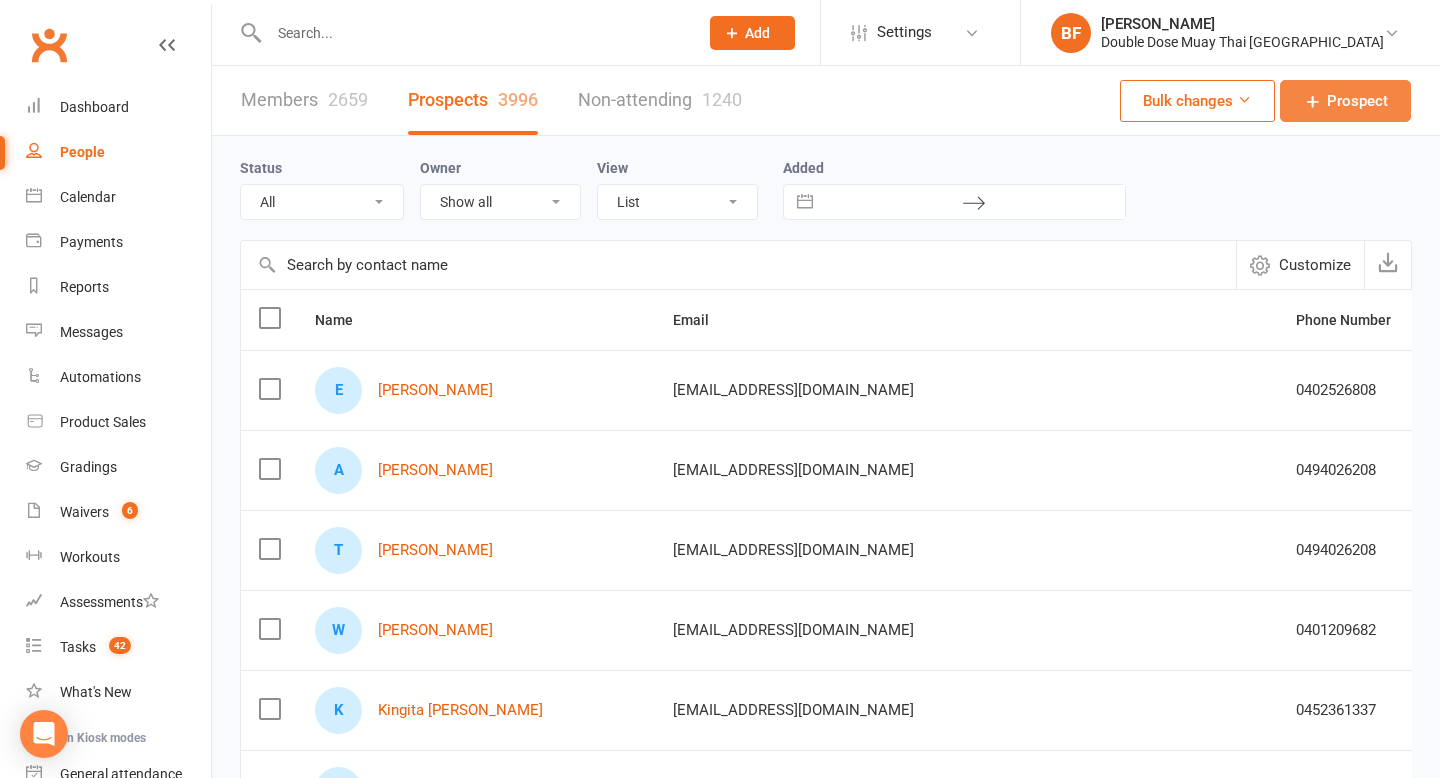 click on "Prospect" at bounding box center [1345, 101] 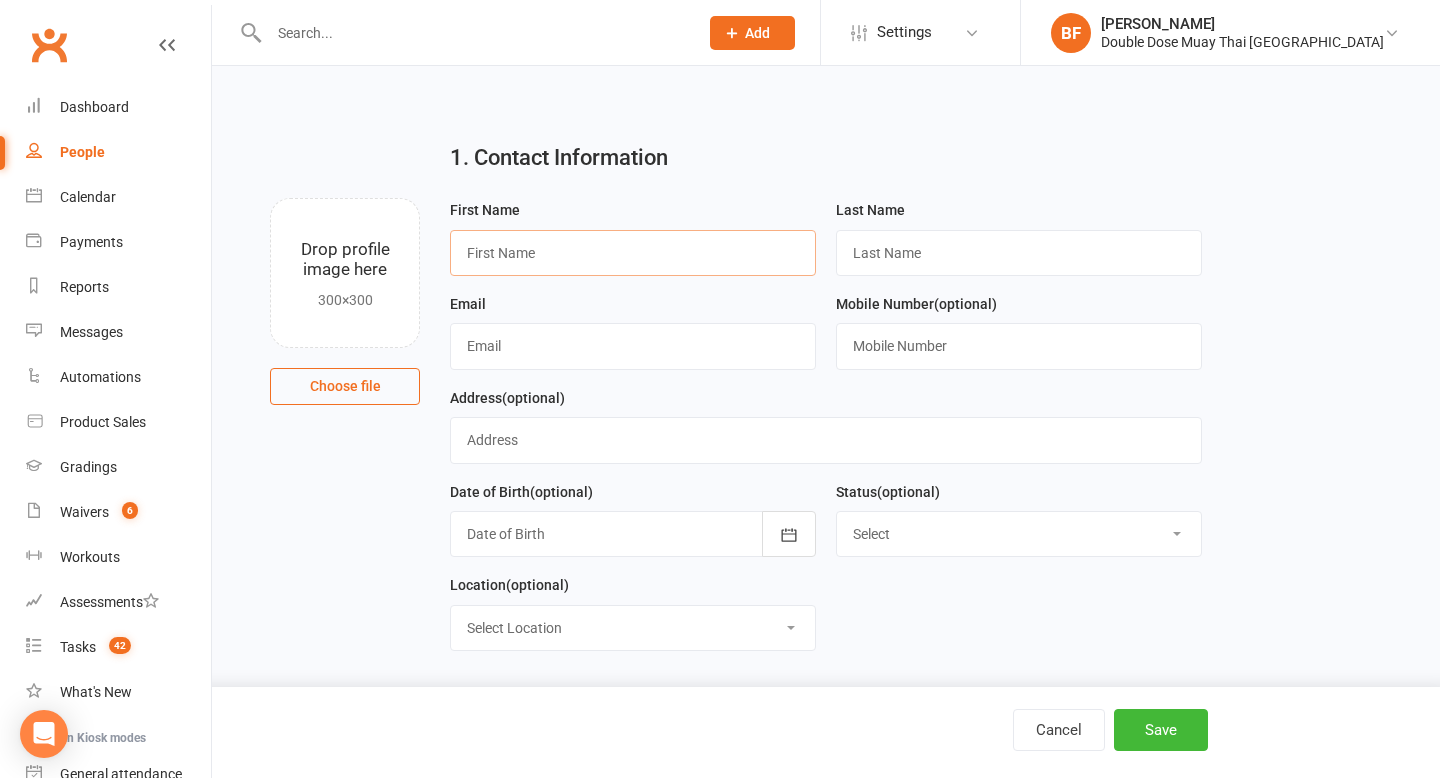 click at bounding box center (633, 253) 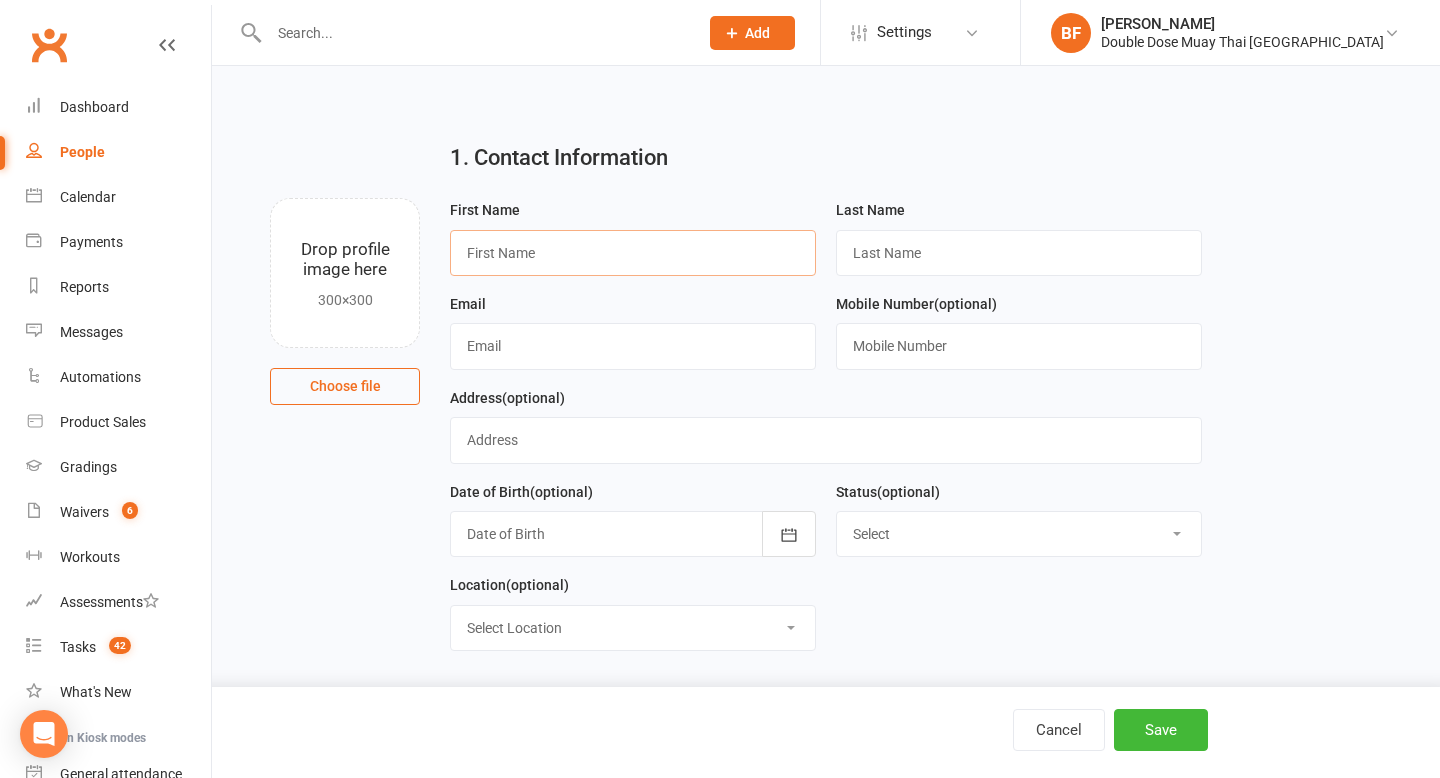 paste on "[PERSON_NAME]" 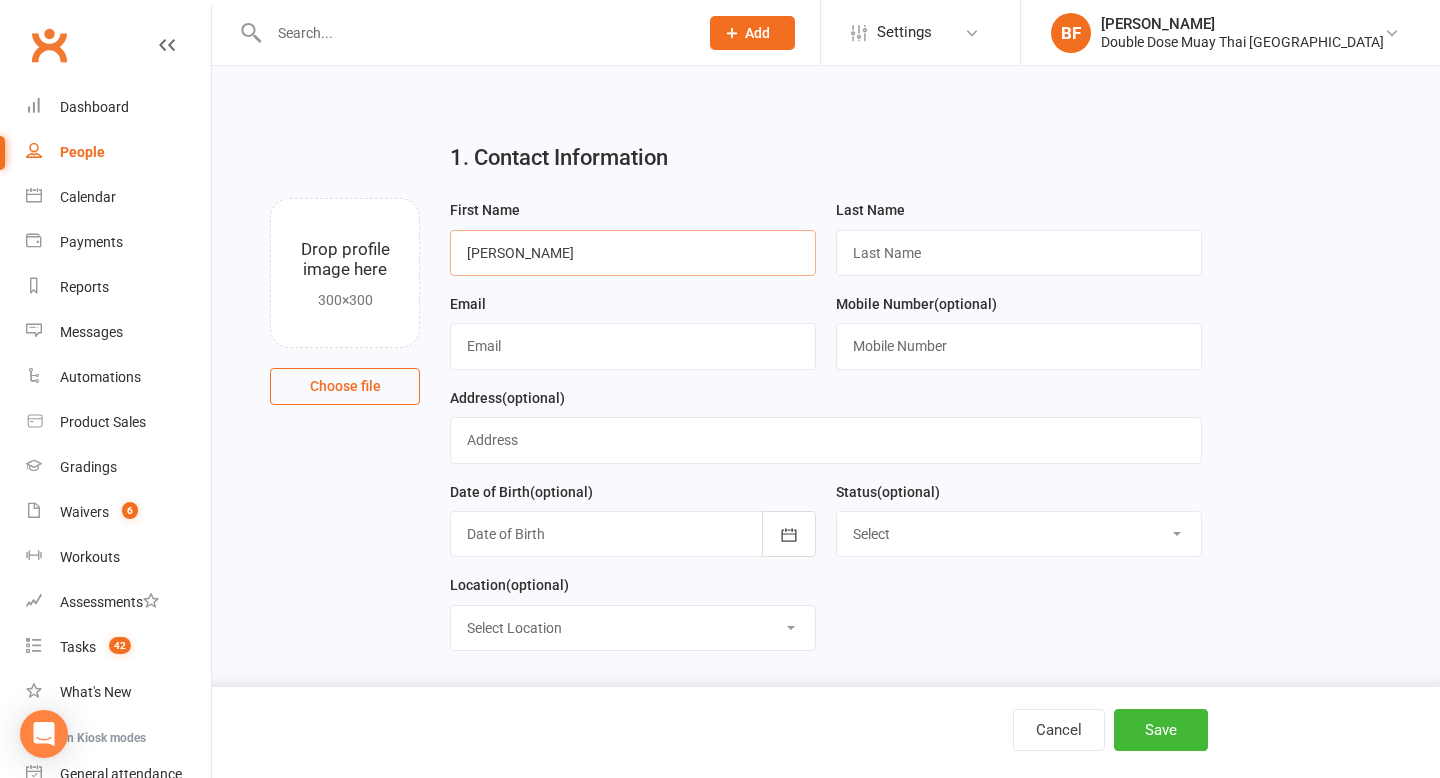 drag, startPoint x: 584, startPoint y: 258, endPoint x: 514, endPoint y: 257, distance: 70.00714 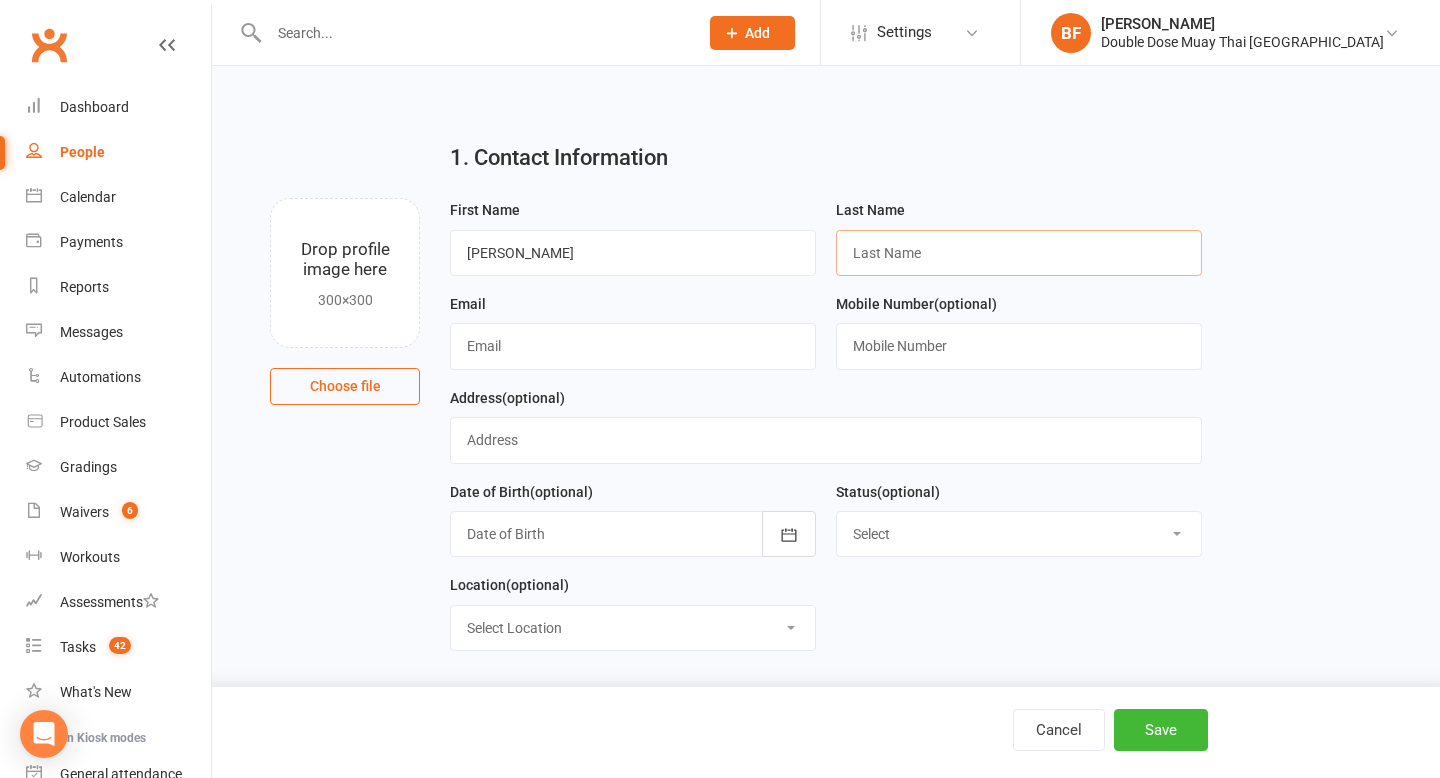 click at bounding box center (1019, 253) 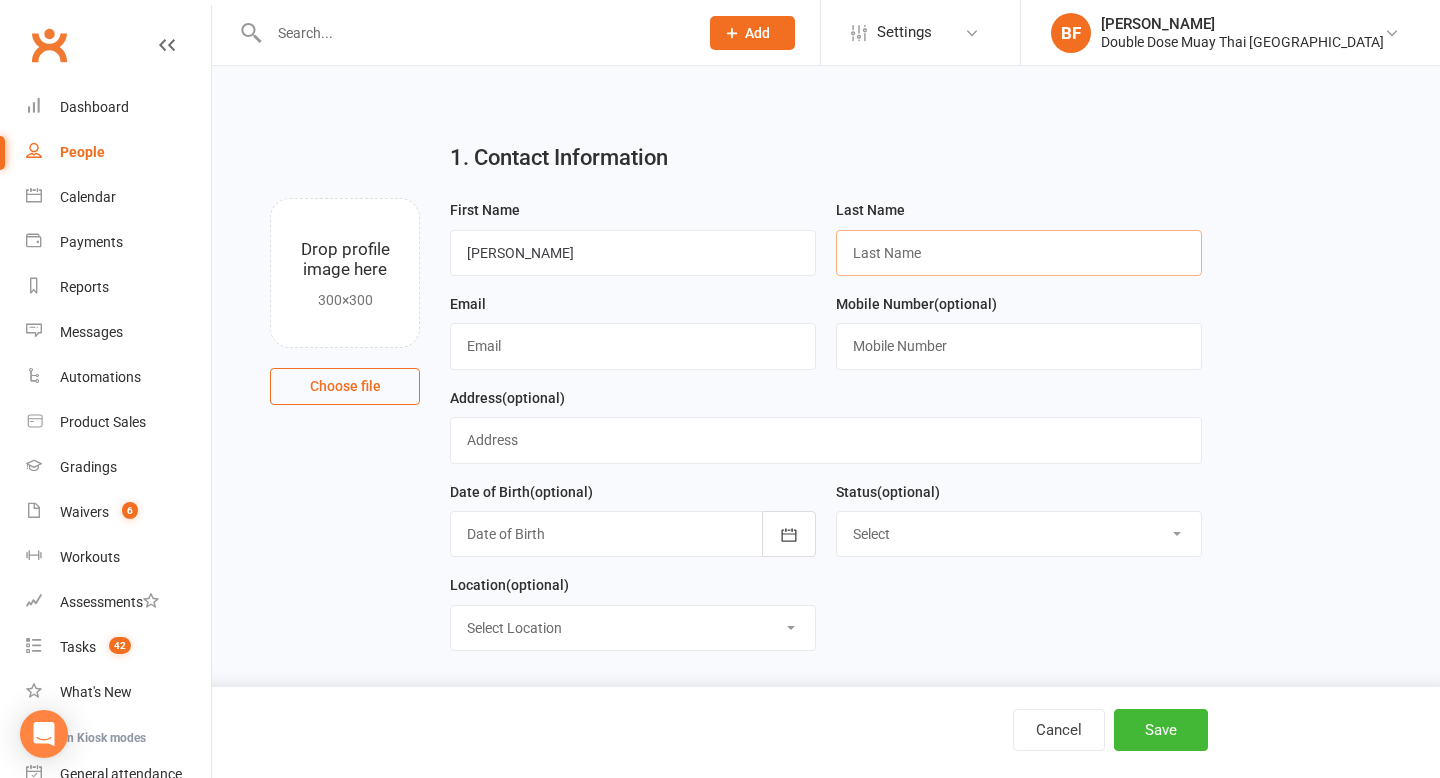 paste on "[PERSON_NAME]" 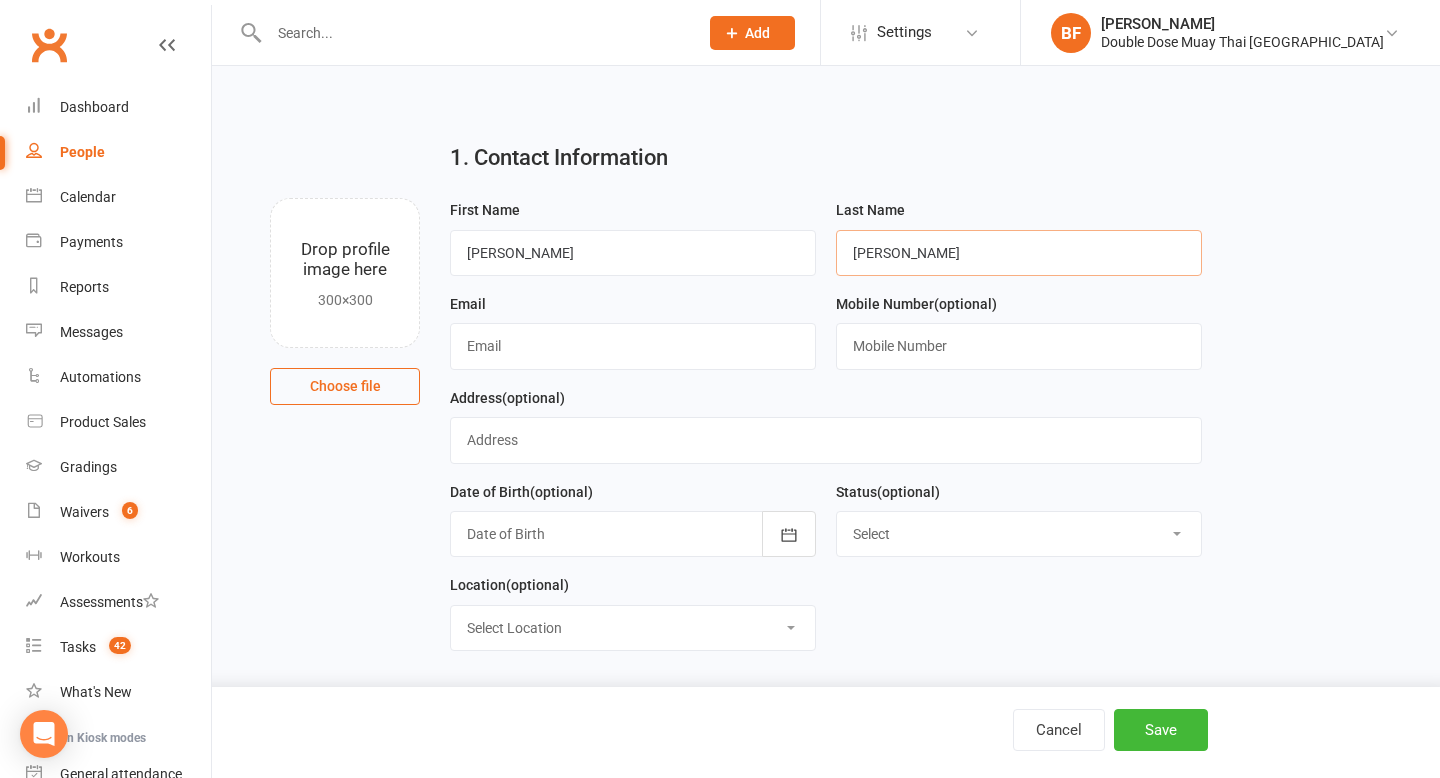 type on "[PERSON_NAME]" 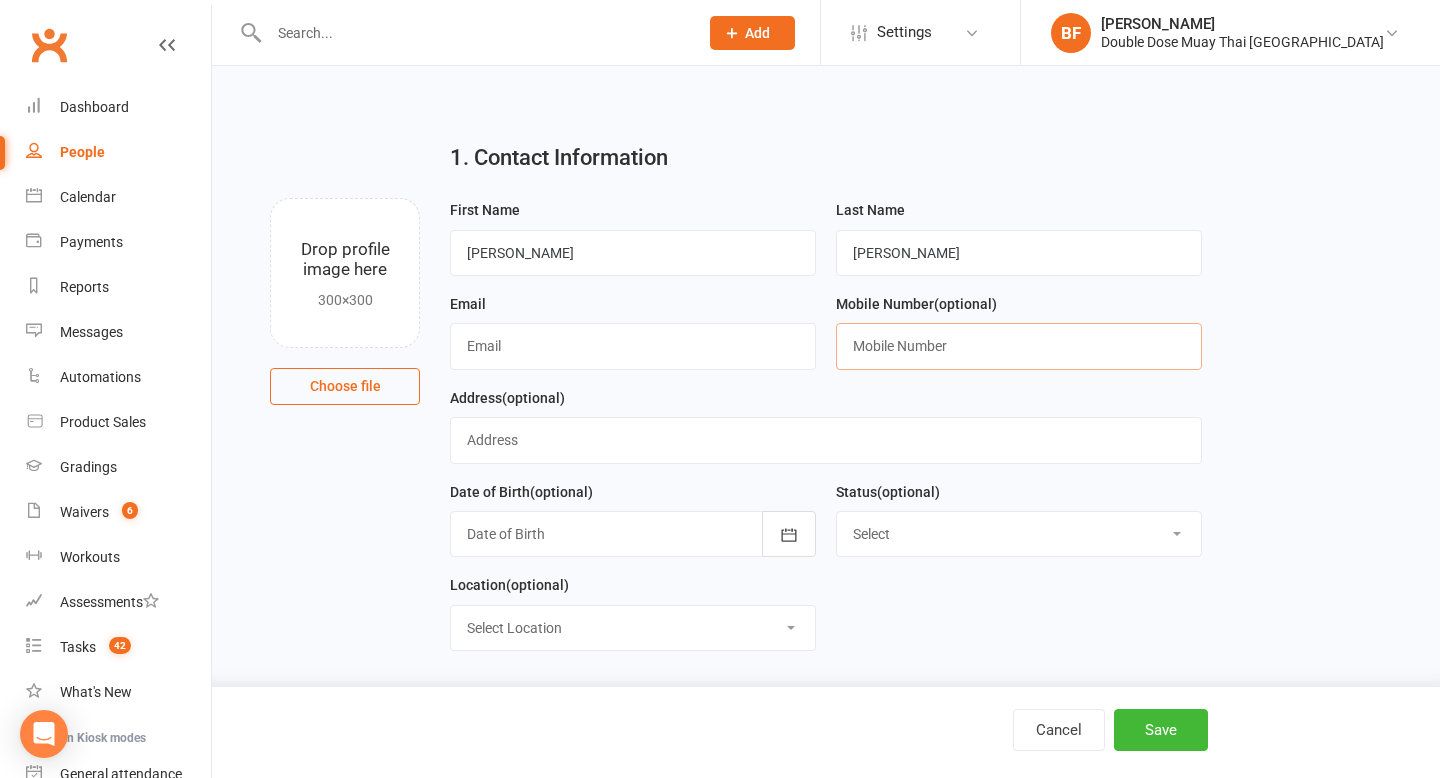 click at bounding box center [1019, 346] 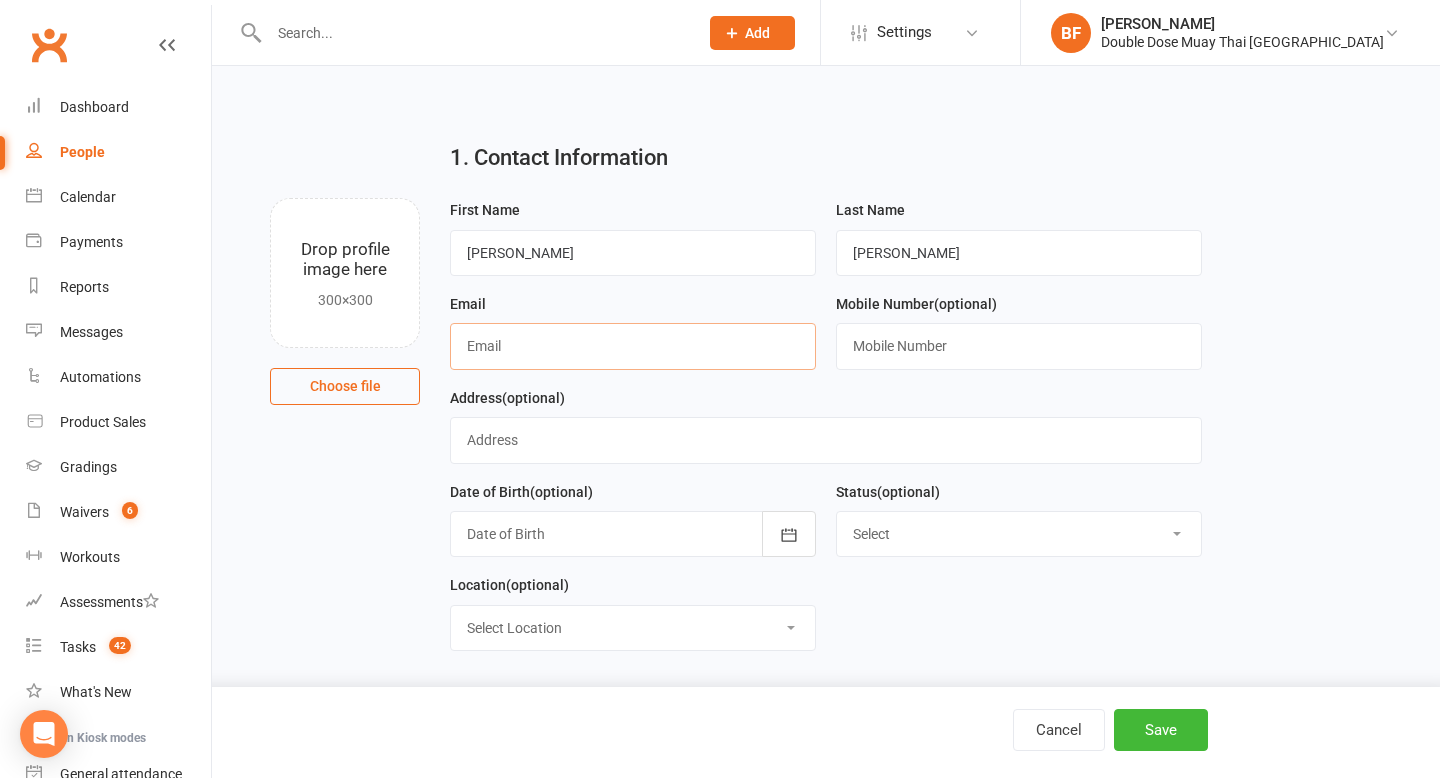click at bounding box center [633, 346] 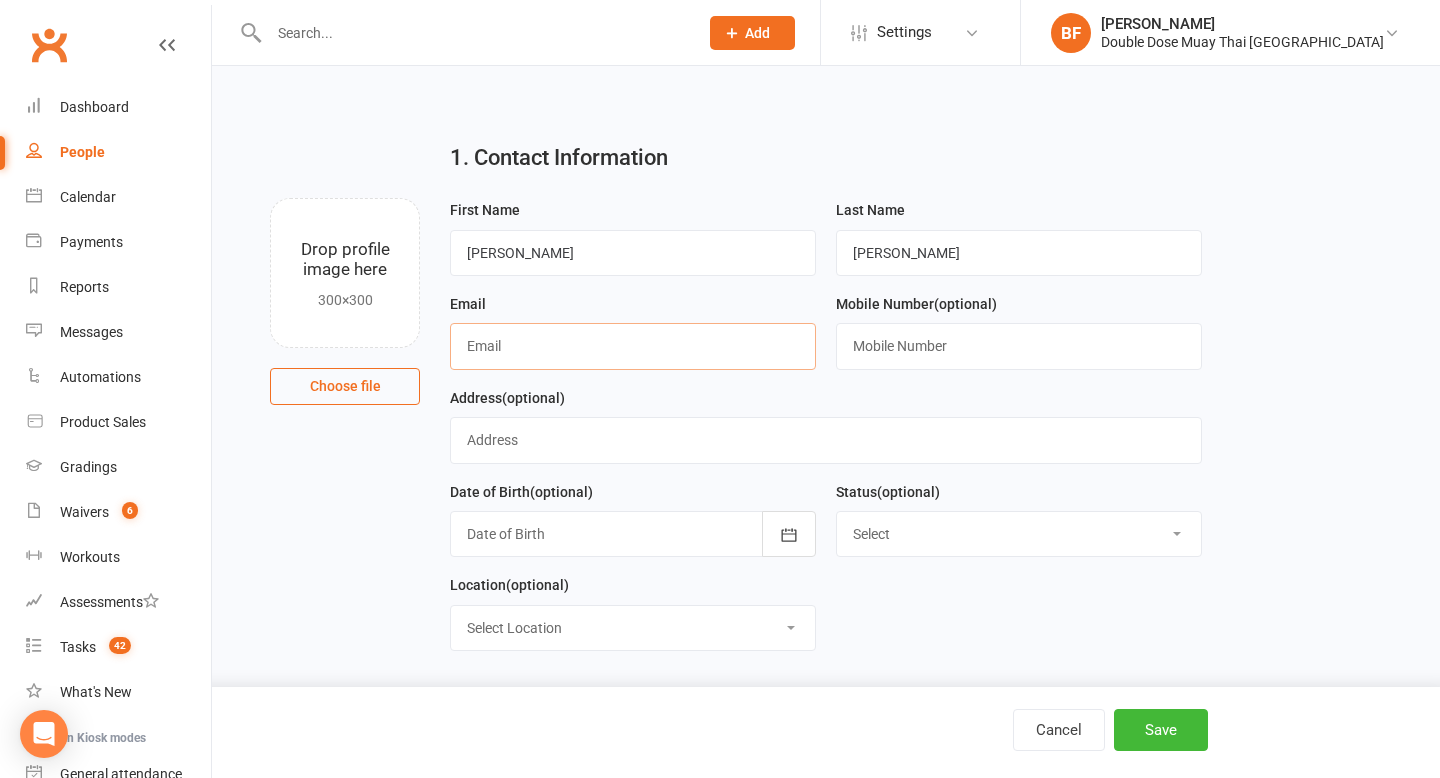 paste on "[EMAIL_ADDRESS][DOMAIN_NAME]" 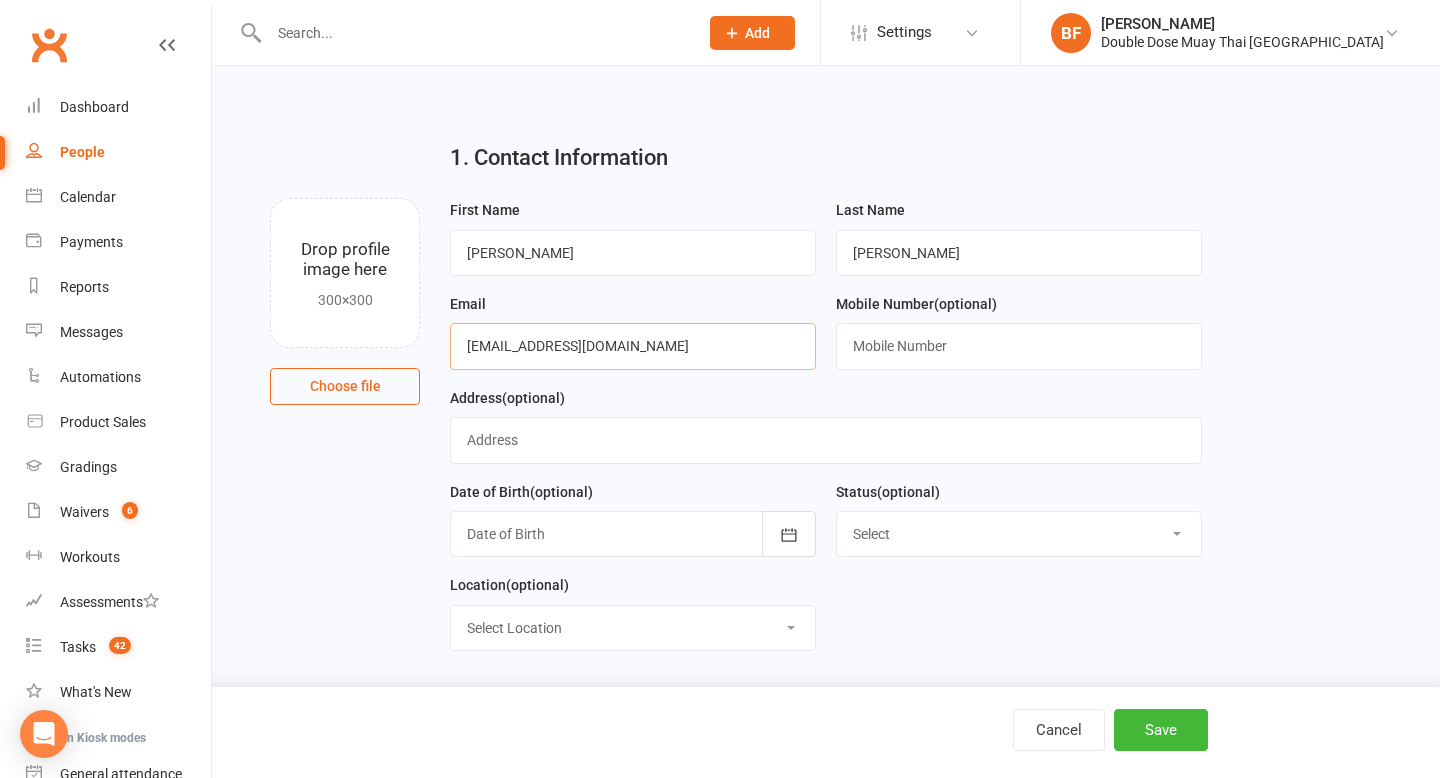type on "[EMAIL_ADDRESS][DOMAIN_NAME]" 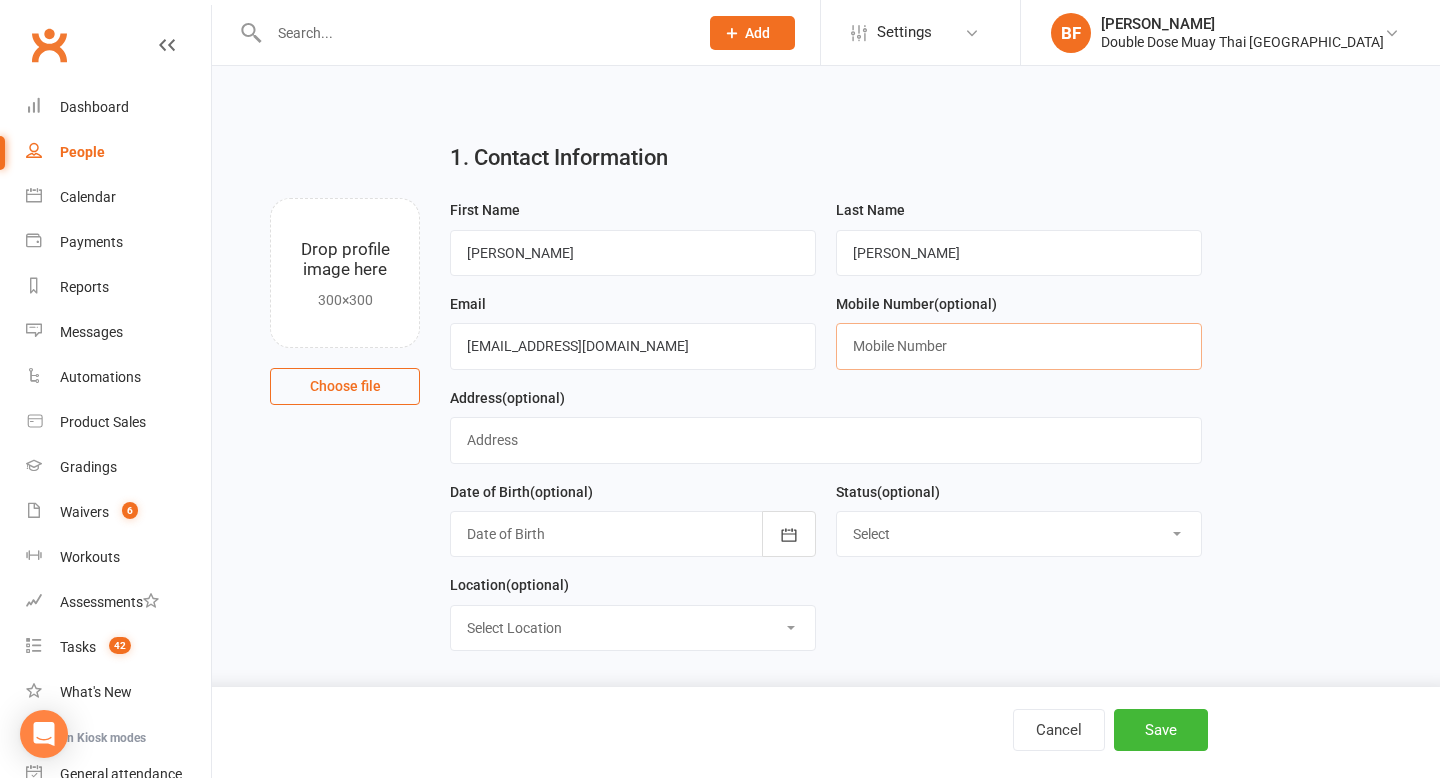 click at bounding box center (1019, 346) 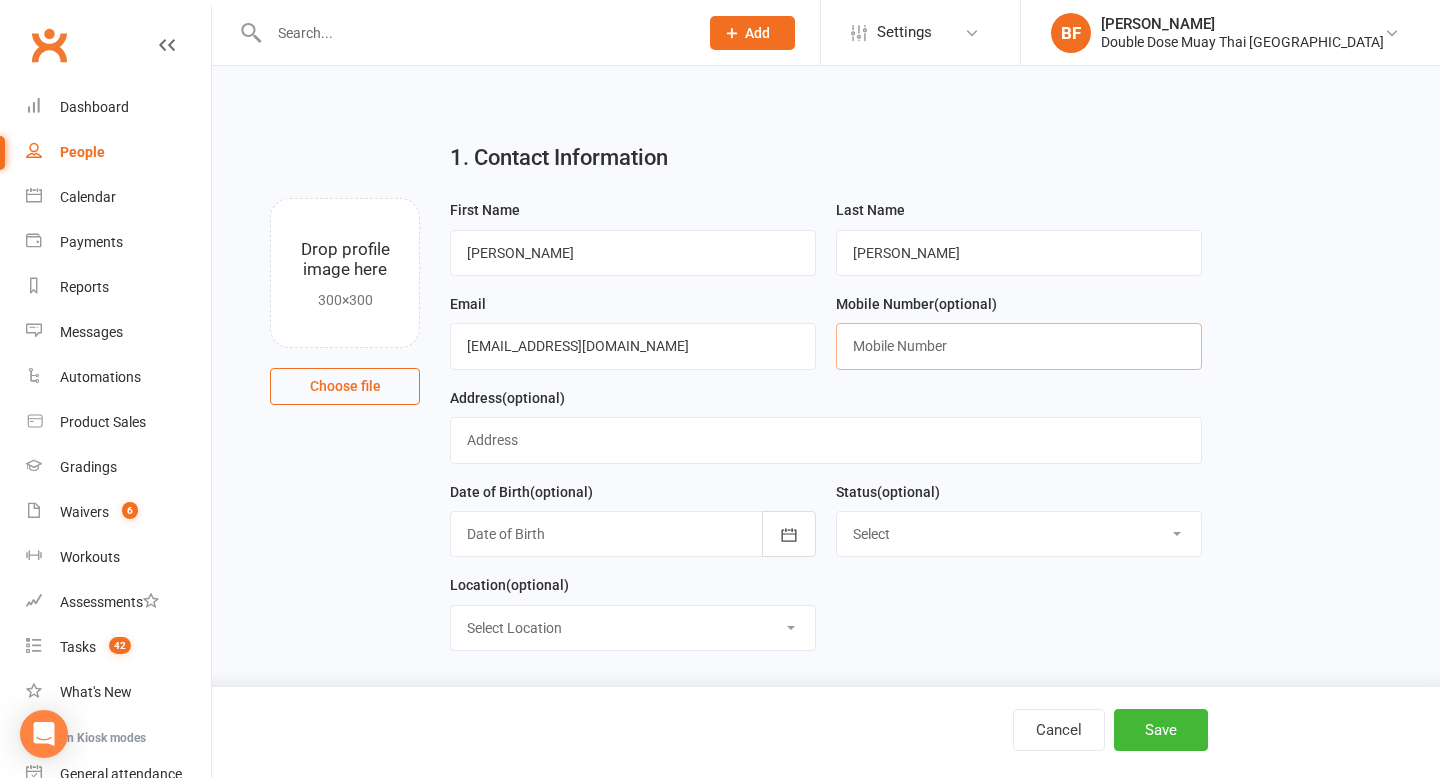 paste on "458032647" 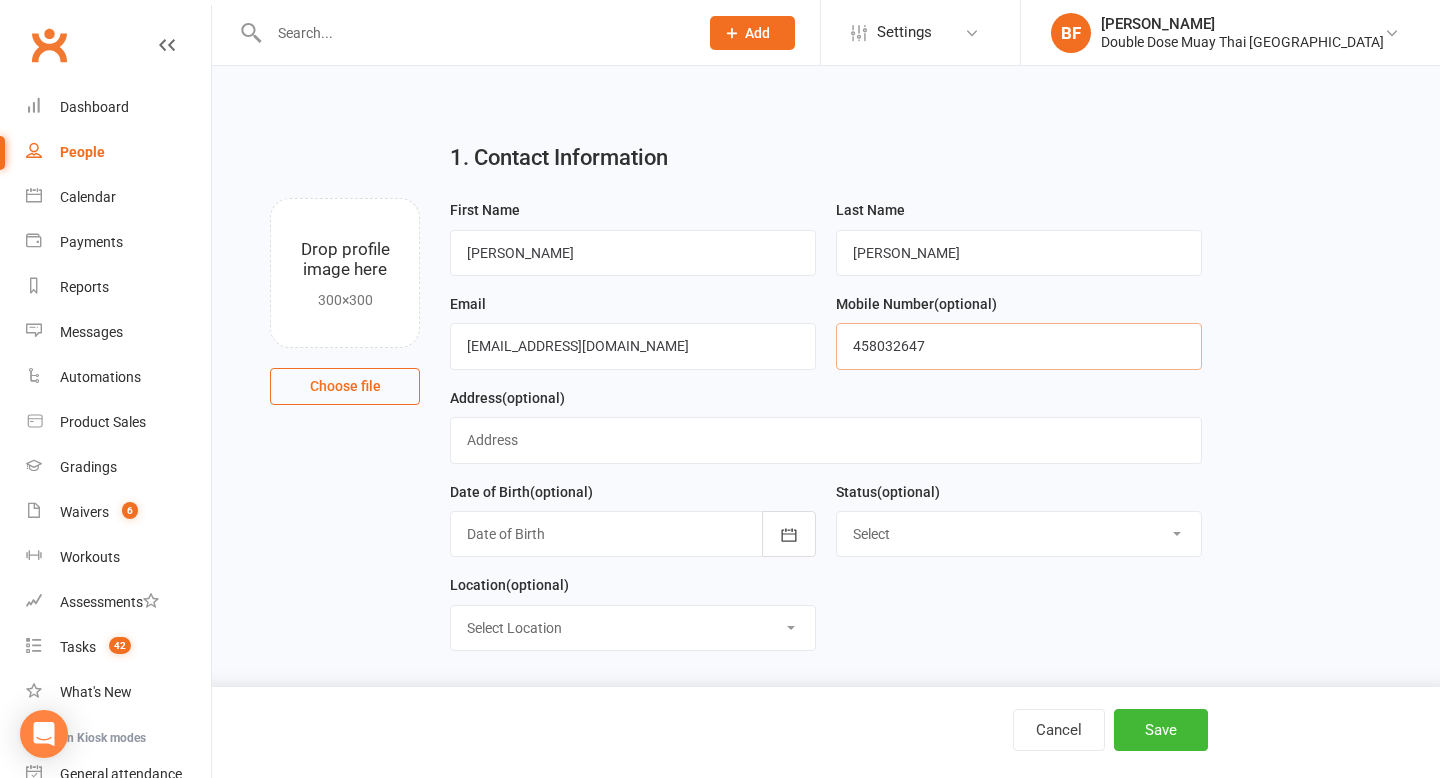 click on "458032647" at bounding box center [1019, 346] 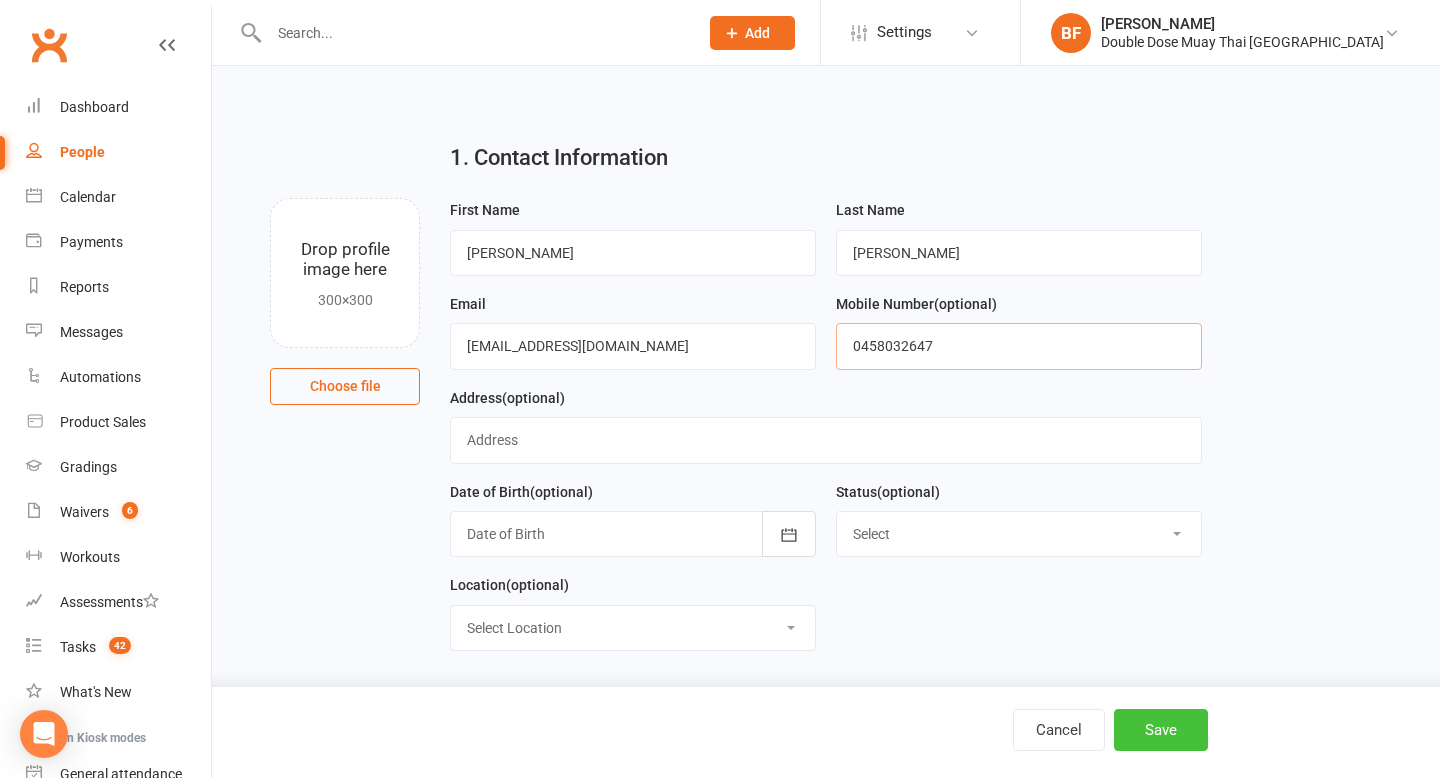 type on "0458032647" 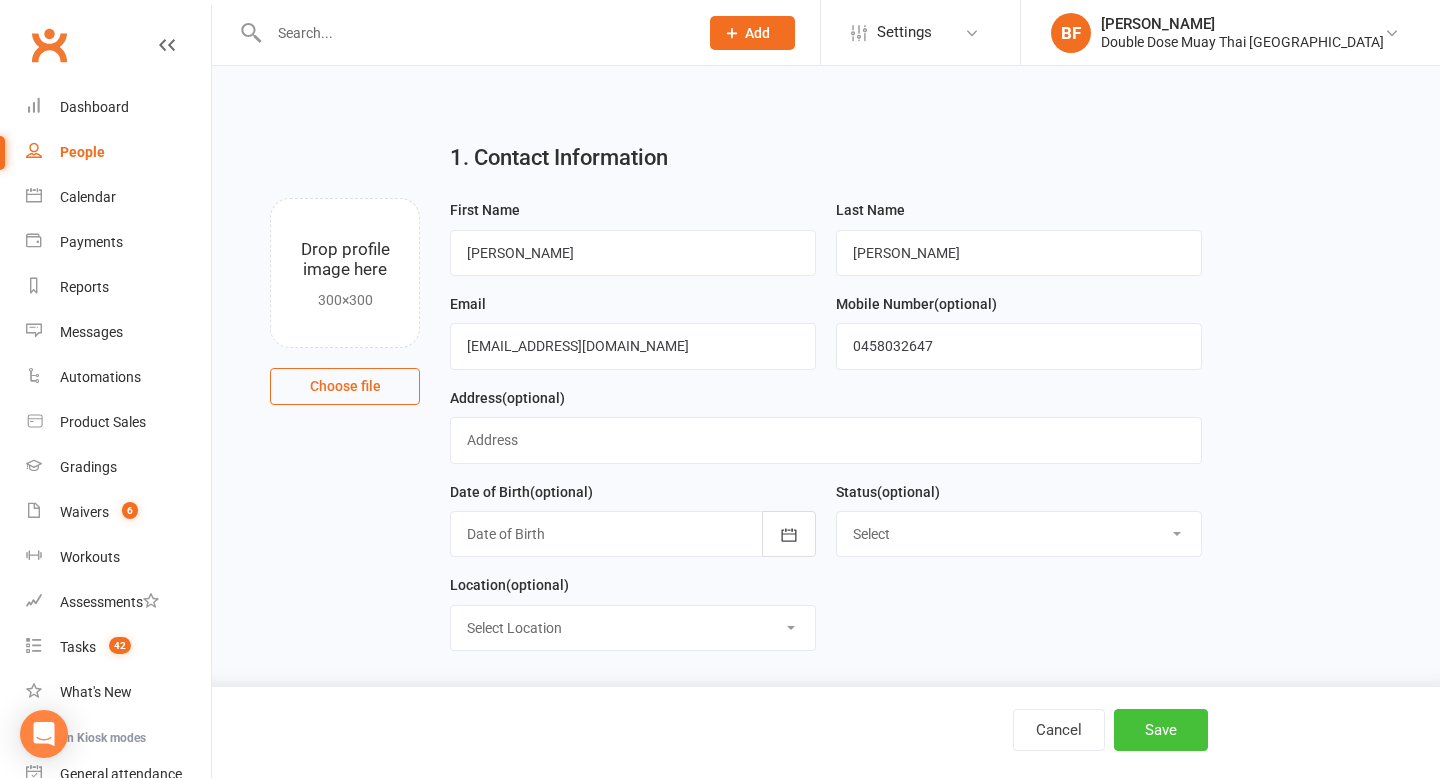 click on "Save" at bounding box center (1161, 730) 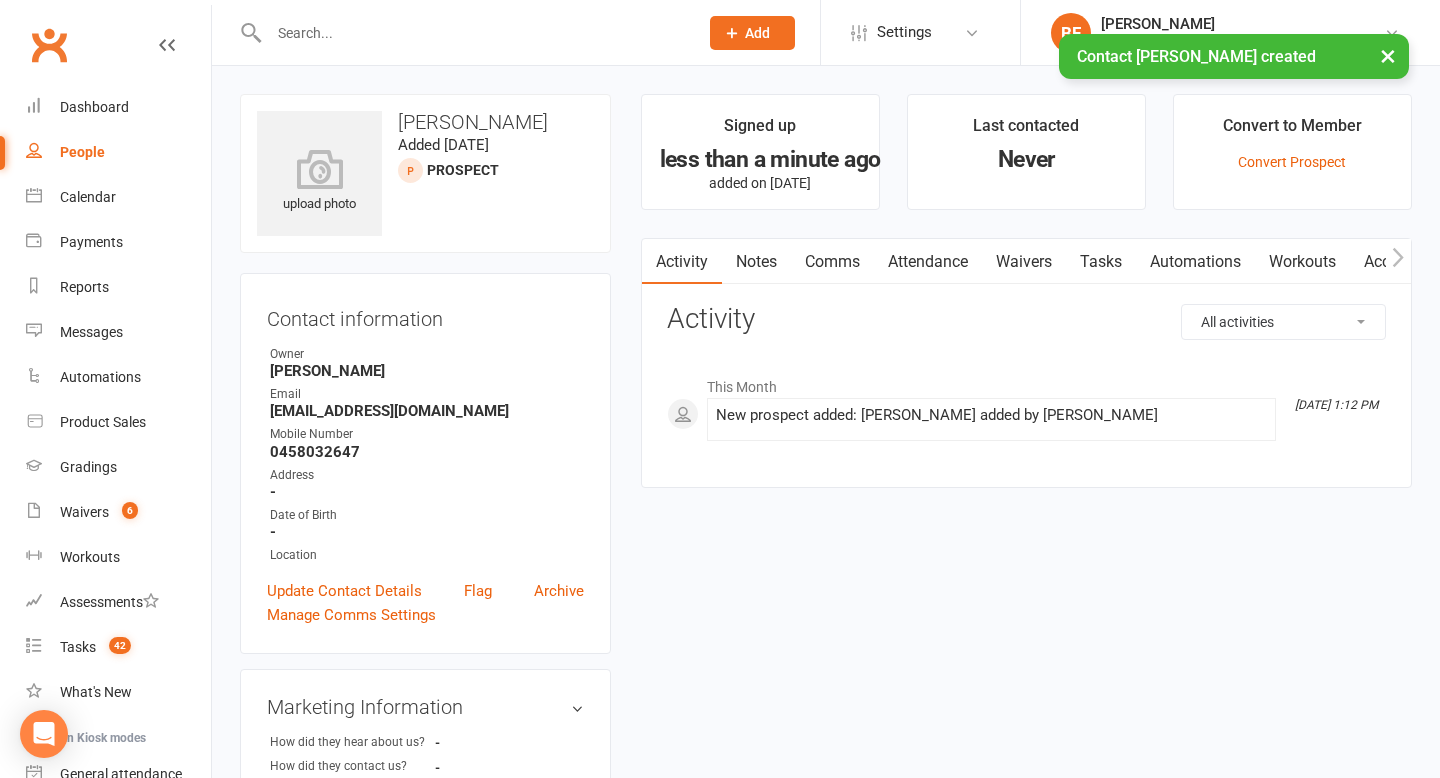 click on "Waivers" at bounding box center [1024, 262] 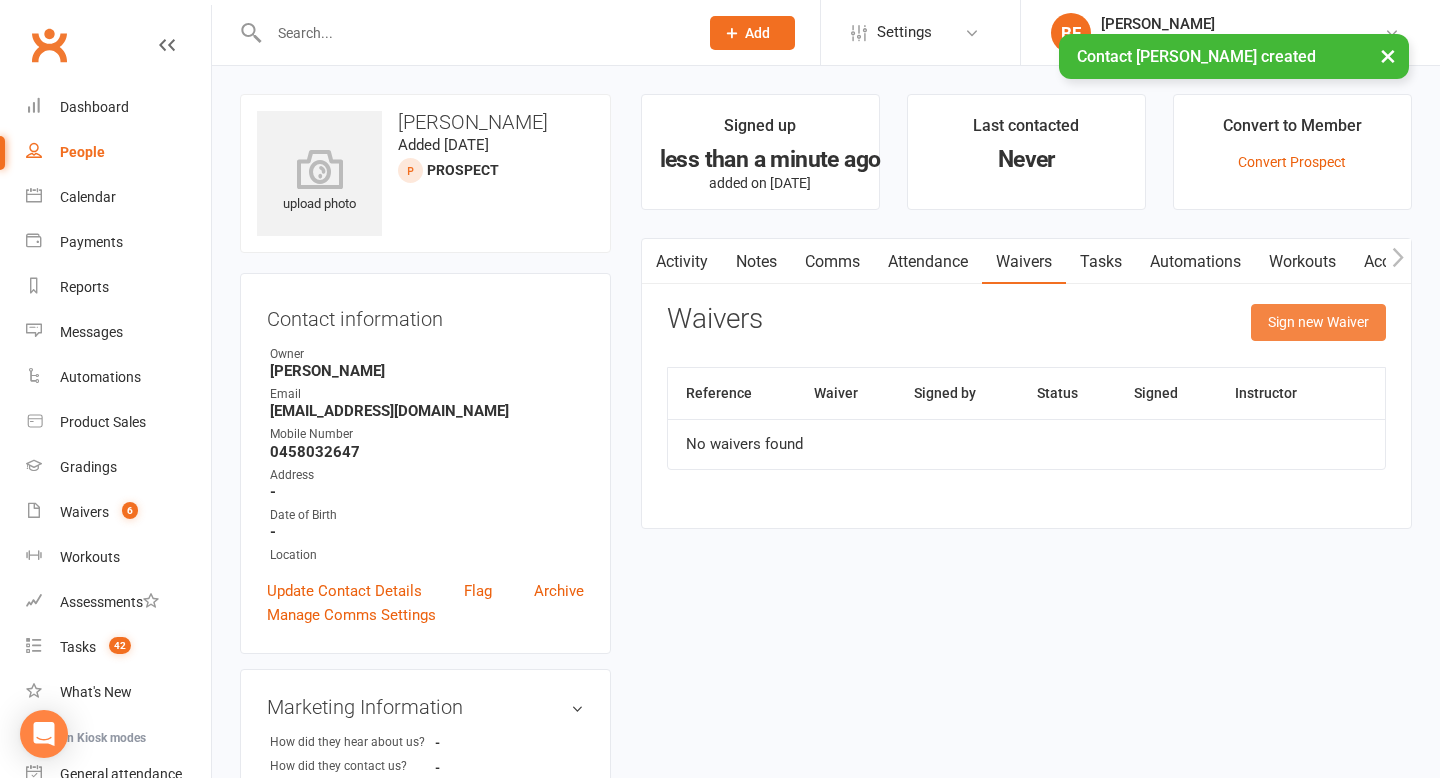 click on "Sign new Waiver" at bounding box center (1318, 322) 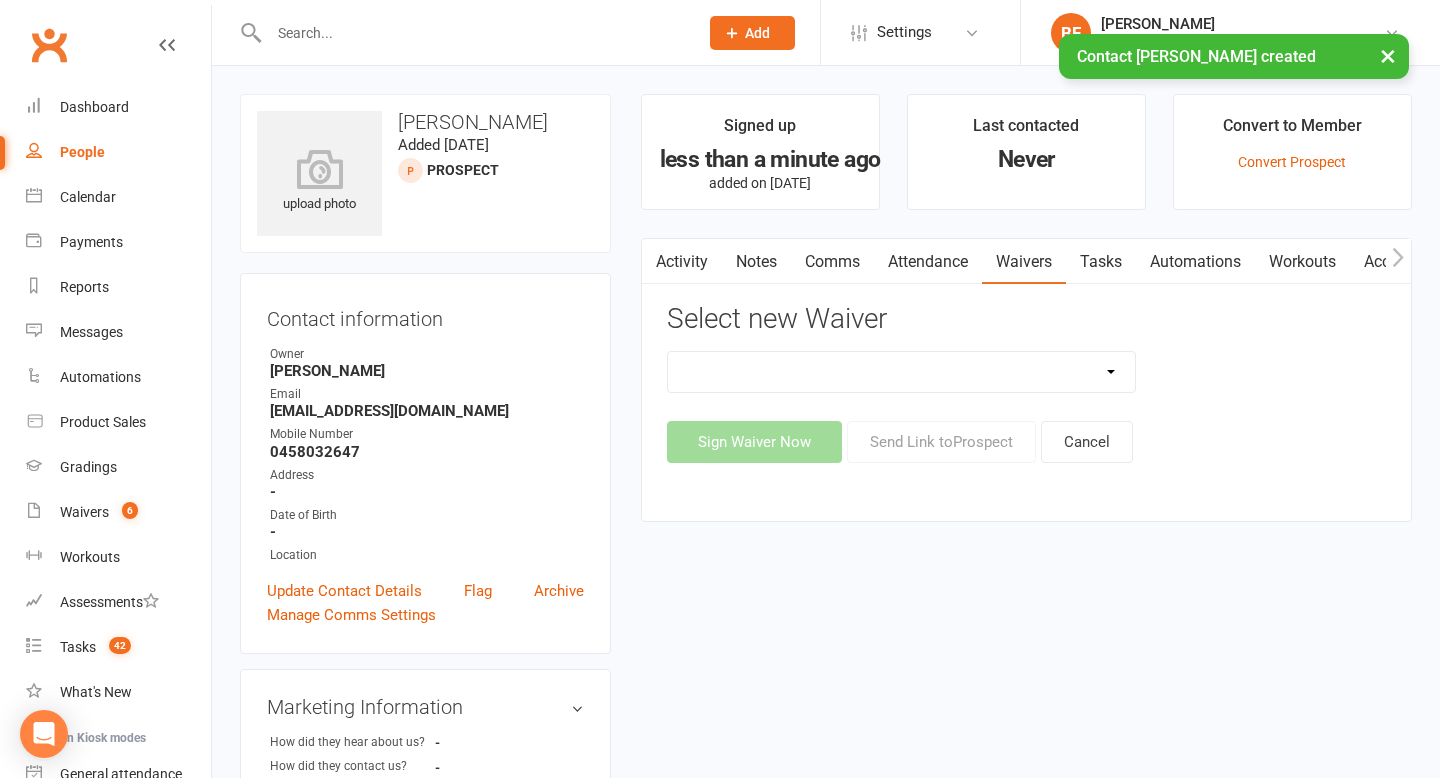 click on "2023 | Standard Release of Liability 2024/2025 | DECEMBER PROMO (sign up Dec pay [DATE] week term) 2024 | Membership Agreement - ADULTS Foundations | Part Time 2024 | Membership Agreement - ADULTS Foundations | Part Time (No CC) 2024 | Membership Agreement - ADULTS Foundations | Unlimited 2024 | Membership Agreement - ADULTS Foundations | Unlimited (NO CC) 2024 | Membership Agreement - ALL 2024 | Membership Agreement - ALL (No Payment Form) 2024 | Membership Agreement - KIDS 1 Day 2024 | Membership Agreement - KIDS 2 Days 2024 | Membership Agreement - KIDS Unlimited 2024 | Membership Agreement - UNIVERSITY 2024 | Membership Agreement - UNIVERSITY (No CC) CANCELLATION FORM Change Of Payment Details COACHING DEVELOPMENT PROGRAM AGREEMENT 09.23 INTERMEDIATE PROGRAM AGREEMENT 09.23 RECOVERY ADD ON -1 SESSION P/W RECOVERY Cancelation RECOVERY CENTRE - $20 Introductory Recovery Centre Add-On RECOVERY CENTRE - UNLIMITED Rising Stars Recovery Club" at bounding box center [902, 372] 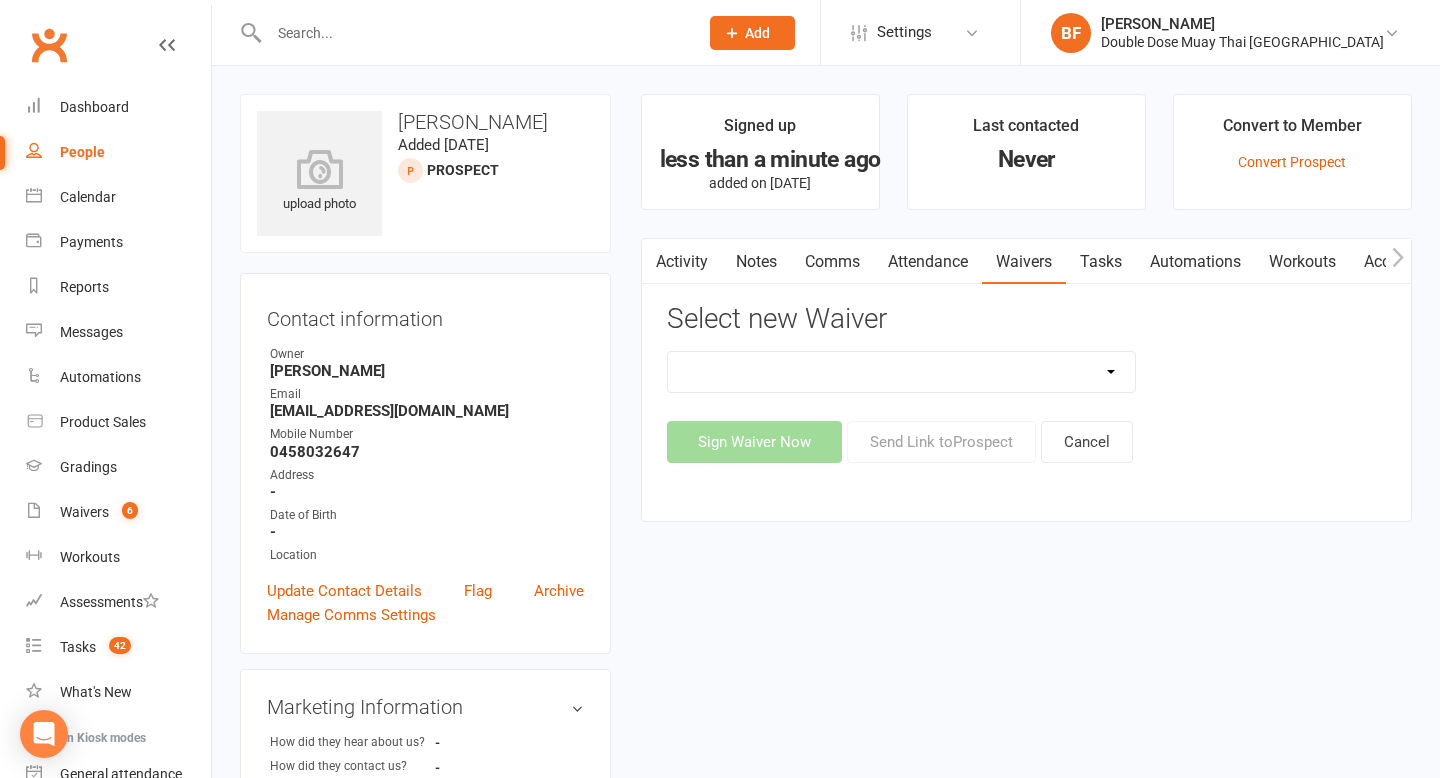 select on "8184" 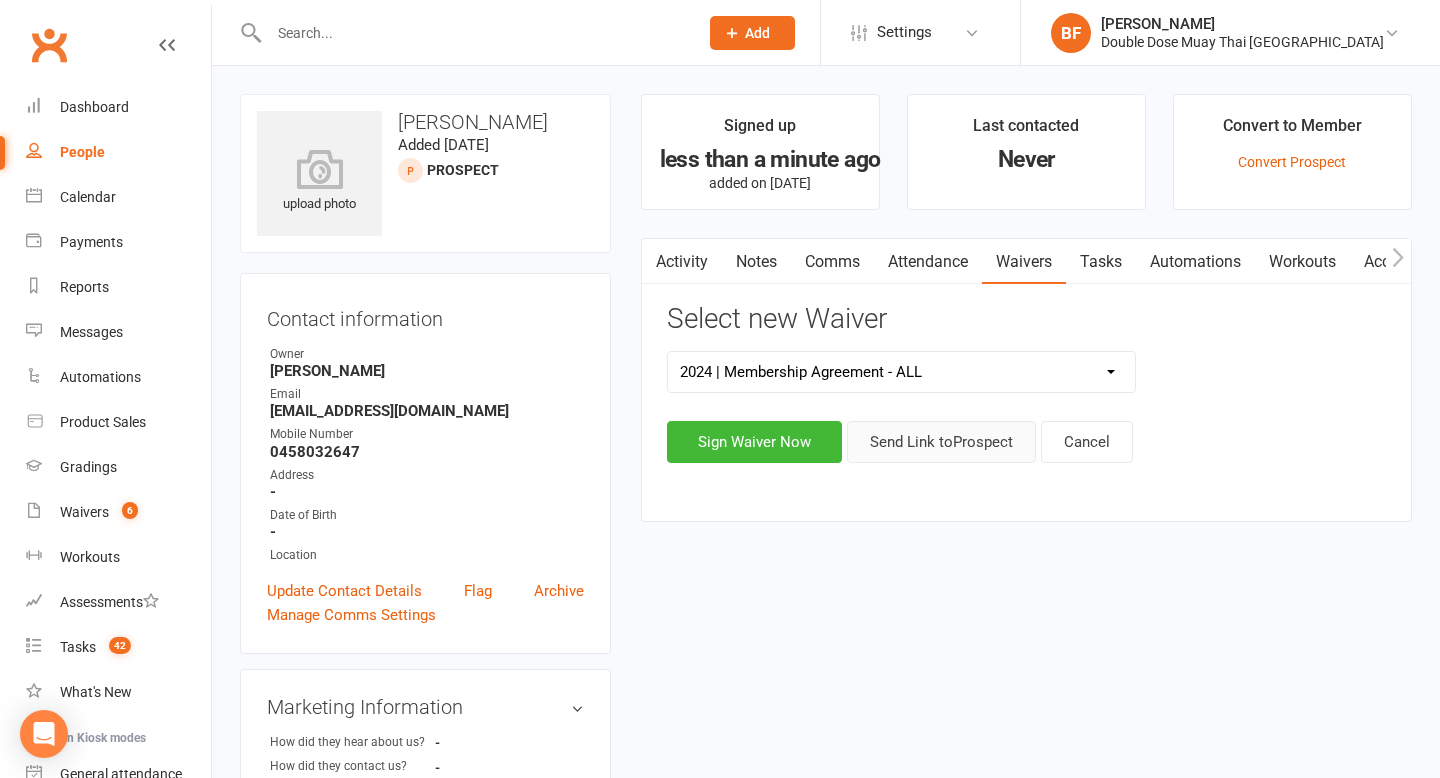 click on "Send Link to  [GEOGRAPHIC_DATA]" at bounding box center (941, 442) 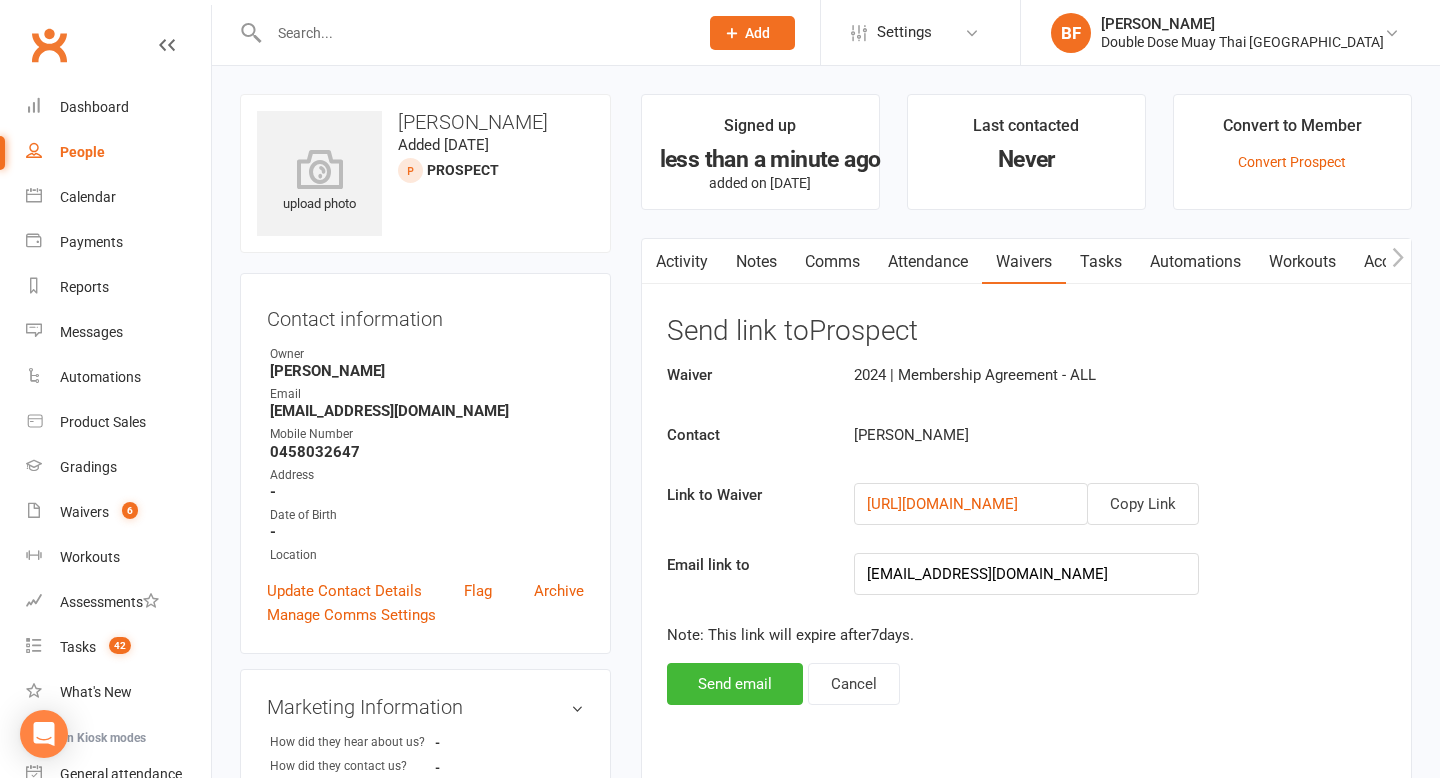 click on "Activity Notes Comms Attendance Waivers Tasks Automations Workouts Access Control
Send link to  Prospect Waiver 2024 | Membership Agreement - ALL Contact [PERSON_NAME] Link to Waiver Copy Link [URL][DOMAIN_NAME] Email link to [EMAIL_ADDRESS][DOMAIN_NAME] Note: This link will expire after  7  days. Send email Cancel Waivers Sign new Waiver Reference Waiver Signed by Status Signed Instructor No waivers found" at bounding box center [1026, 511] 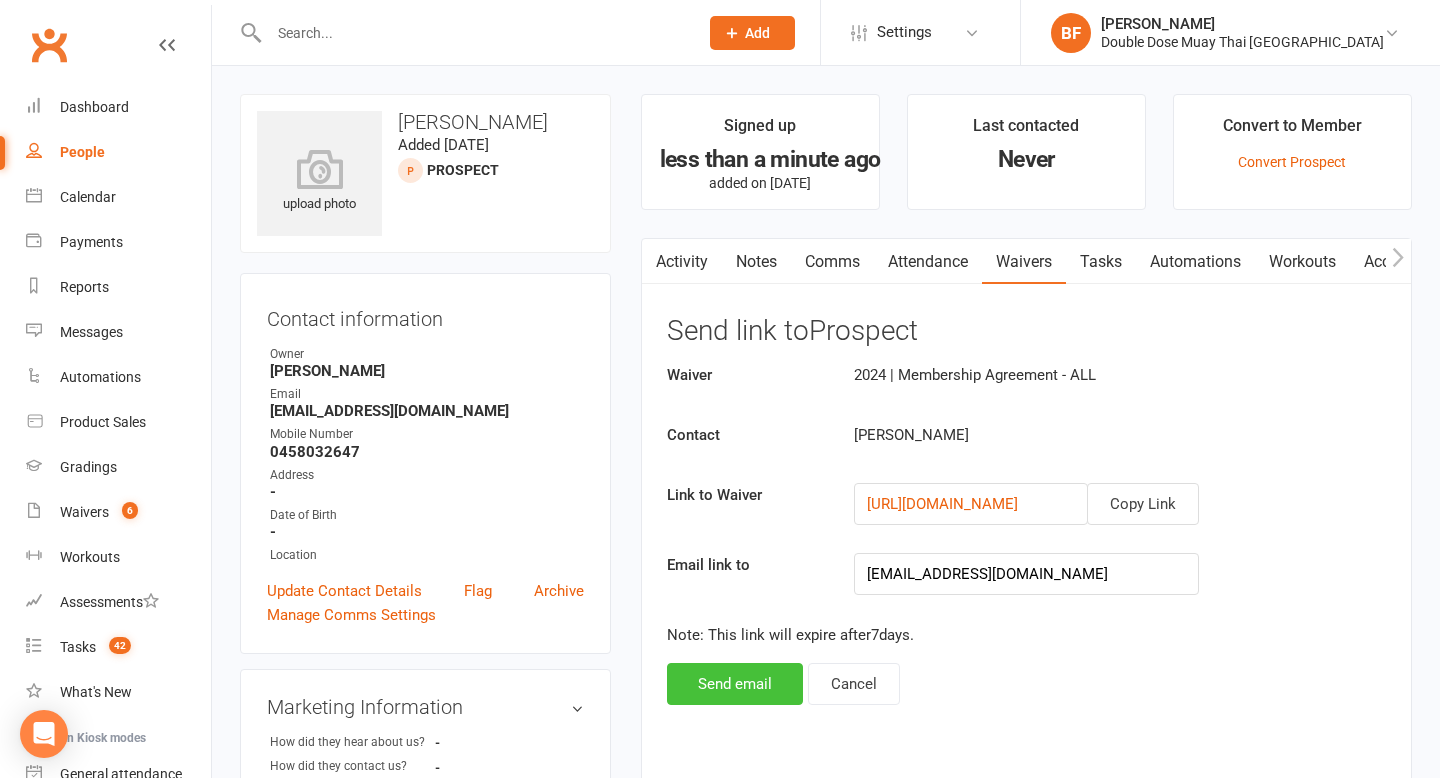 click on "Send email" at bounding box center (735, 684) 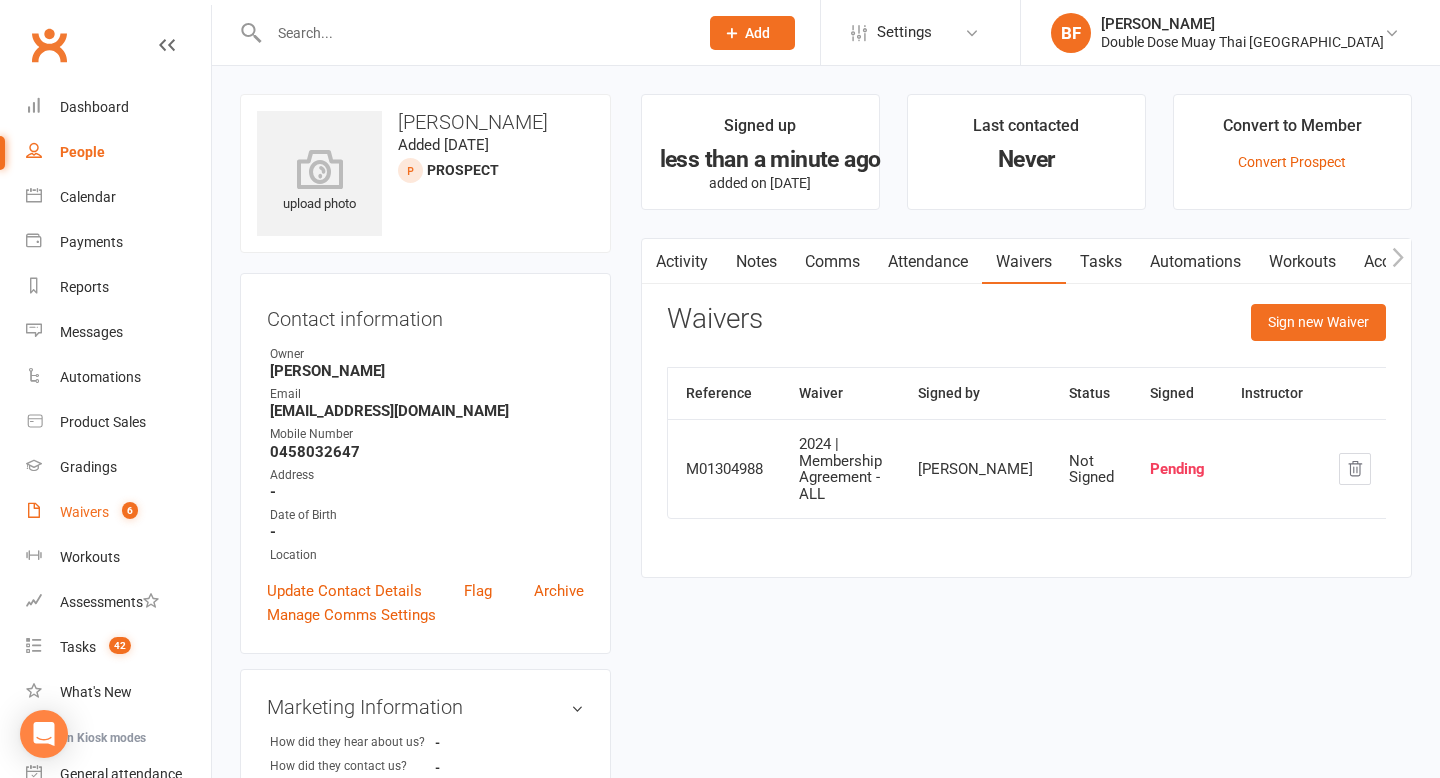 click on "6" at bounding box center [125, 512] 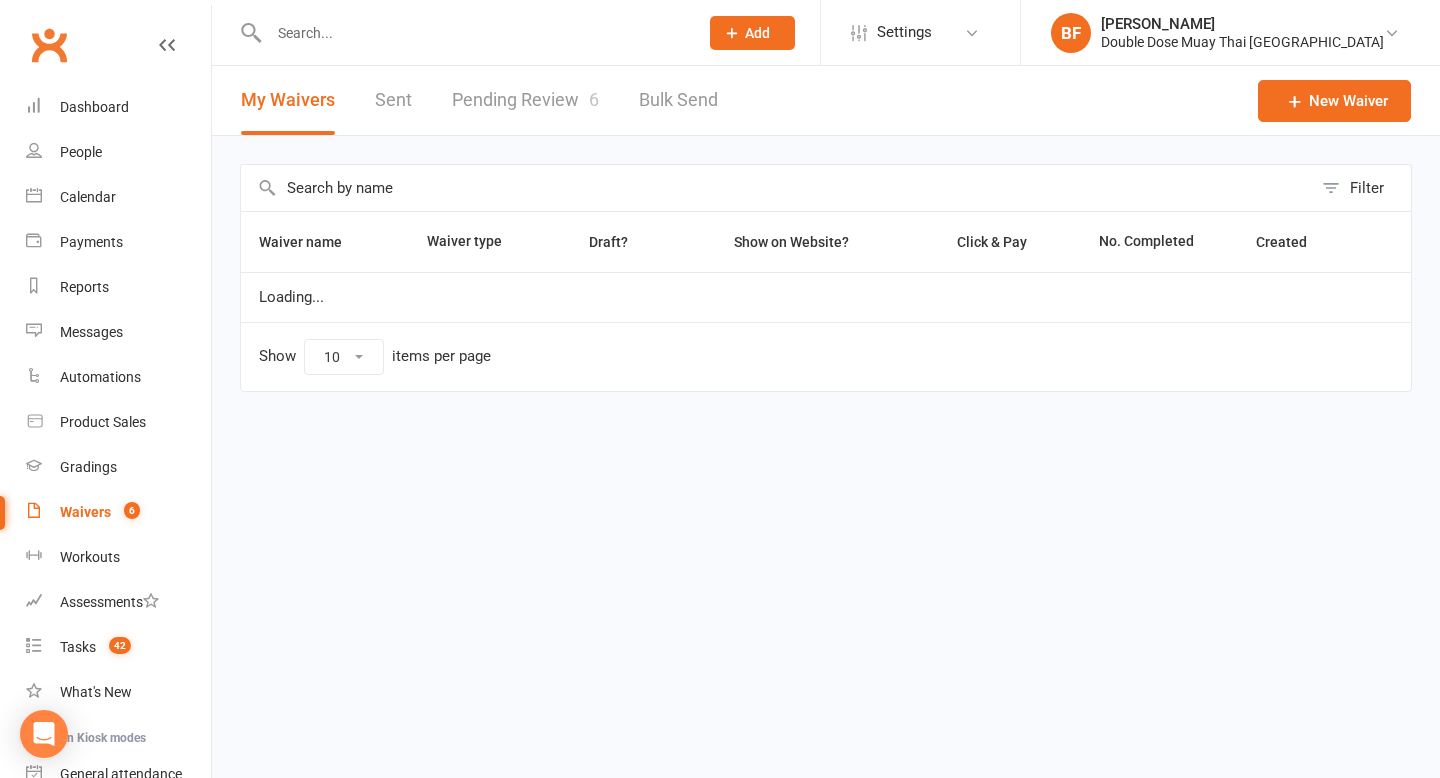 click on "Pending Review 6" at bounding box center (525, 100) 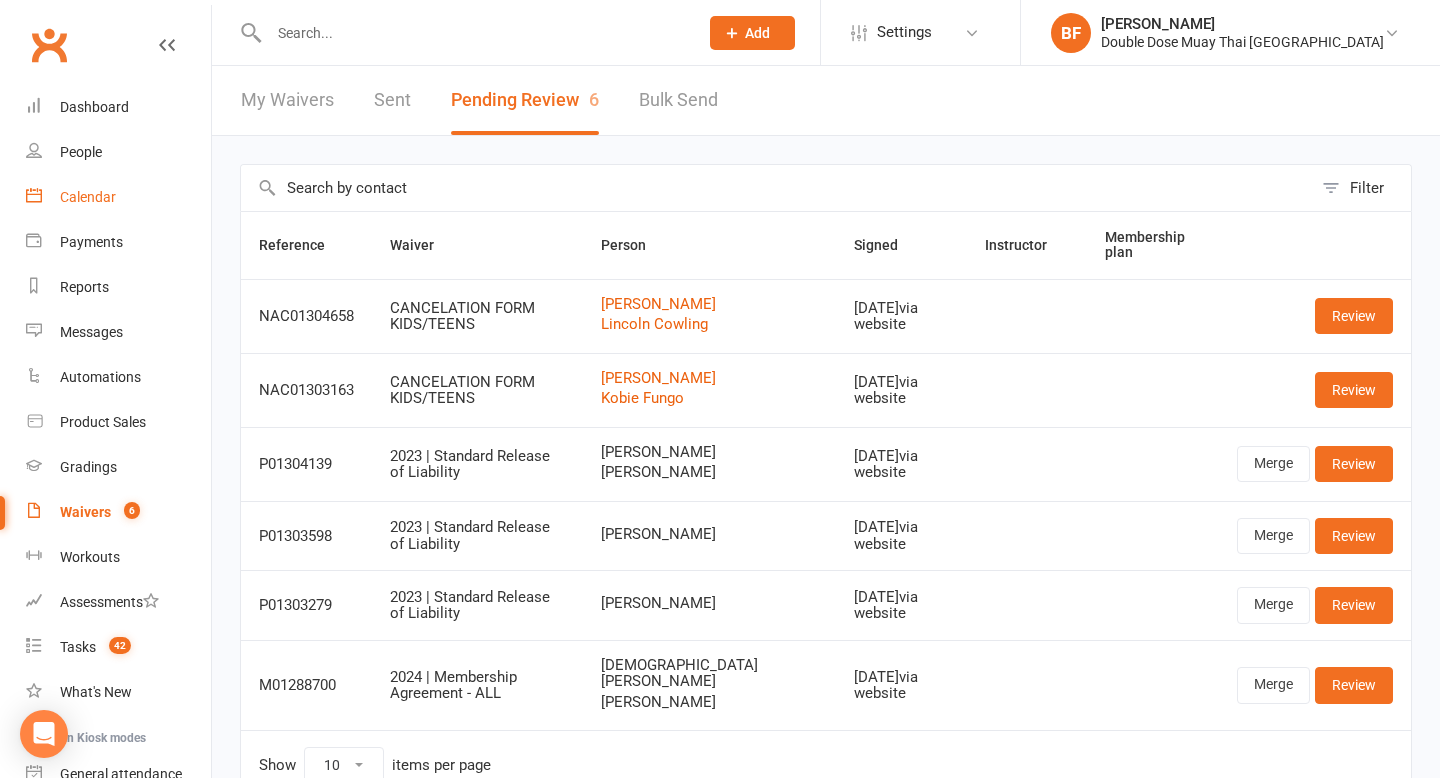 click on "Calendar" at bounding box center [88, 197] 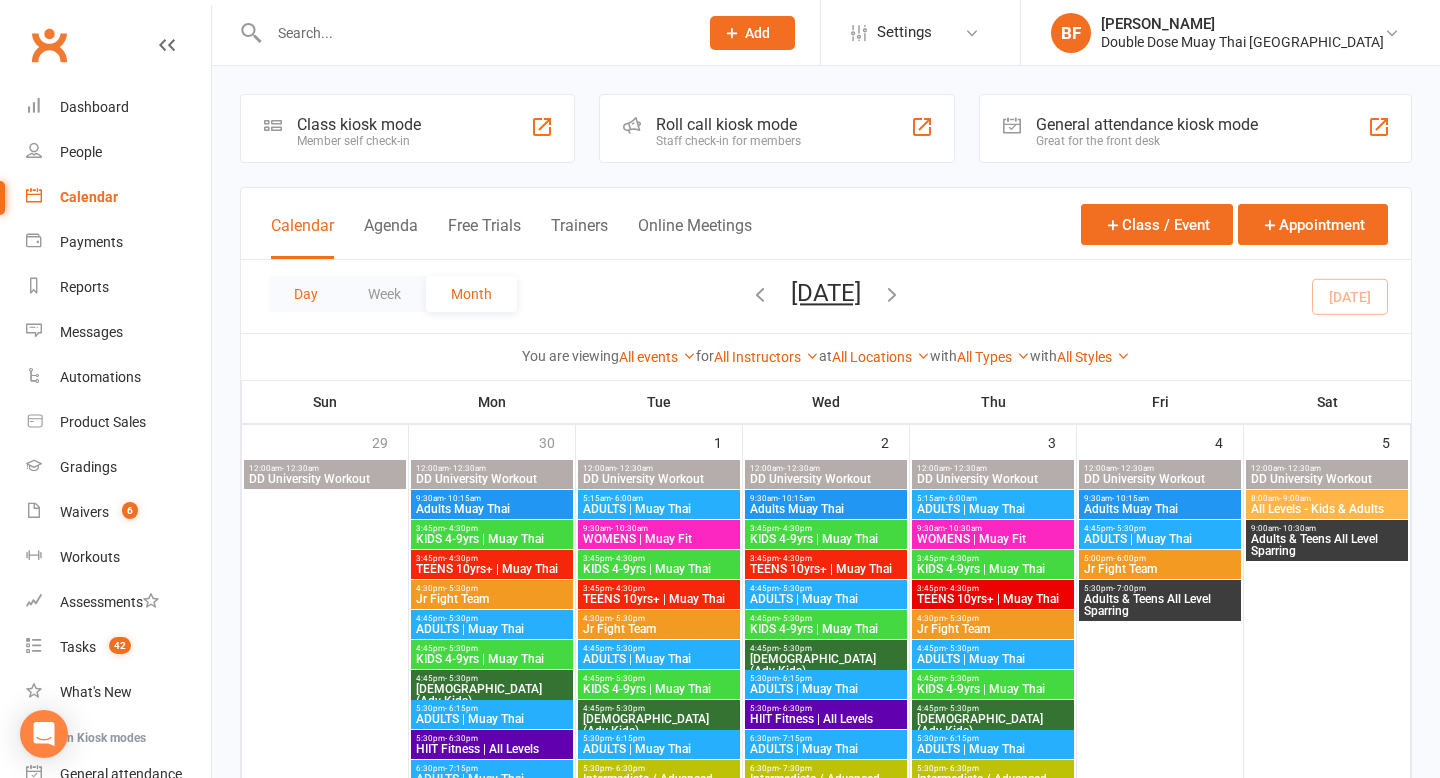 click on "Day" at bounding box center [306, 294] 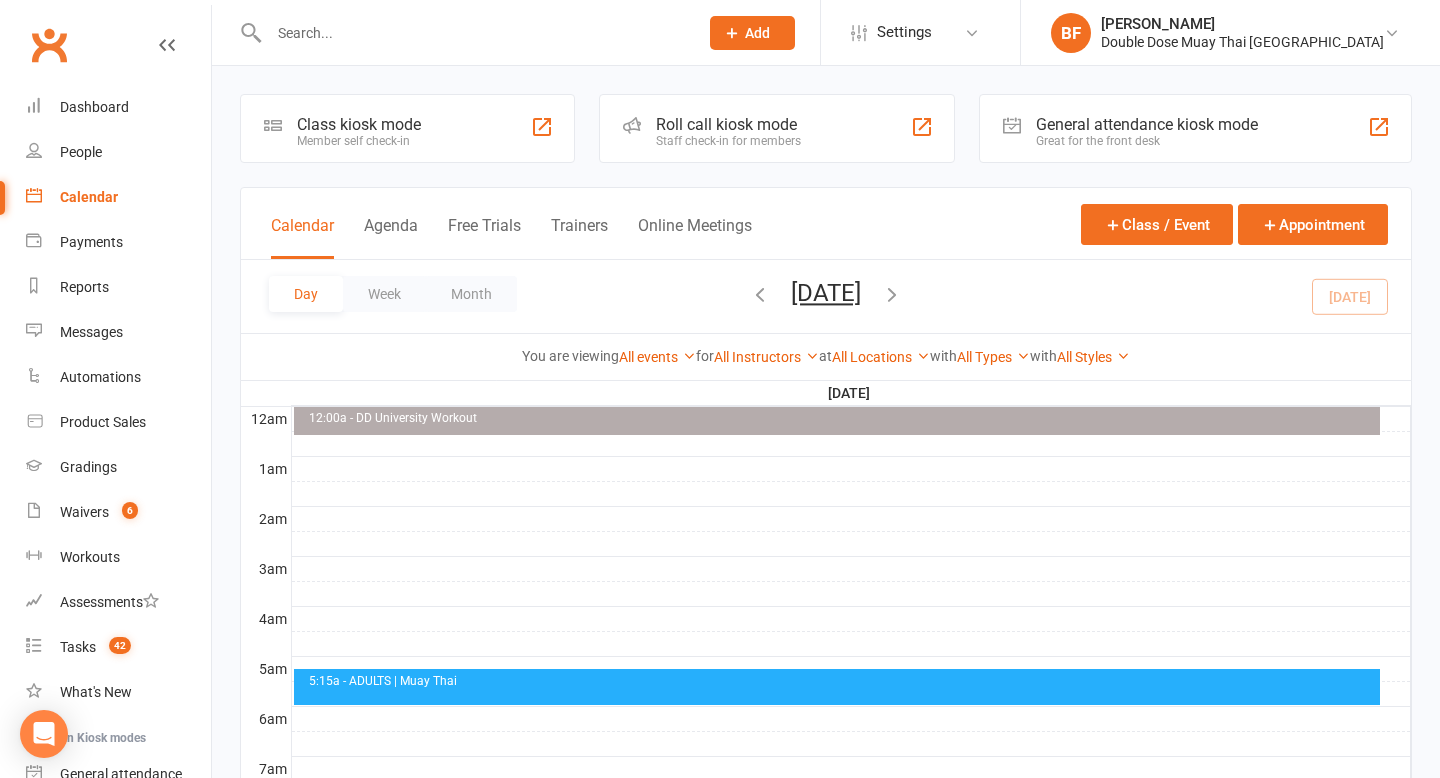 scroll, scrollTop: 0, scrollLeft: 0, axis: both 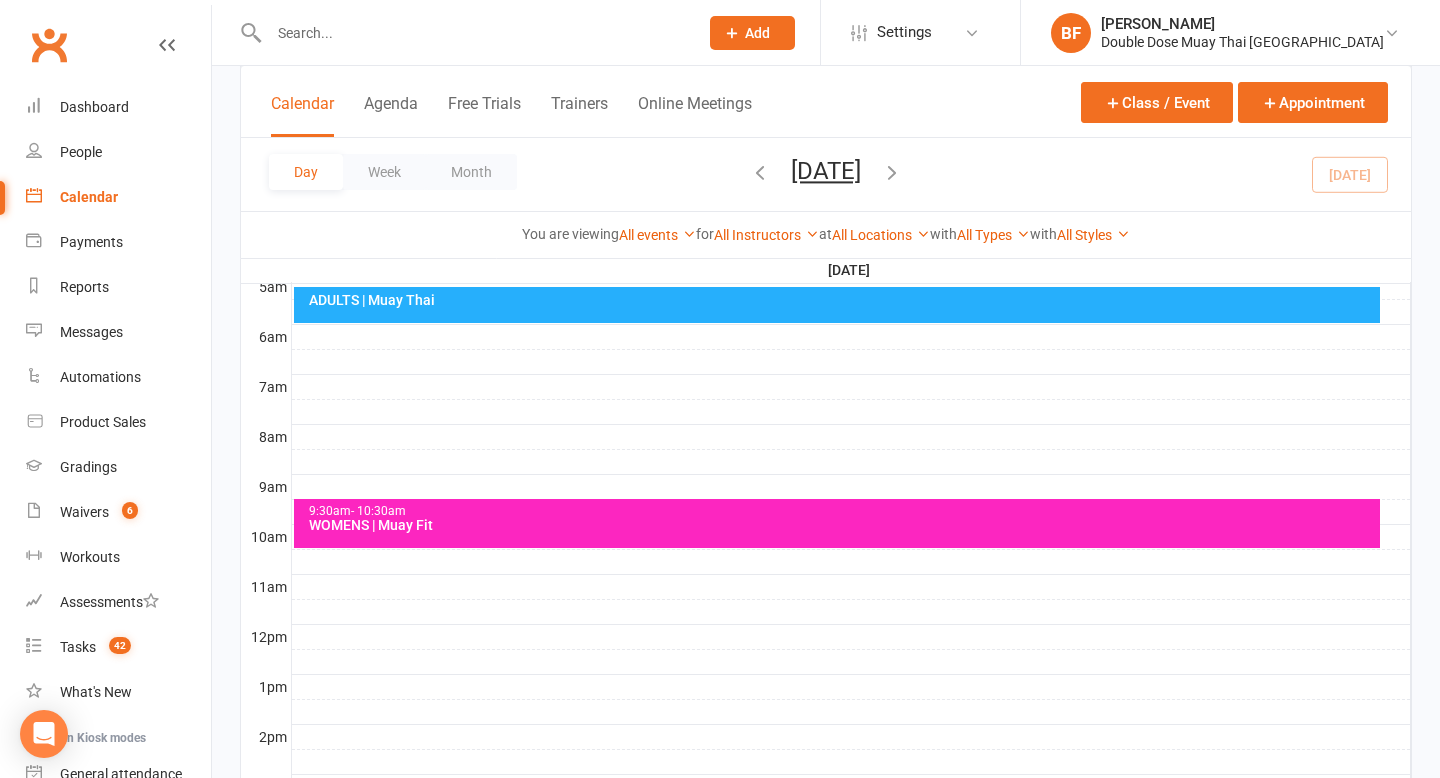 click on "9:30am  - 10:30am WOMENS | Muay Fit" at bounding box center (837, 523) 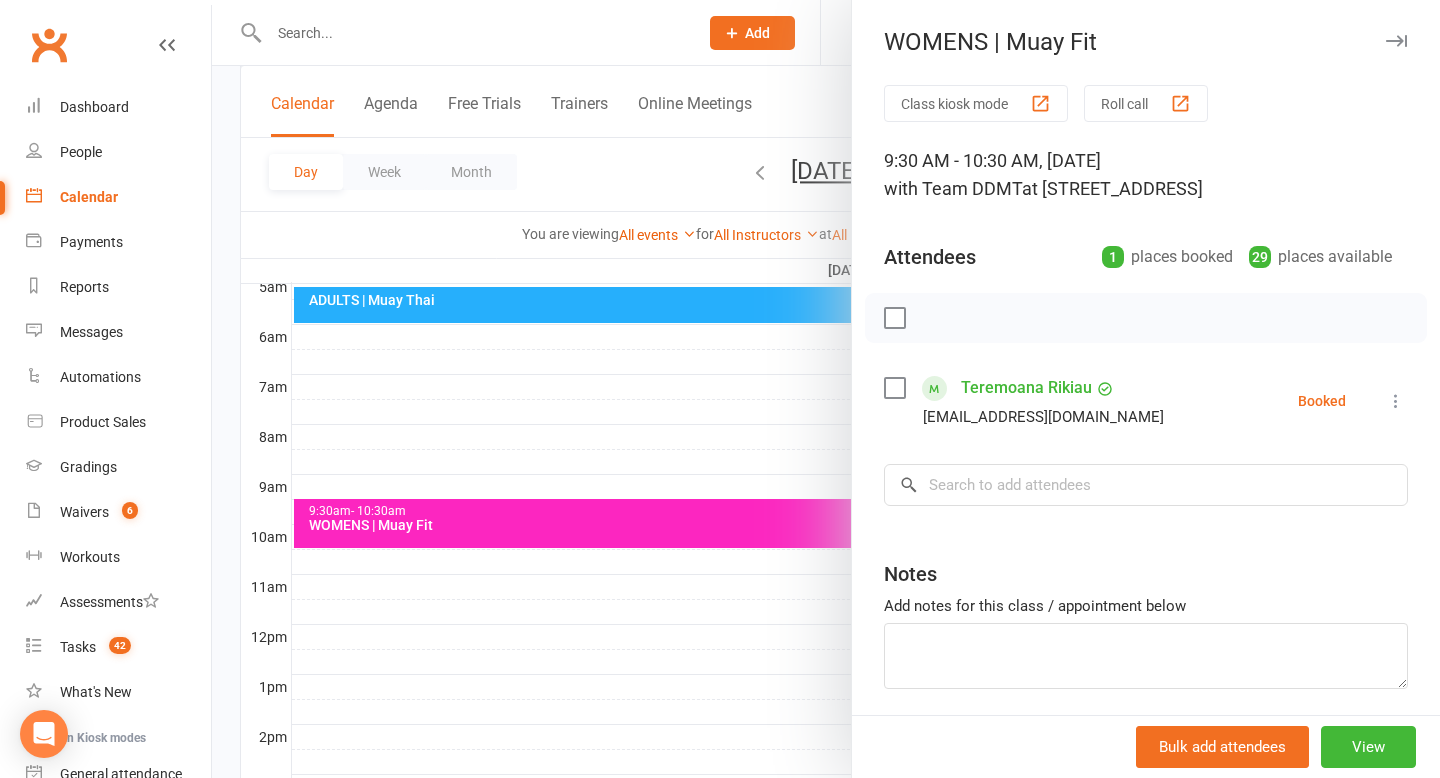 click at bounding box center [826, 389] 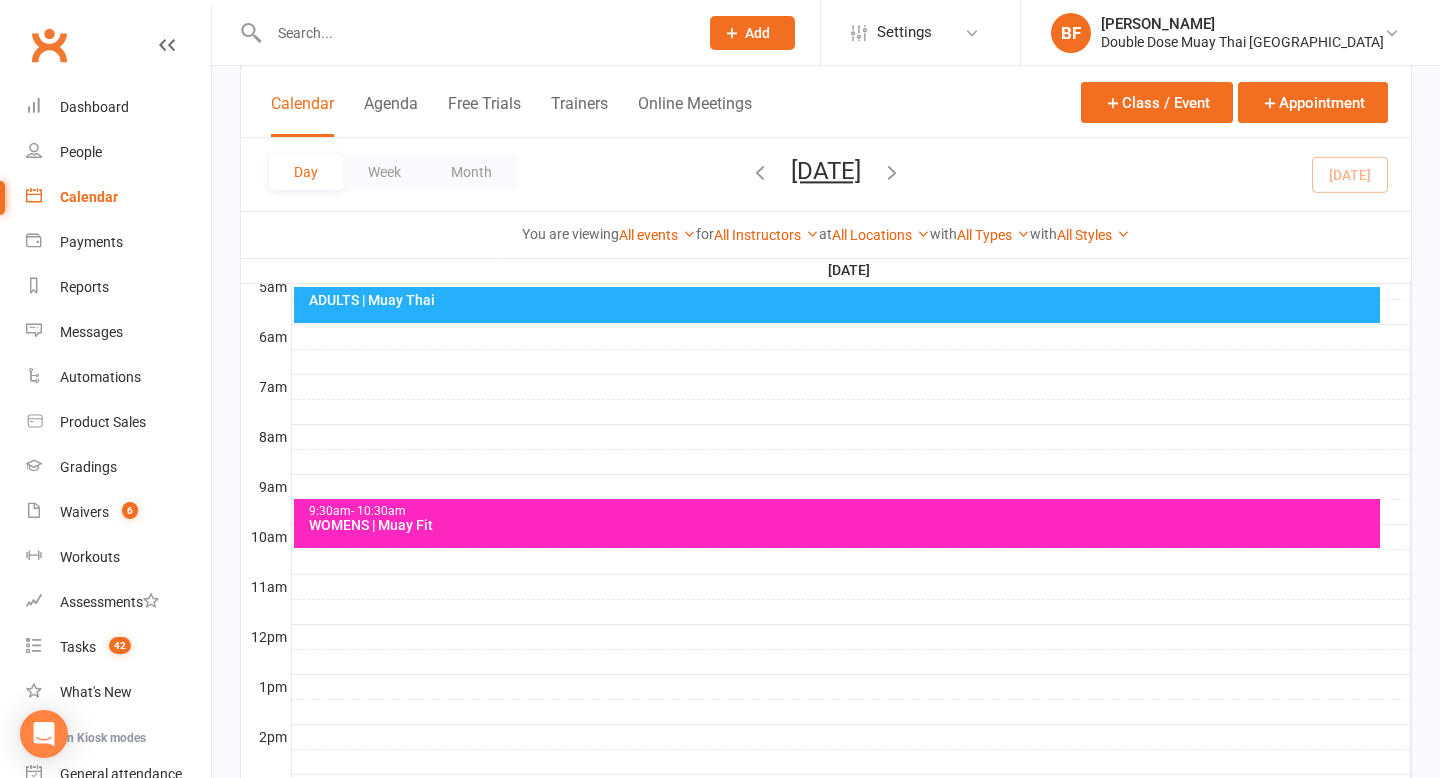 click on "ADULTS | Muay Thai" at bounding box center [837, 305] 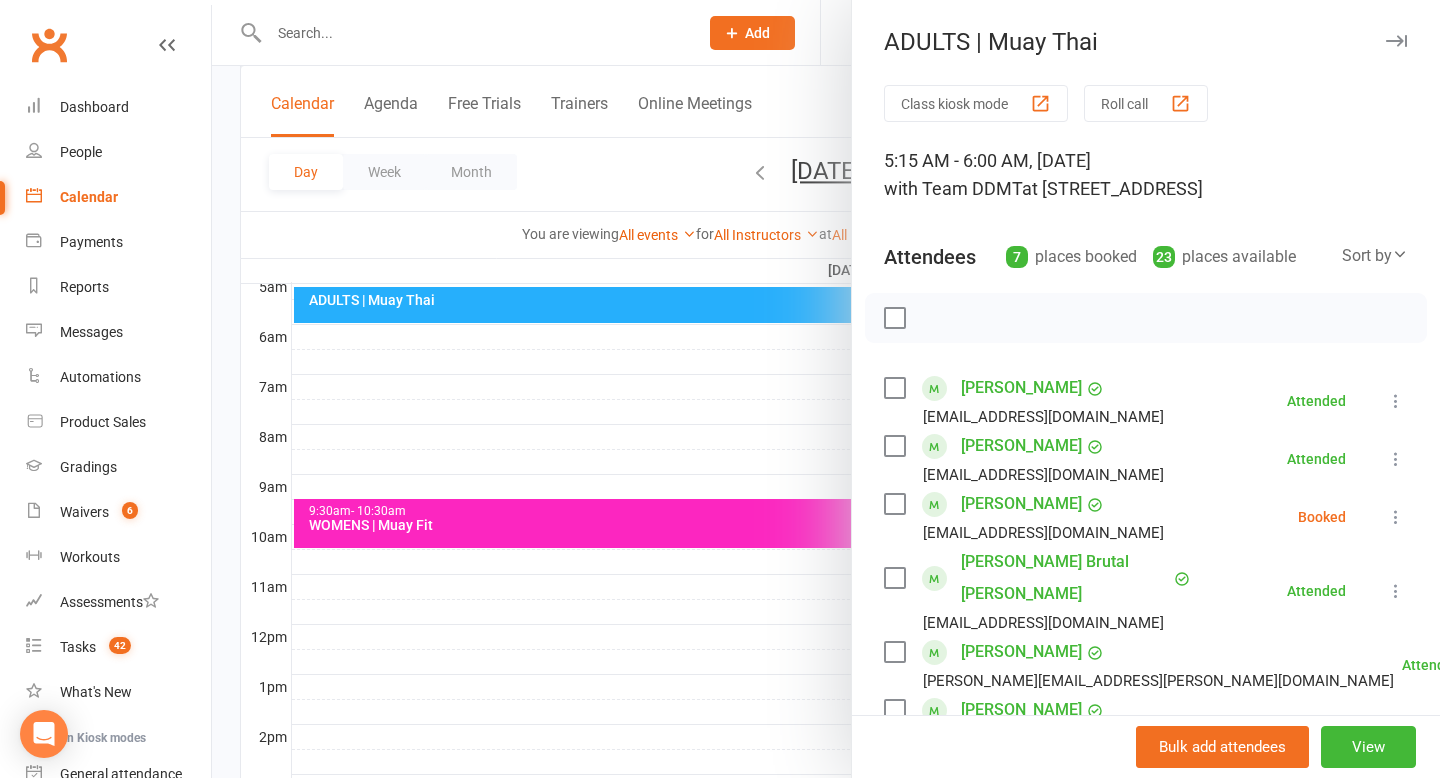 click at bounding box center (826, 389) 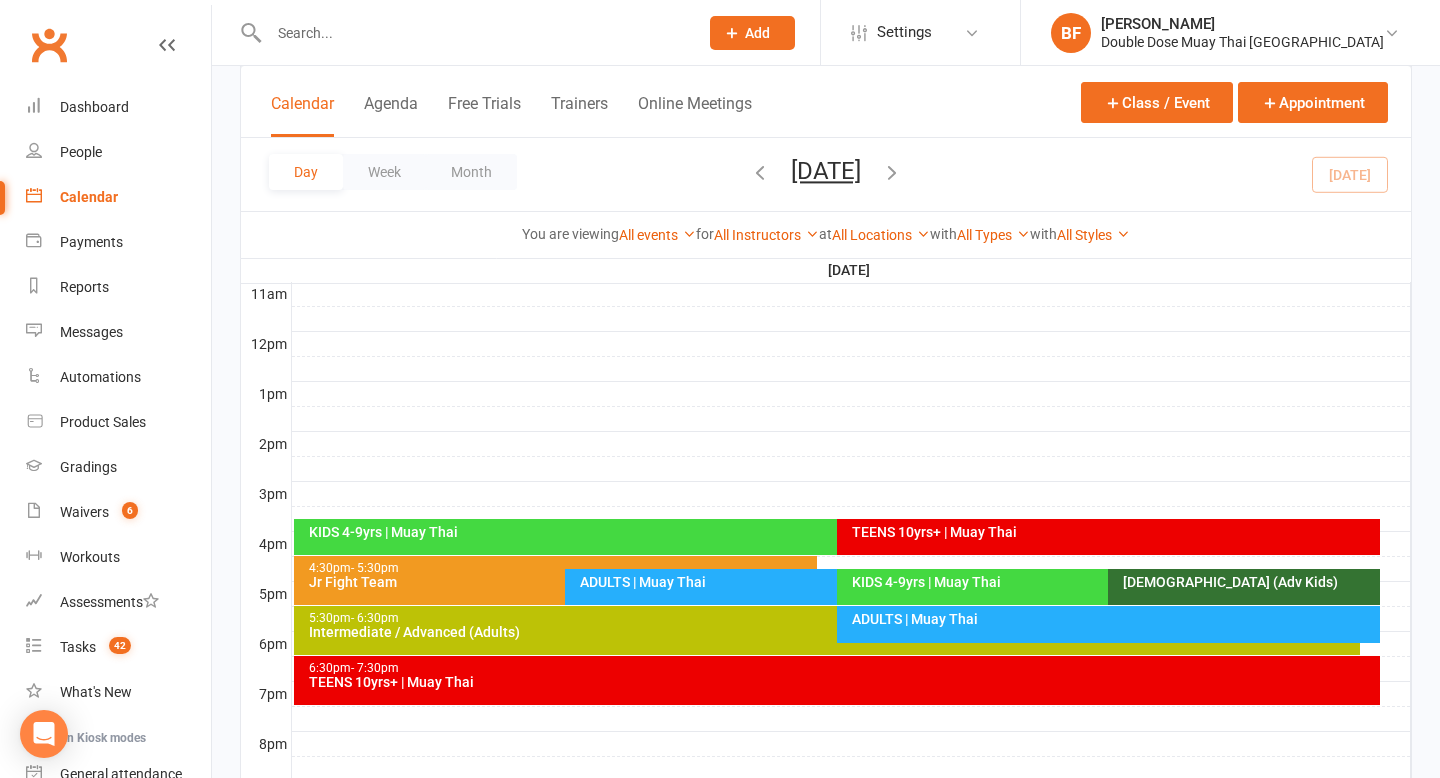 scroll, scrollTop: 886, scrollLeft: 0, axis: vertical 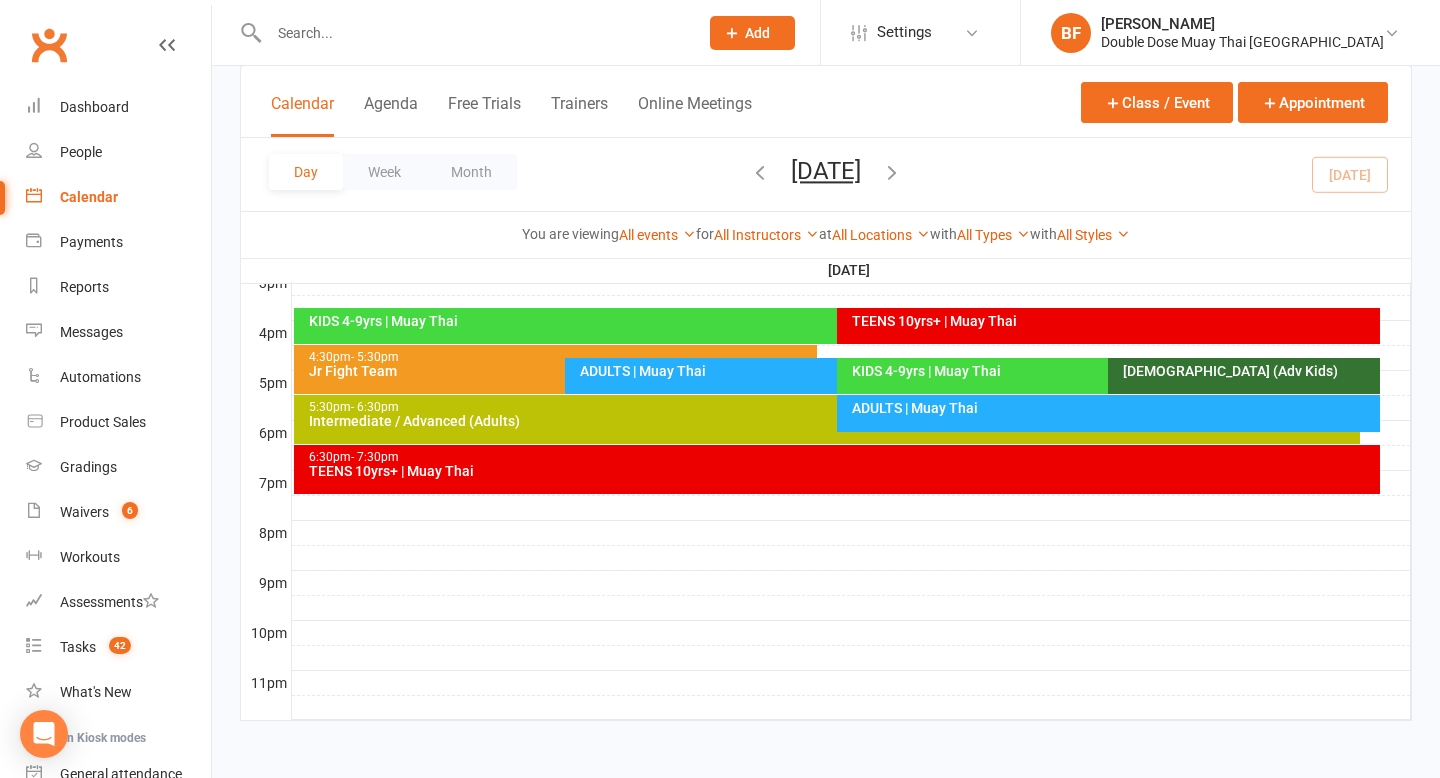 click on "KIDS 4-9yrs | Muay Thai" at bounding box center [832, 321] 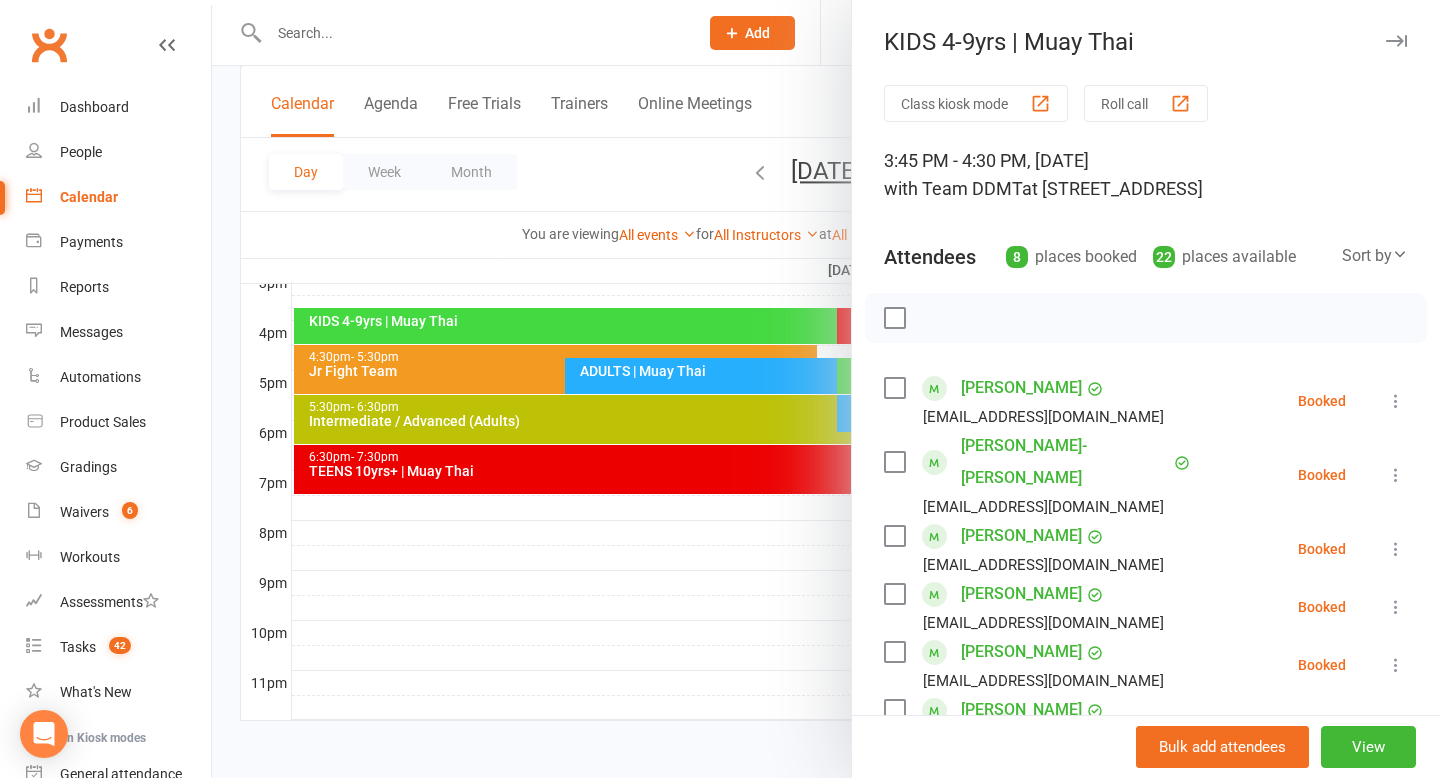 scroll, scrollTop: 161, scrollLeft: 0, axis: vertical 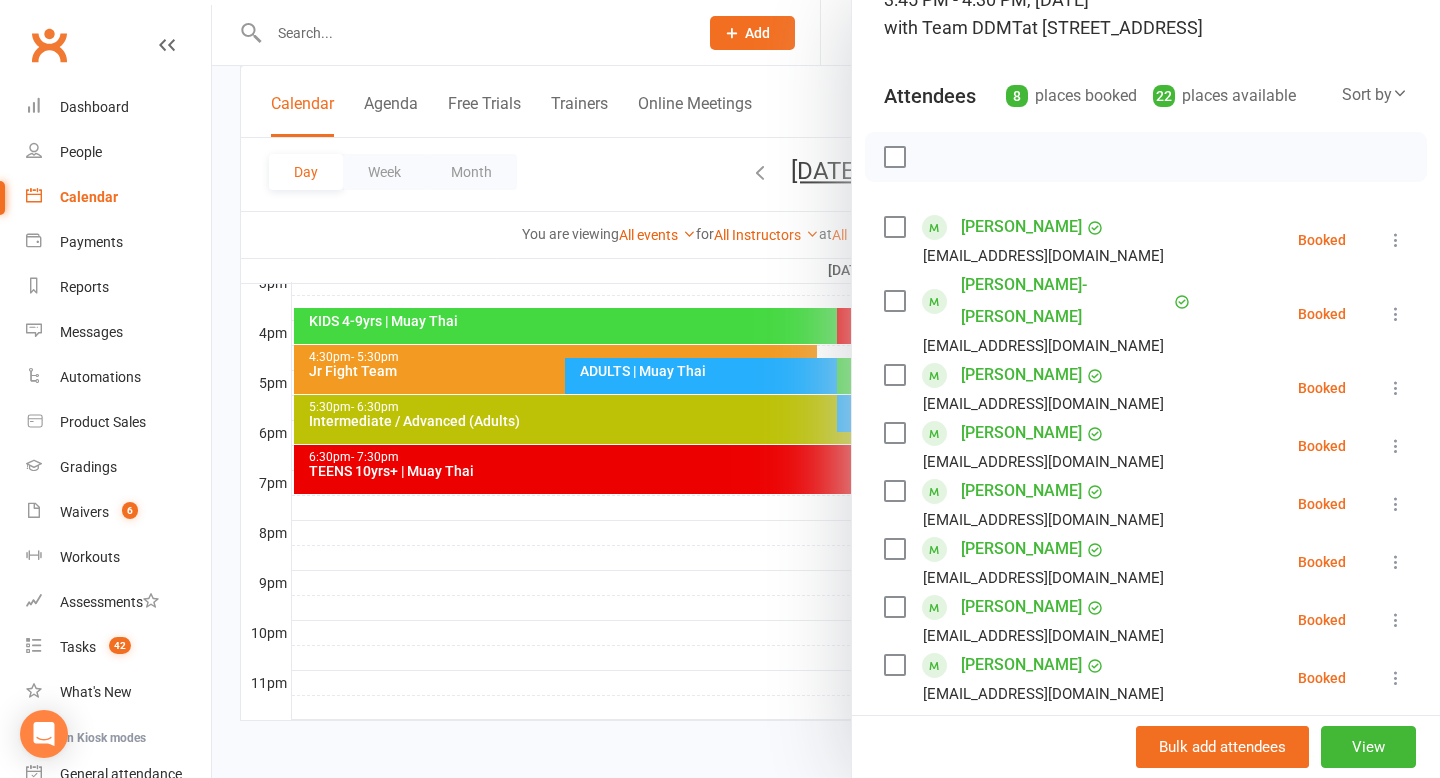 click at bounding box center (826, 389) 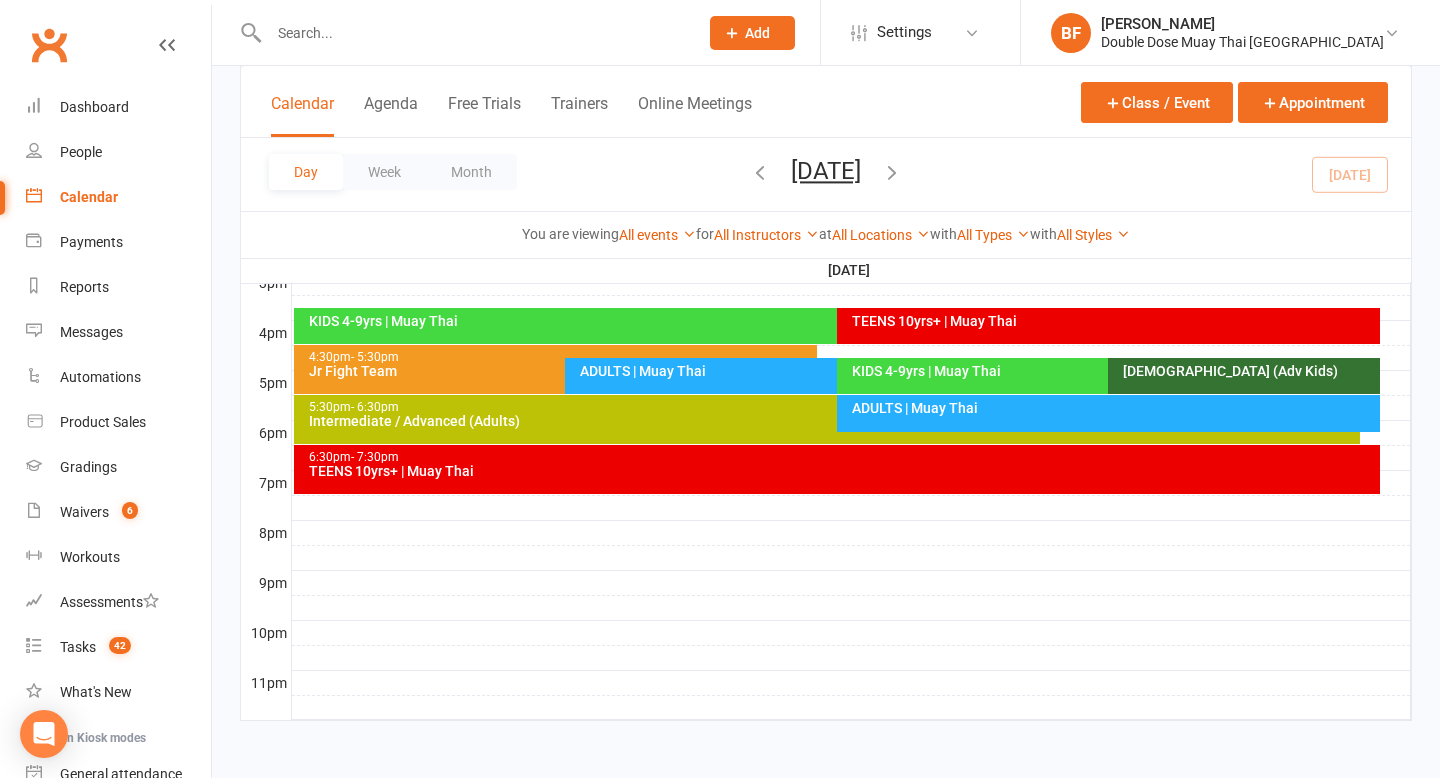 click on "TEENS 10yrs+ | Muay Thai" at bounding box center [1108, 326] 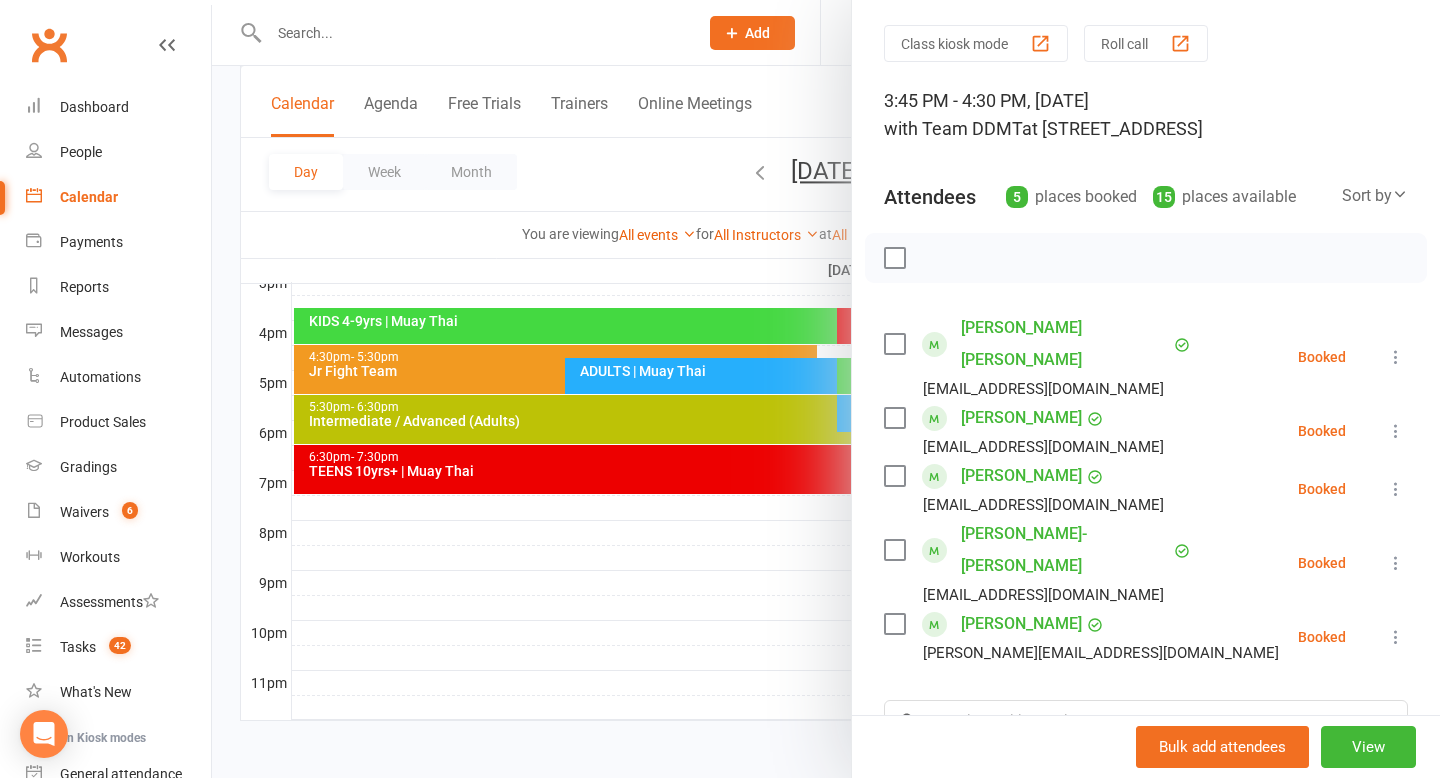 scroll, scrollTop: 82, scrollLeft: 0, axis: vertical 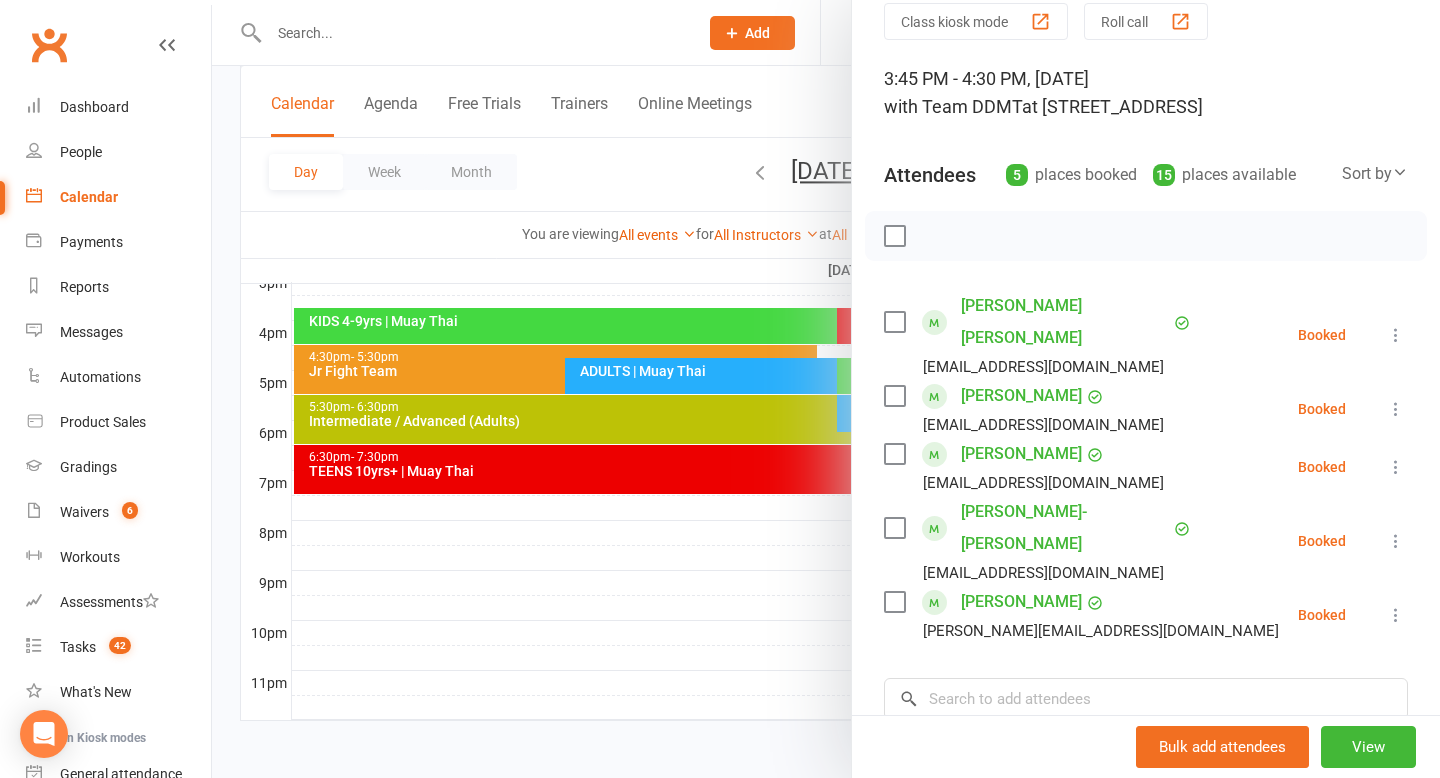 click at bounding box center (826, 389) 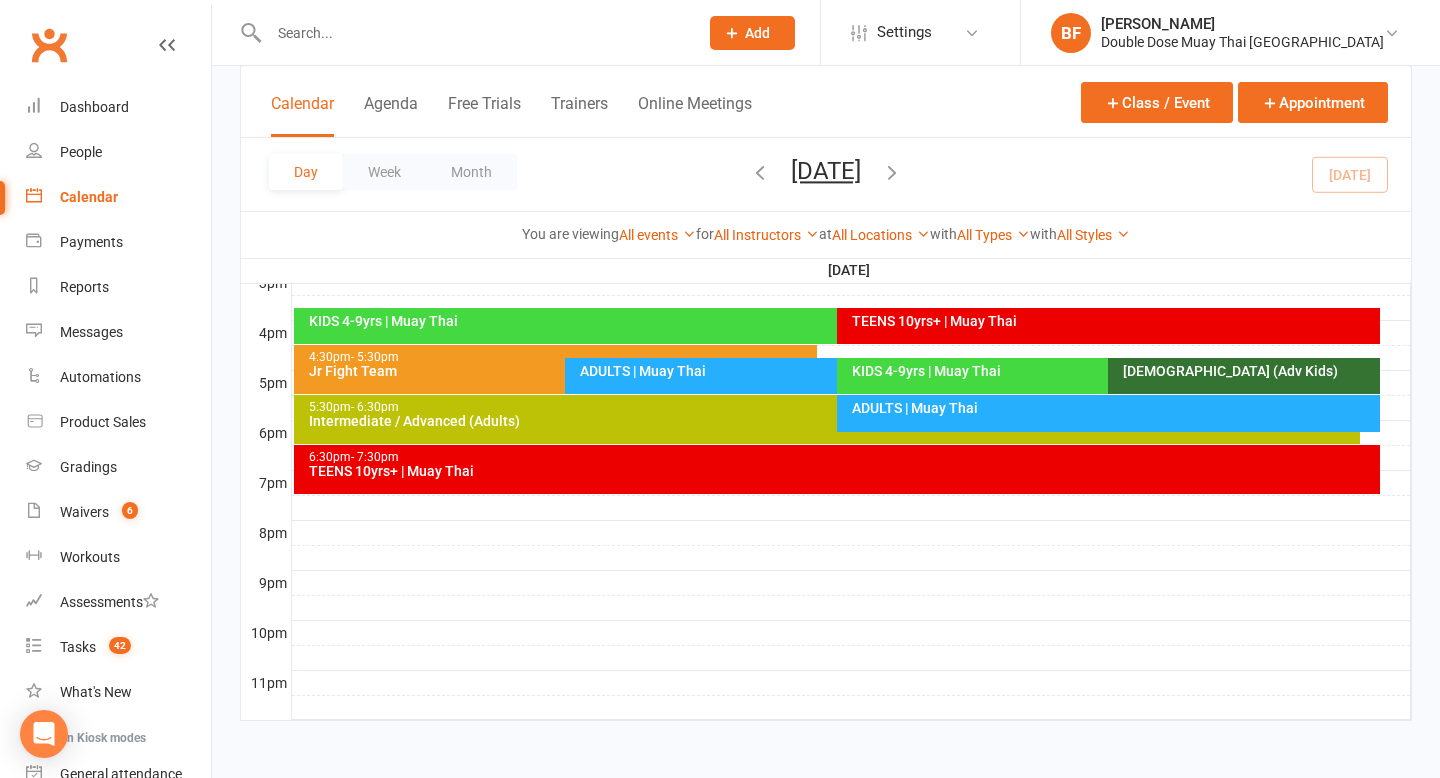click on "ADULTS | Muay Thai" at bounding box center [831, 371] 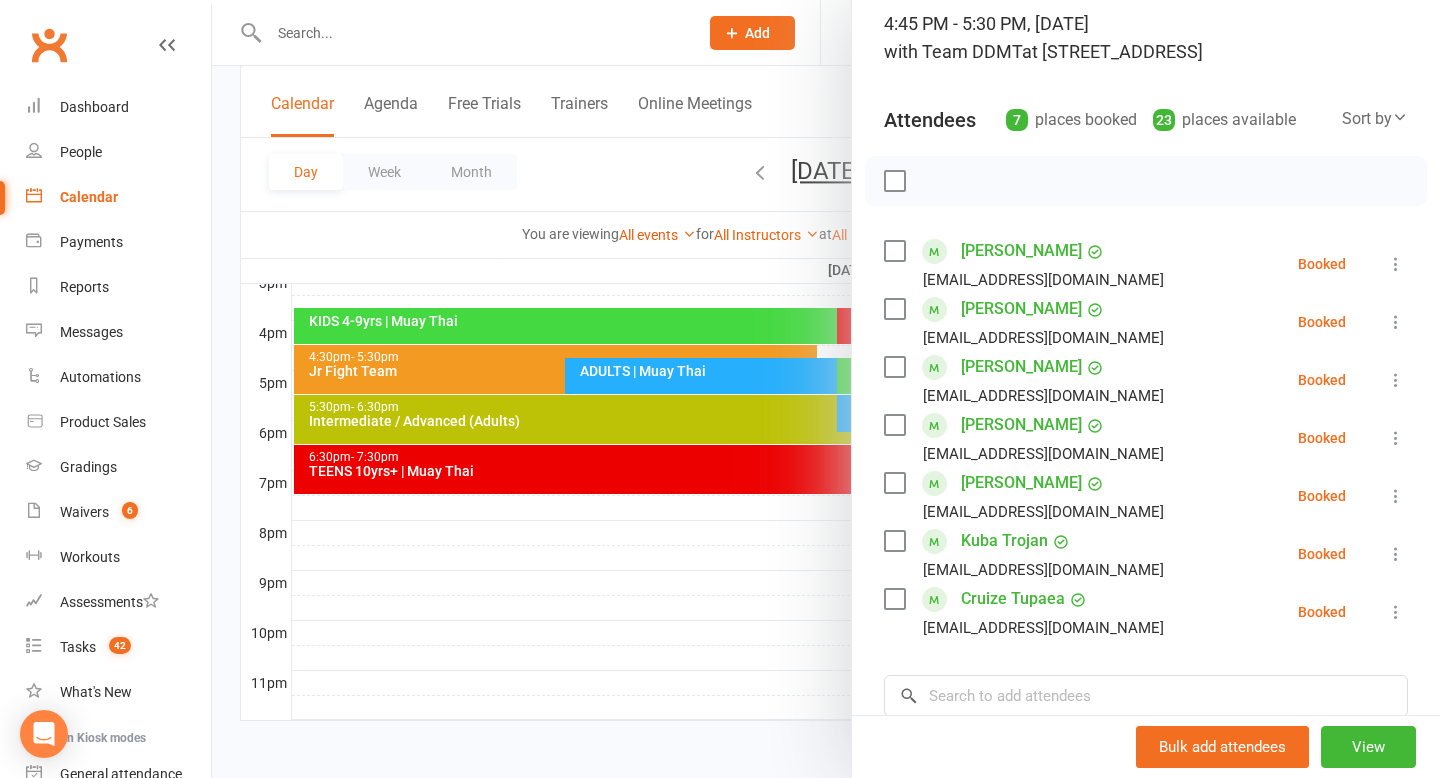 scroll, scrollTop: 160, scrollLeft: 0, axis: vertical 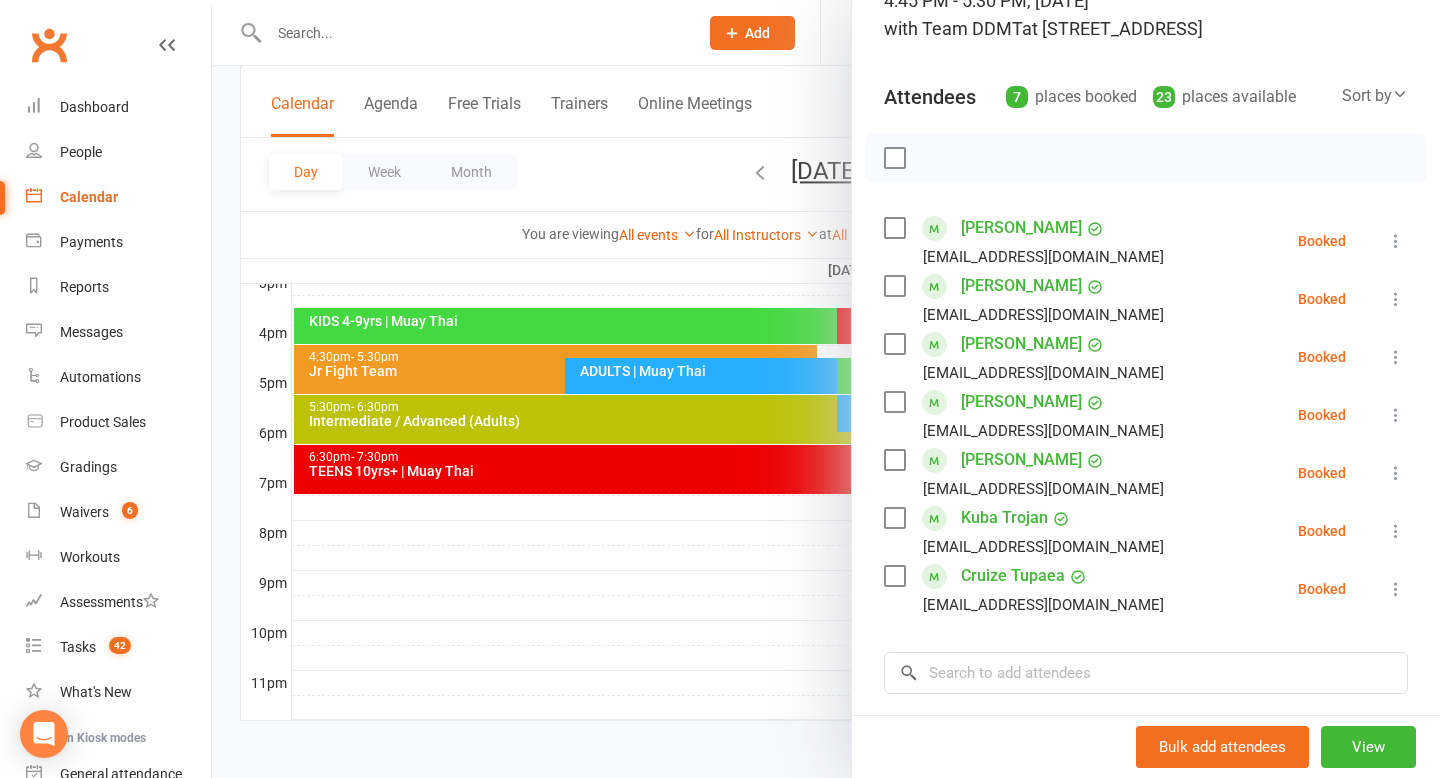click at bounding box center [826, 389] 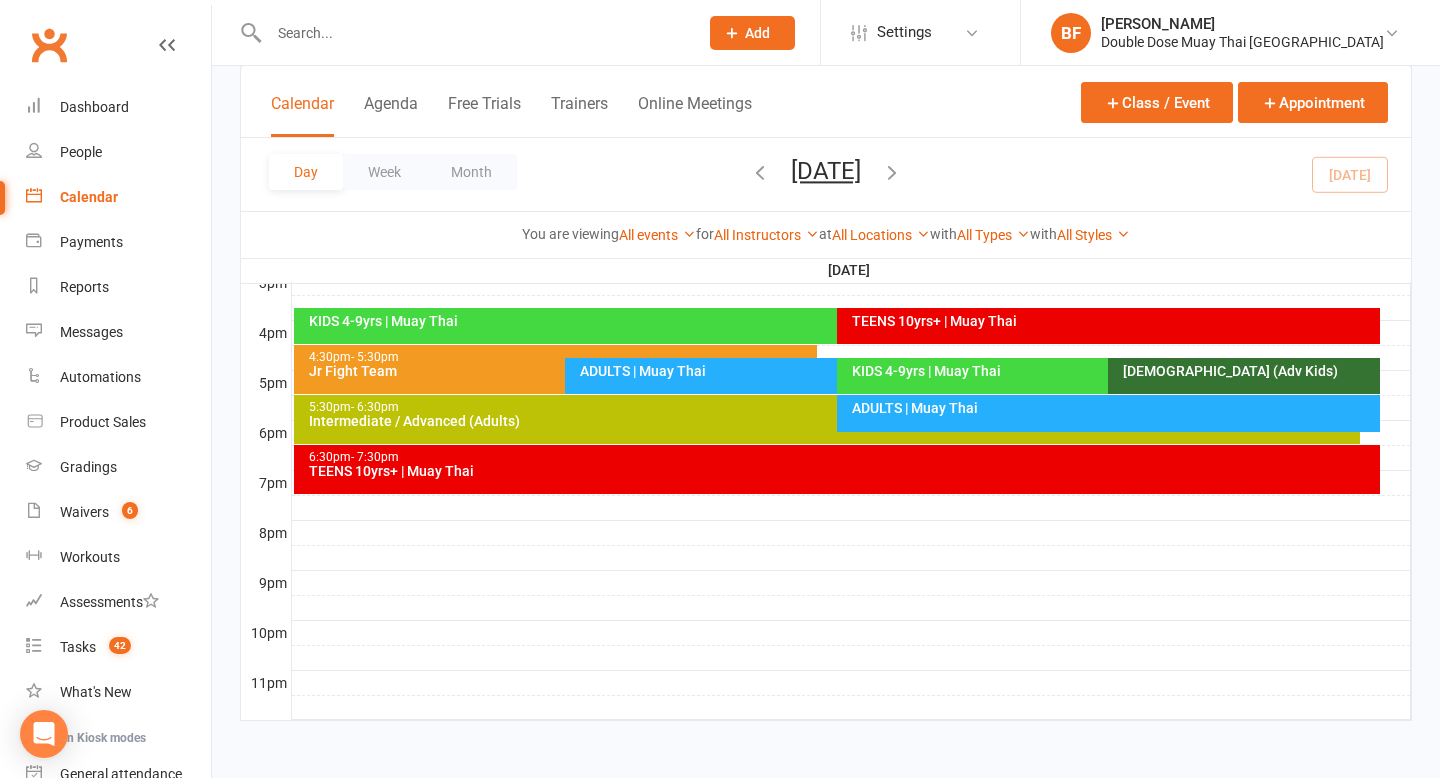 click on "KIDS 4-9yrs | Muay Thai" at bounding box center (1103, 371) 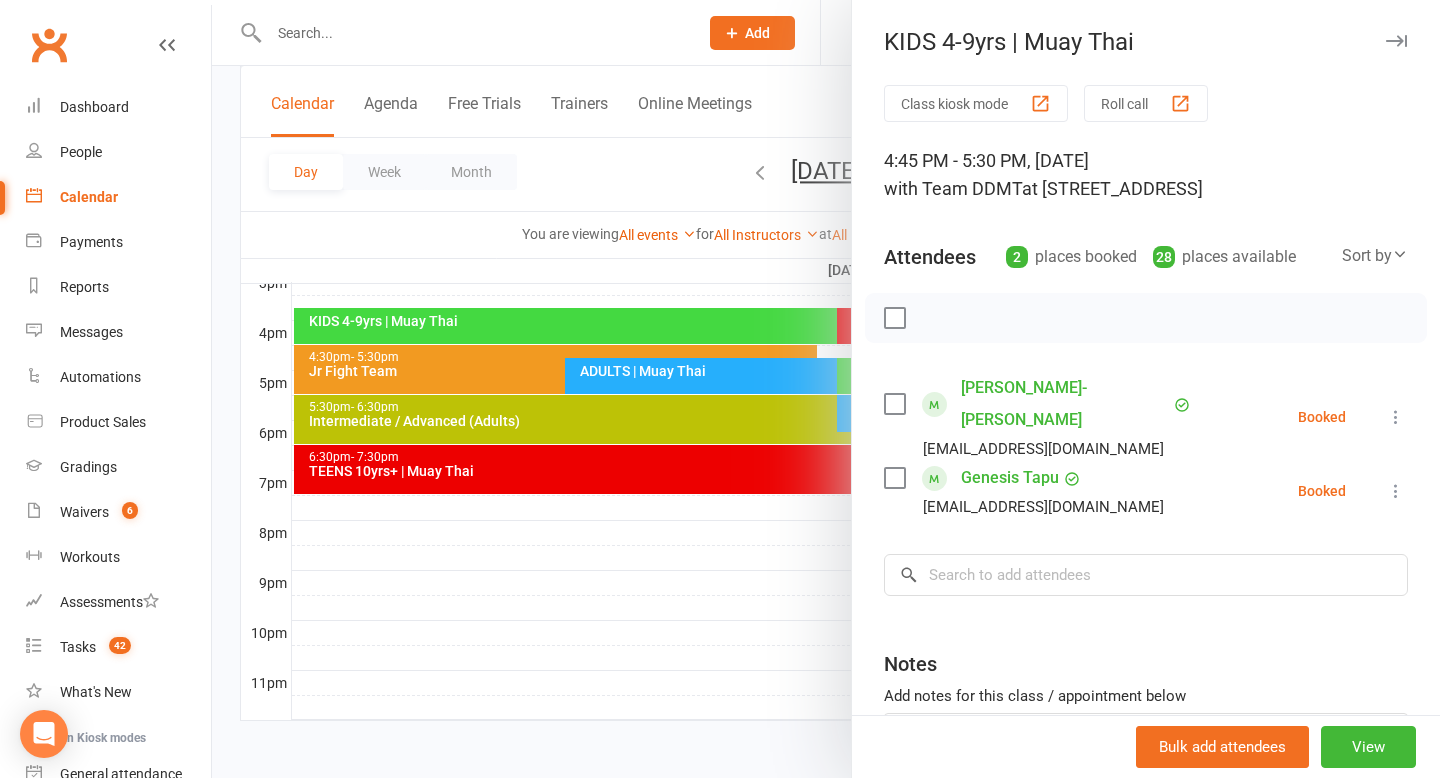 click at bounding box center [826, 389] 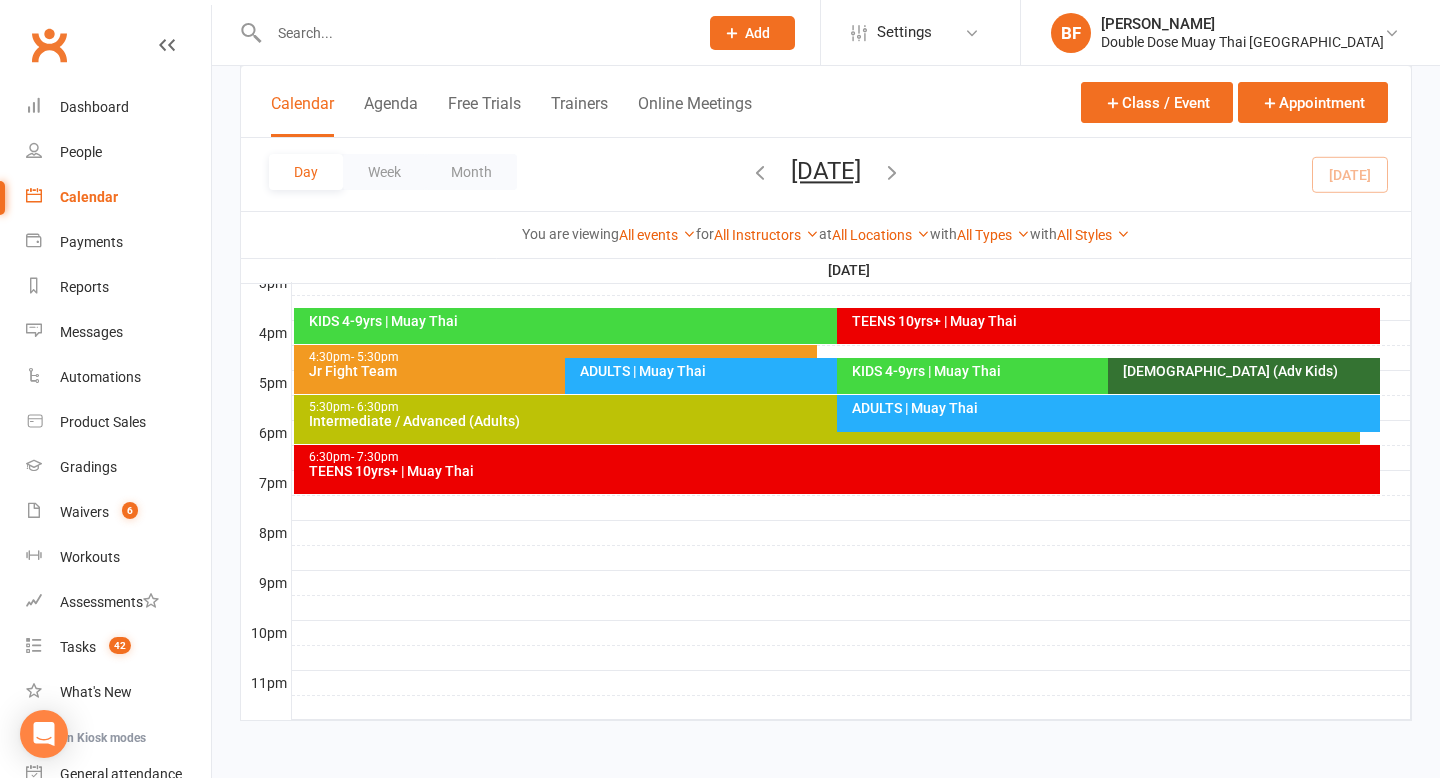click on "ADULTS | Muay Thai" at bounding box center [1113, 408] 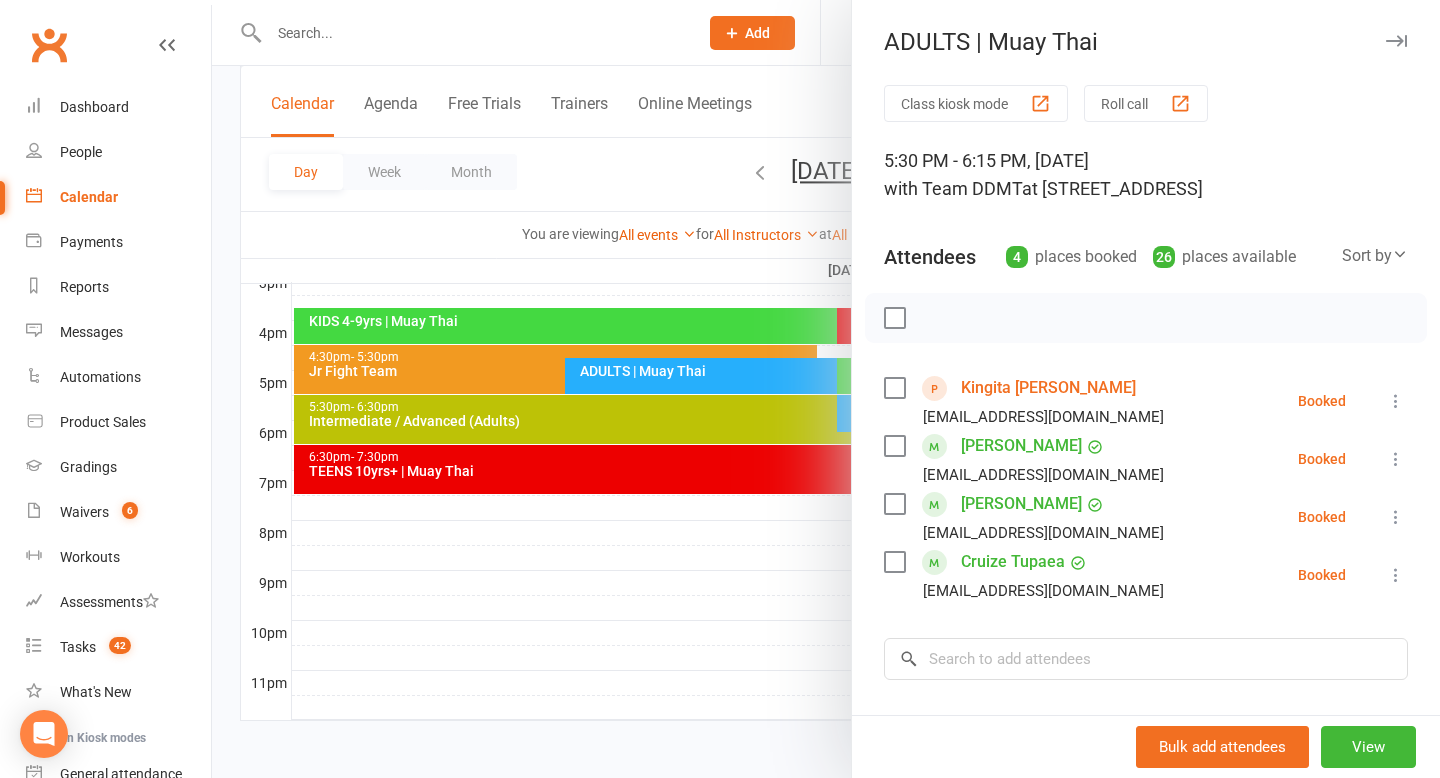 click at bounding box center [826, 389] 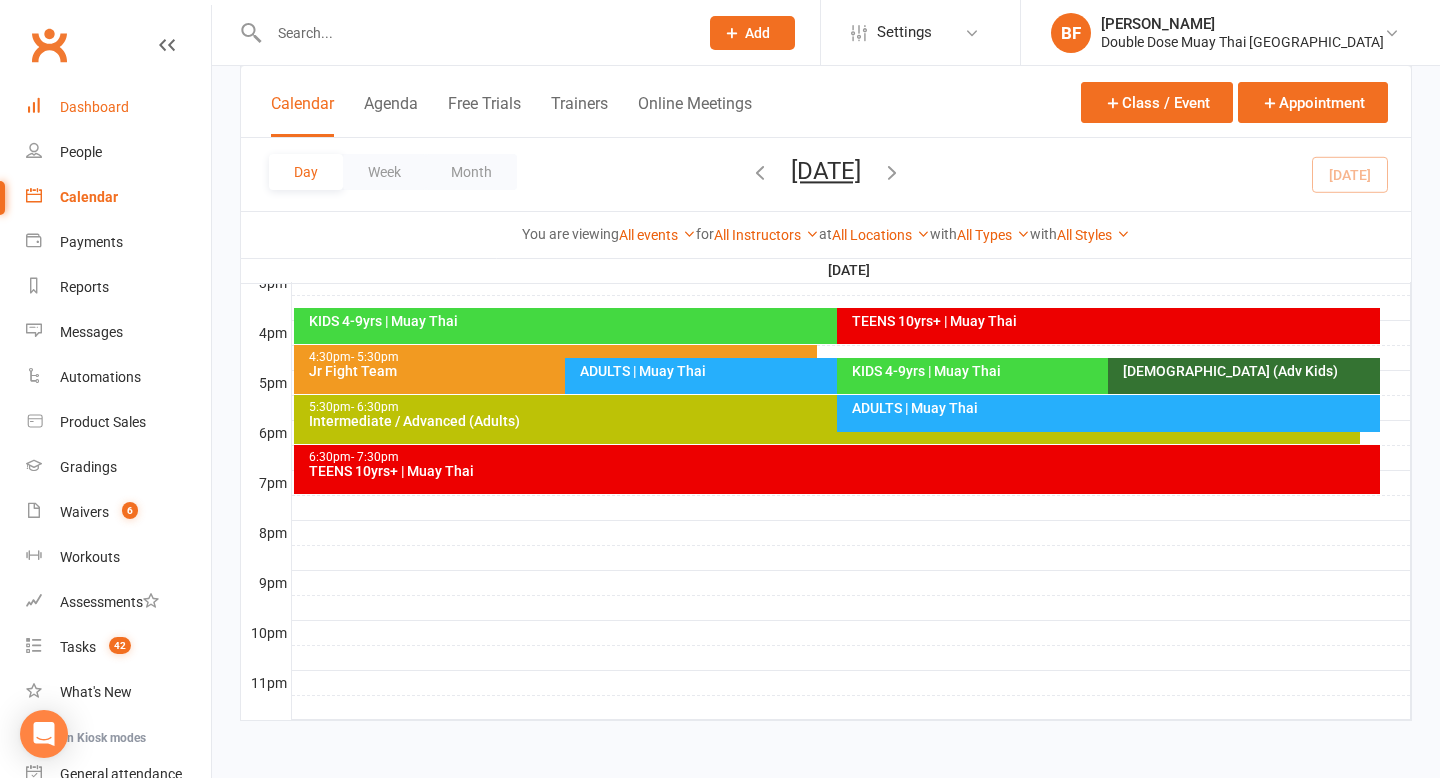 click on "Dashboard" at bounding box center (94, 107) 